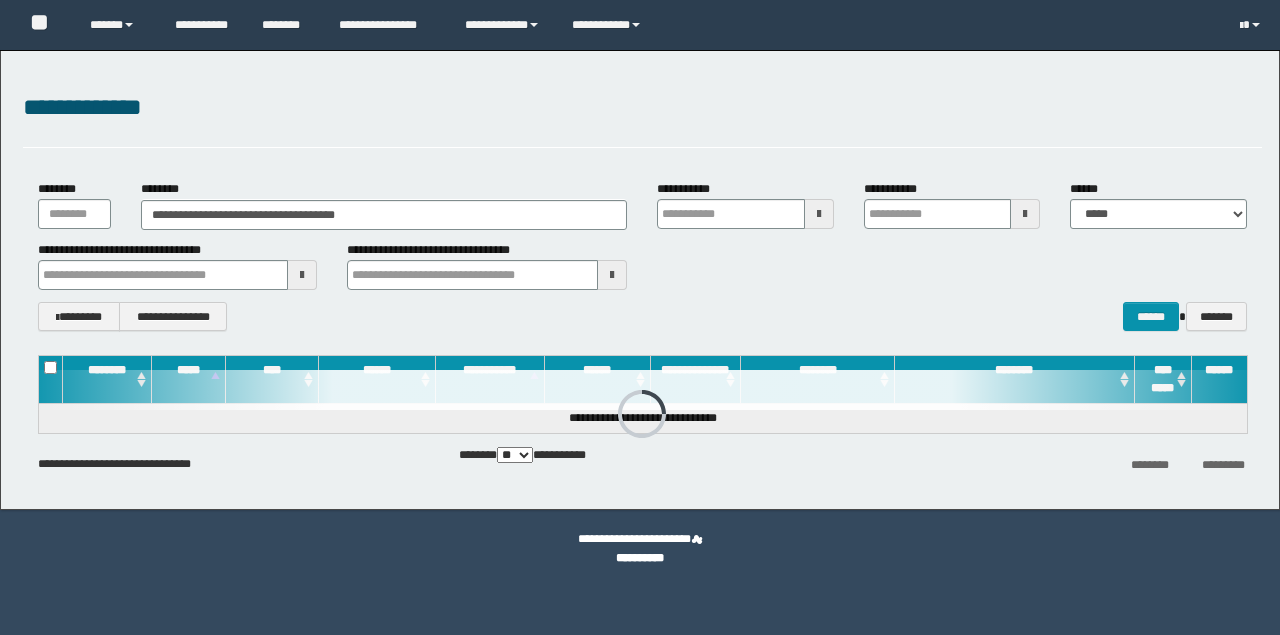 scroll, scrollTop: 0, scrollLeft: 0, axis: both 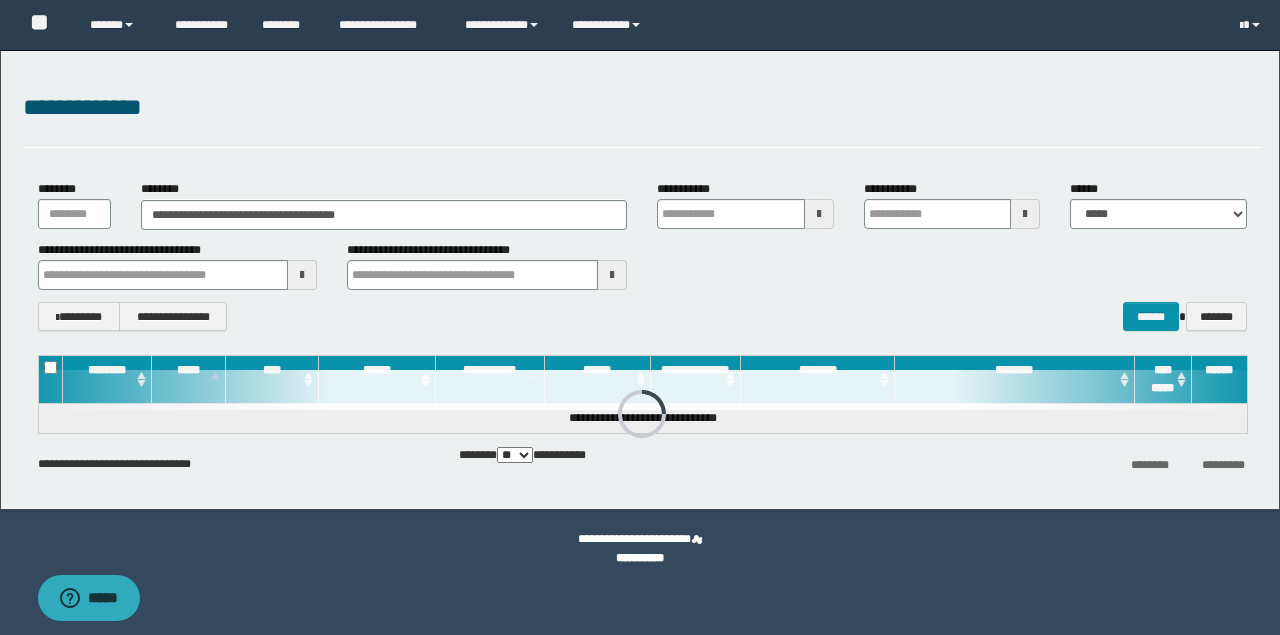 click on "**********" at bounding box center [640, 280] 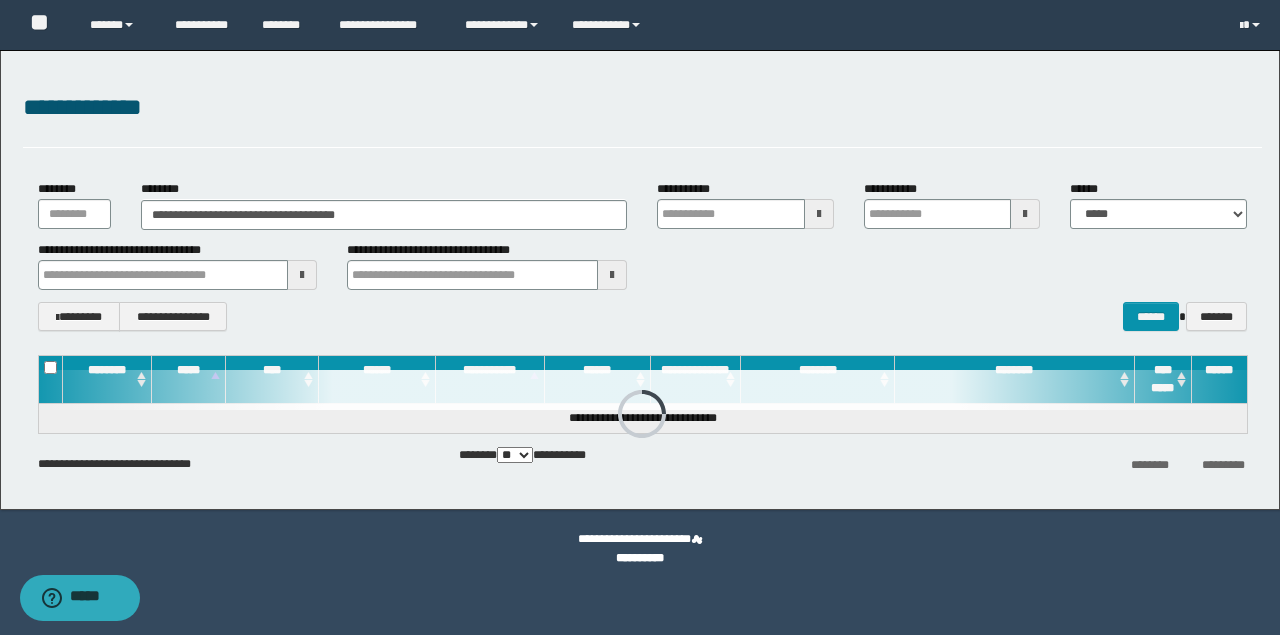 type on "*******" 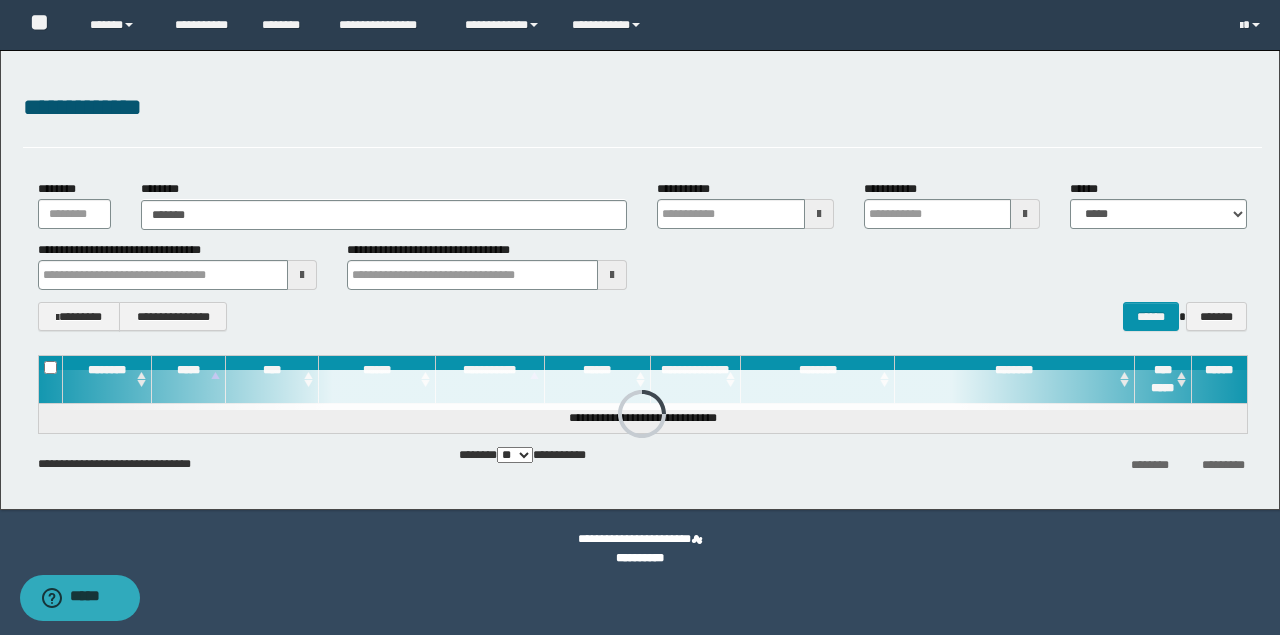 scroll, scrollTop: 0, scrollLeft: 0, axis: both 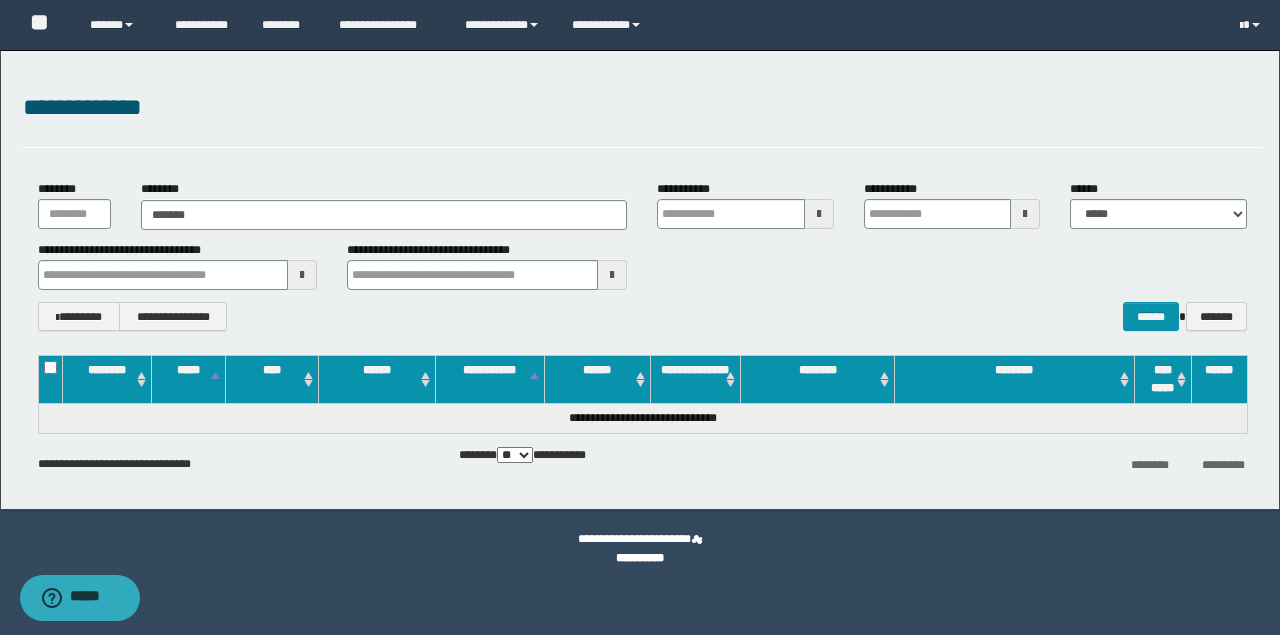 type on "*******" 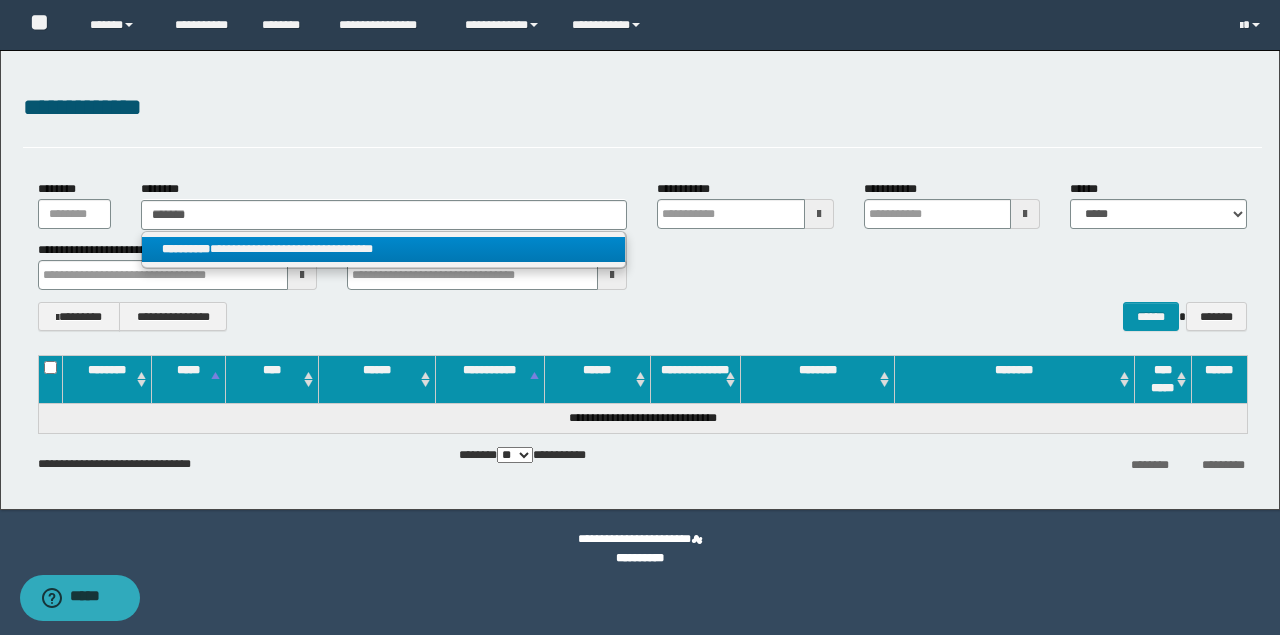type on "*******" 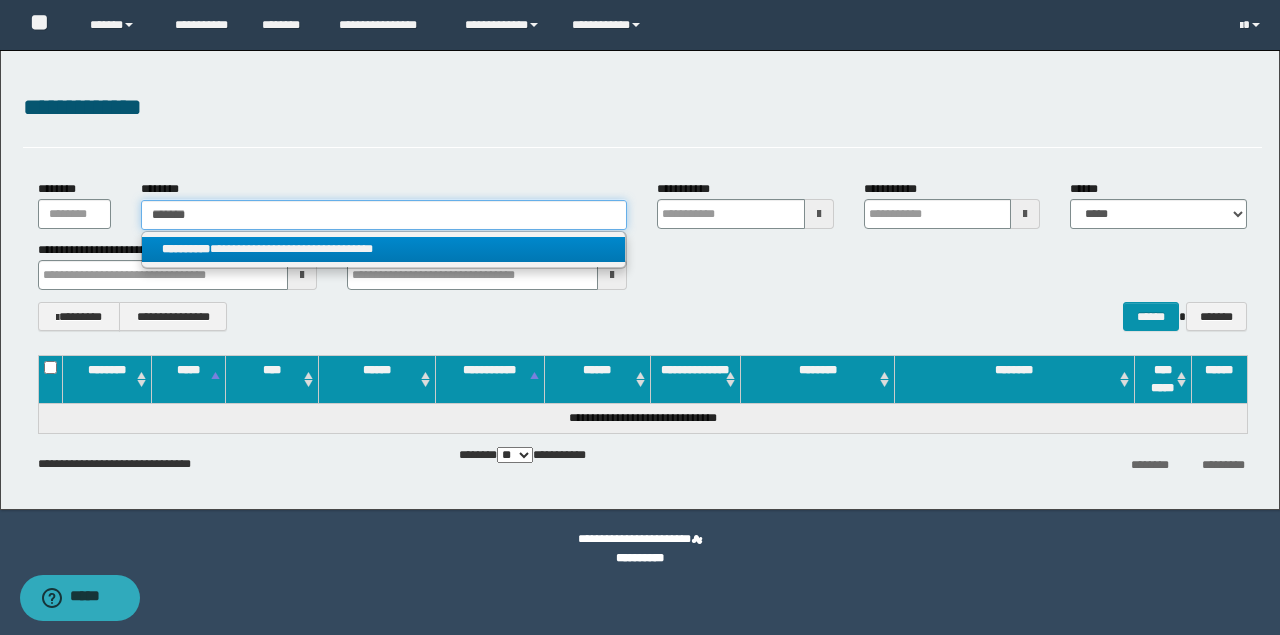 type 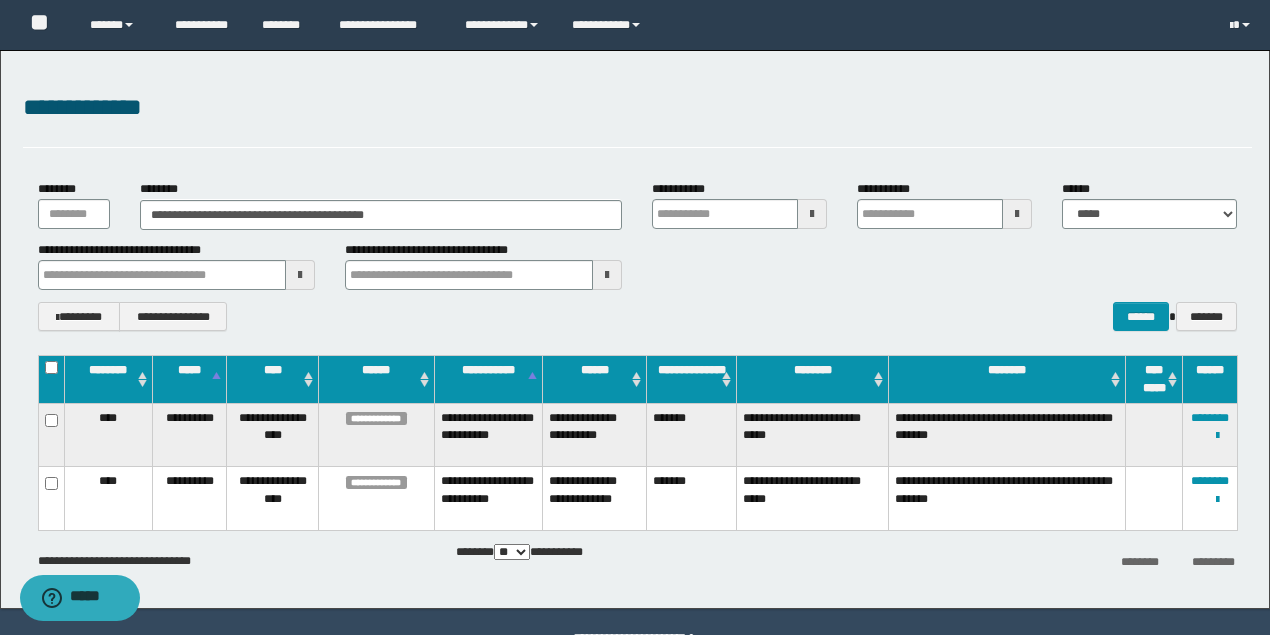 click on "******** *********" at bounding box center [1046, 560] 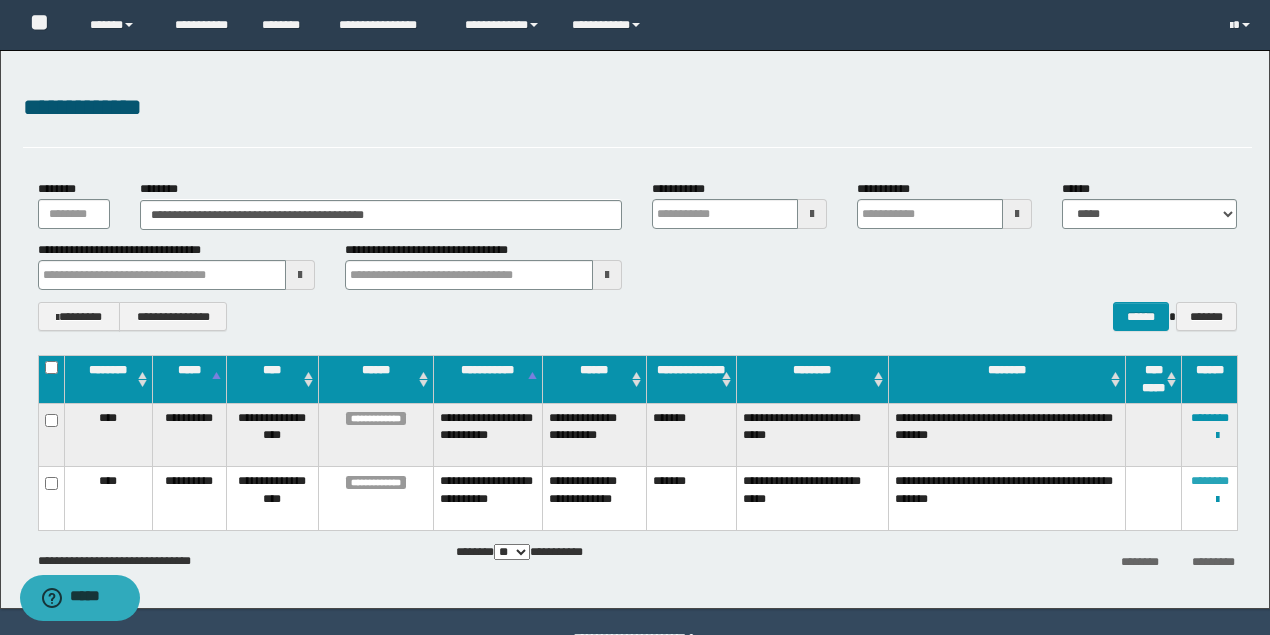 click on "**********" at bounding box center (637, 443) 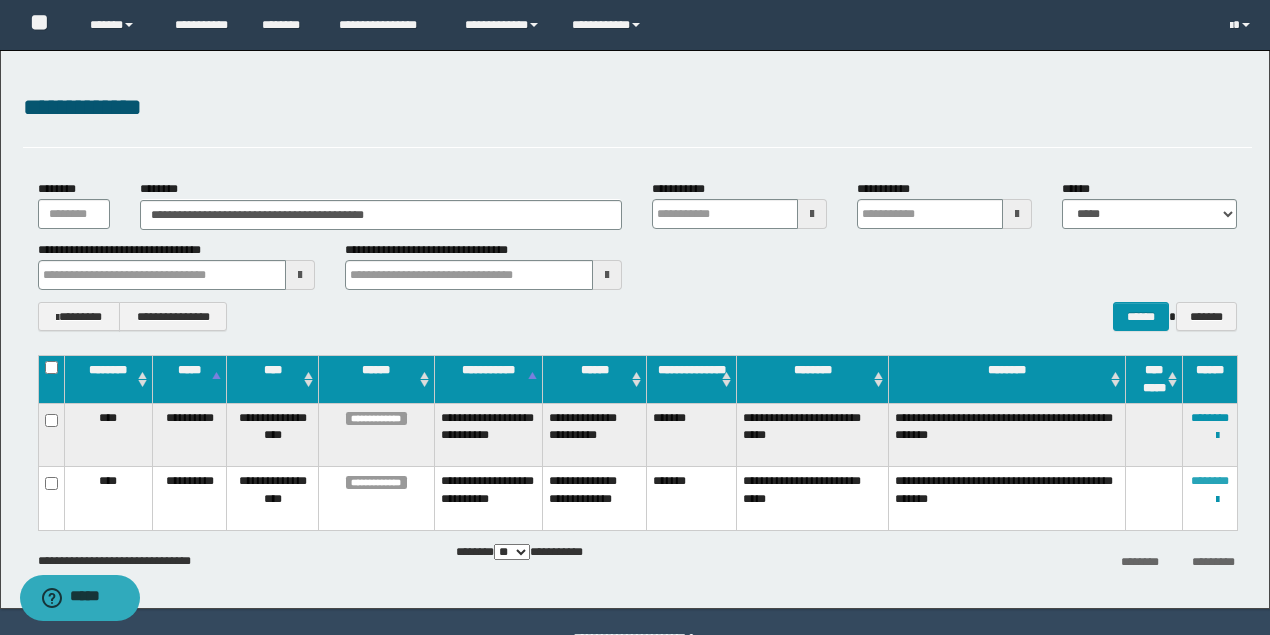 click on "********" at bounding box center [1210, 481] 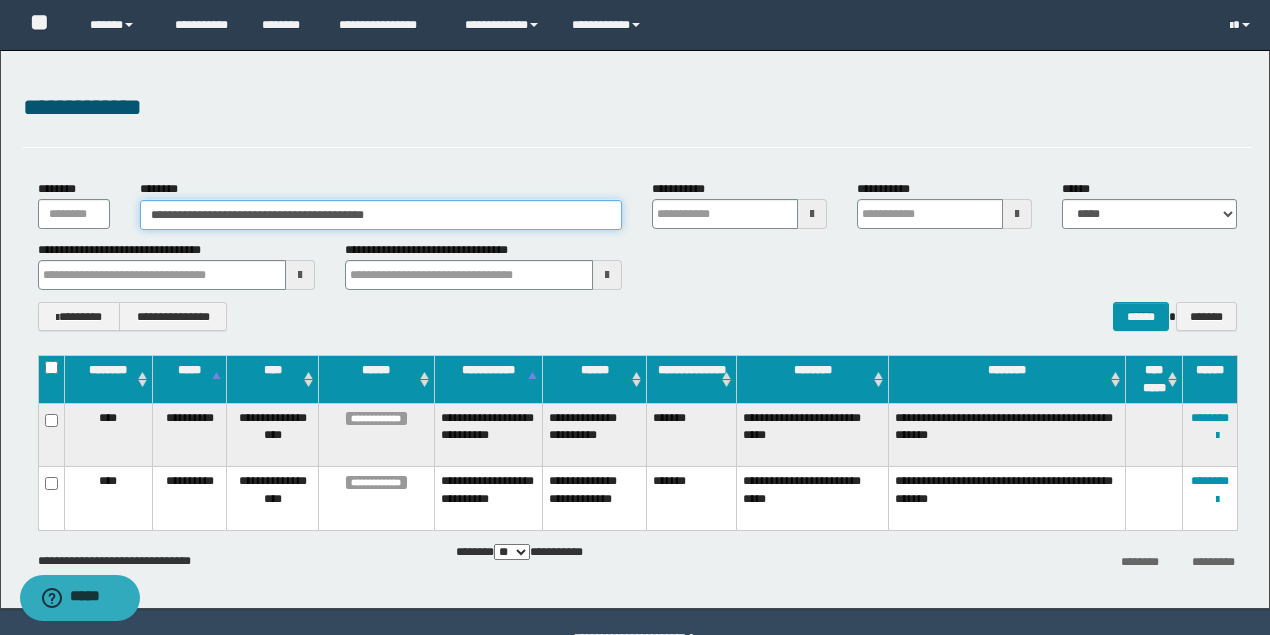 drag, startPoint x: 457, startPoint y: 213, endPoint x: 151, endPoint y: 210, distance: 306.0147 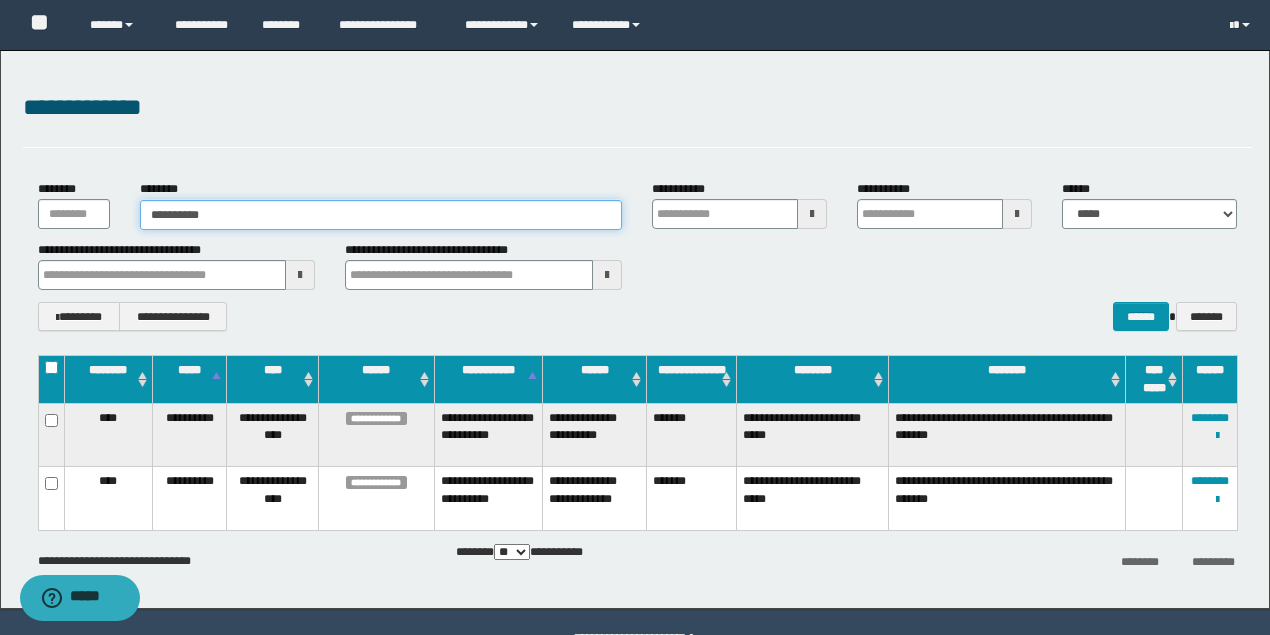type on "**********" 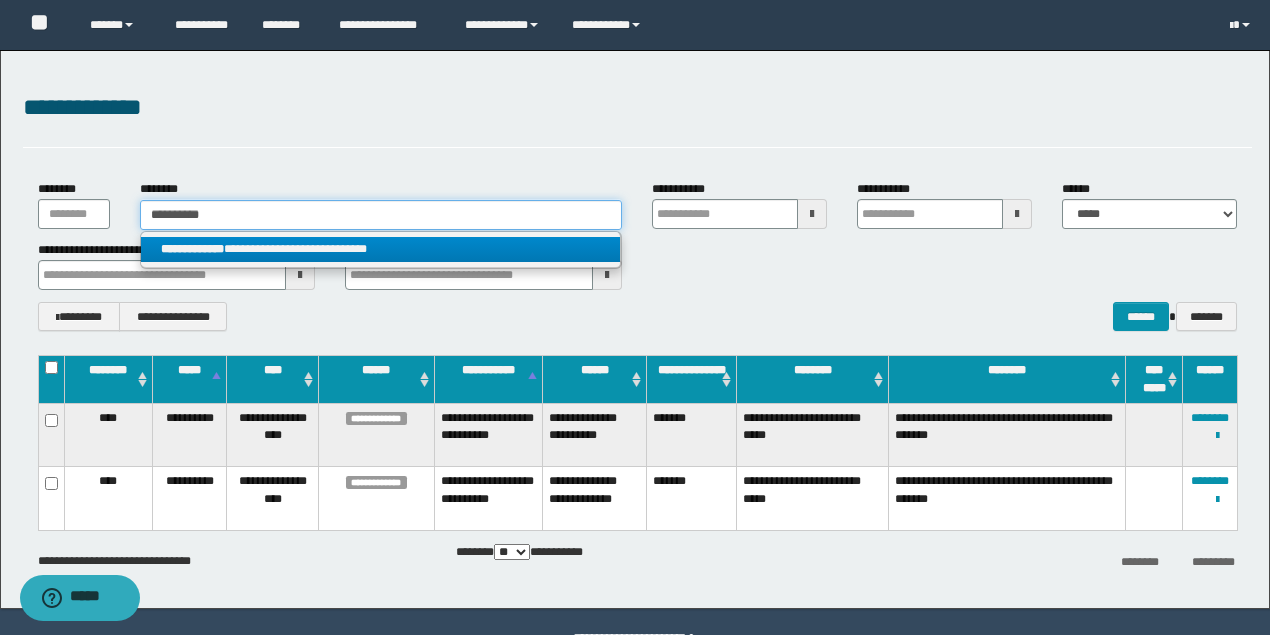 type on "**********" 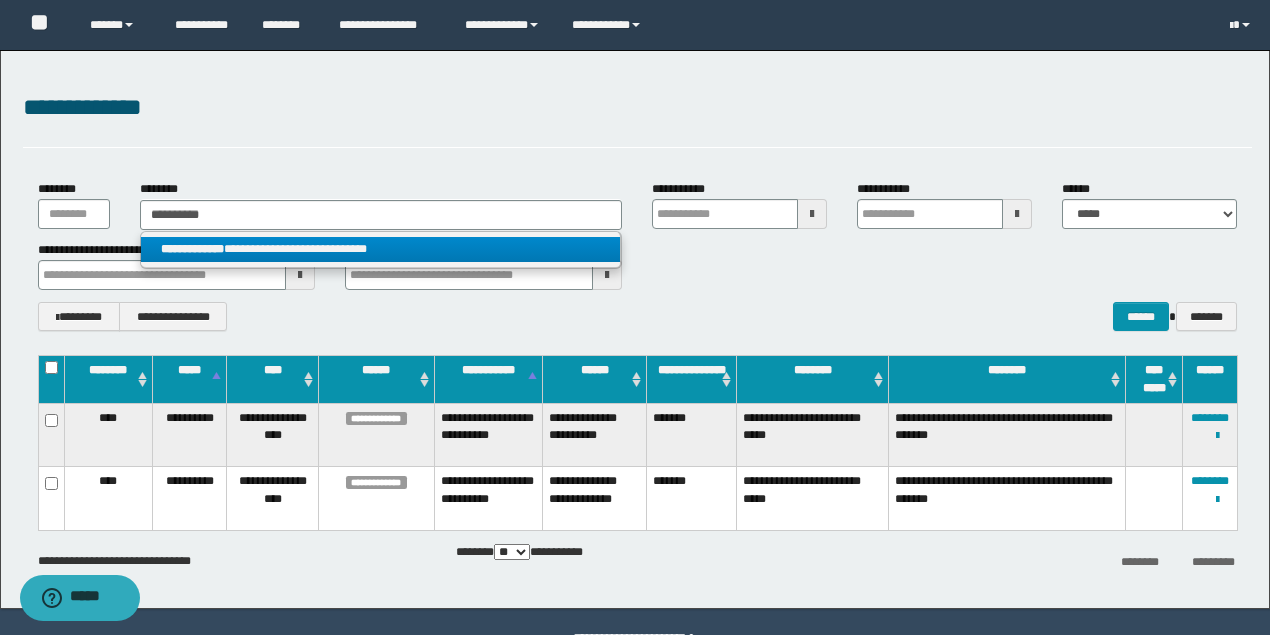 click on "**********" at bounding box center [380, 249] 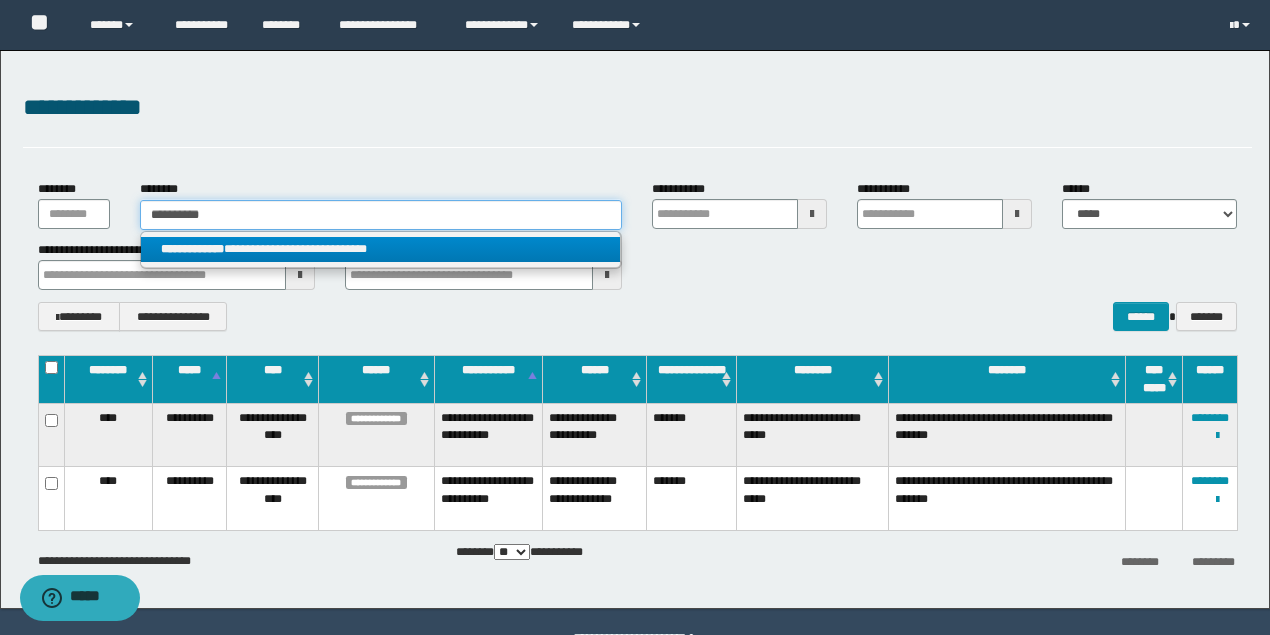 type 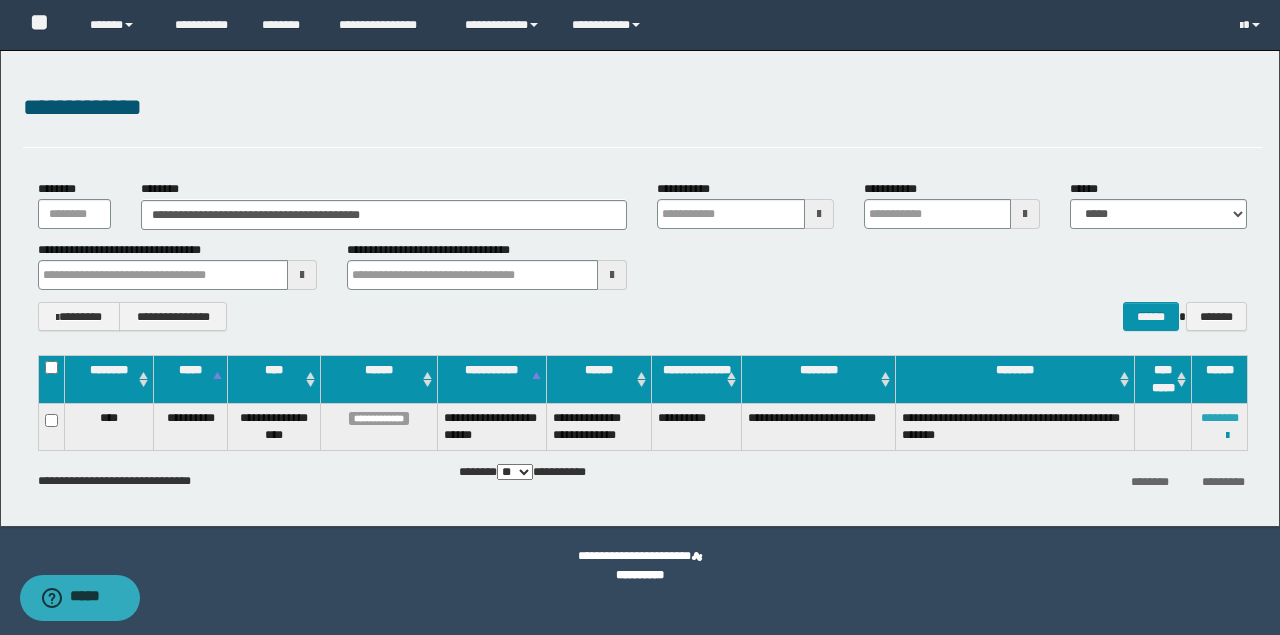 click on "********" at bounding box center [1220, 418] 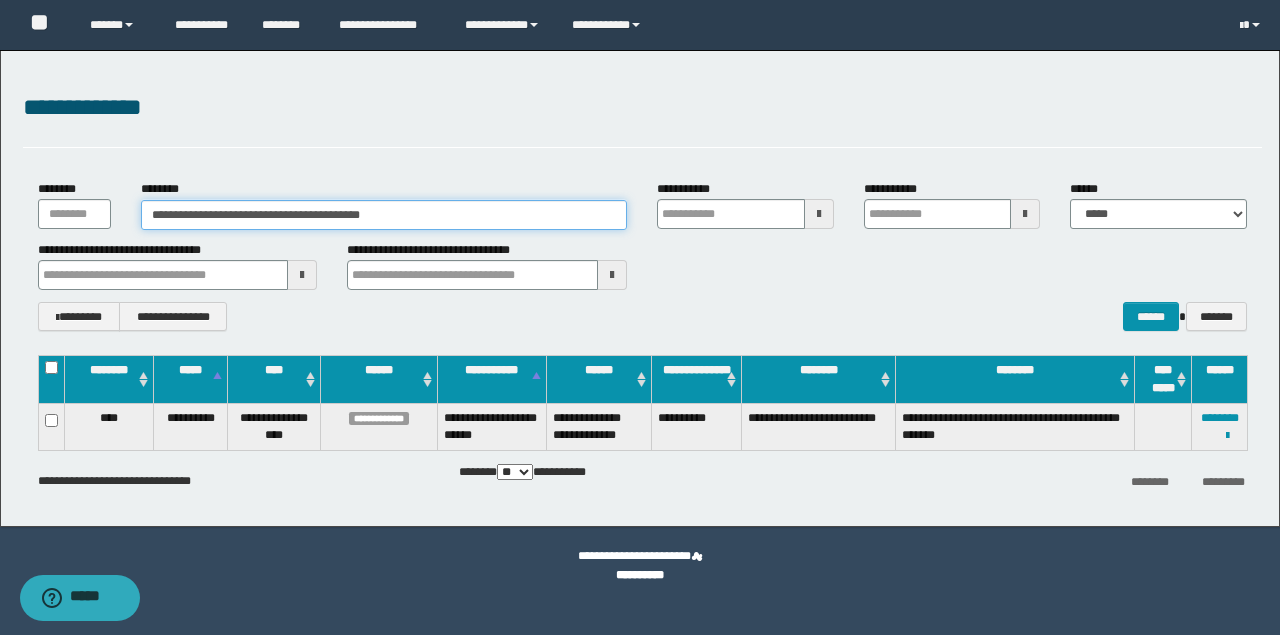 drag, startPoint x: 448, startPoint y: 214, endPoint x: 33, endPoint y: 191, distance: 415.63687 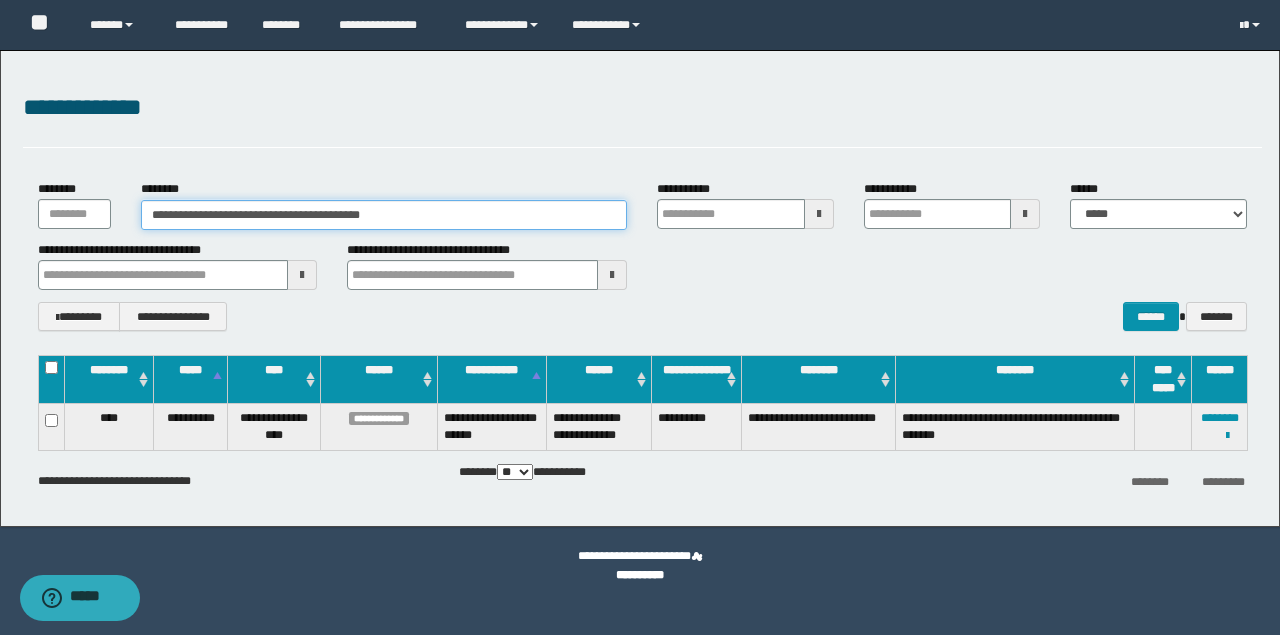 paste 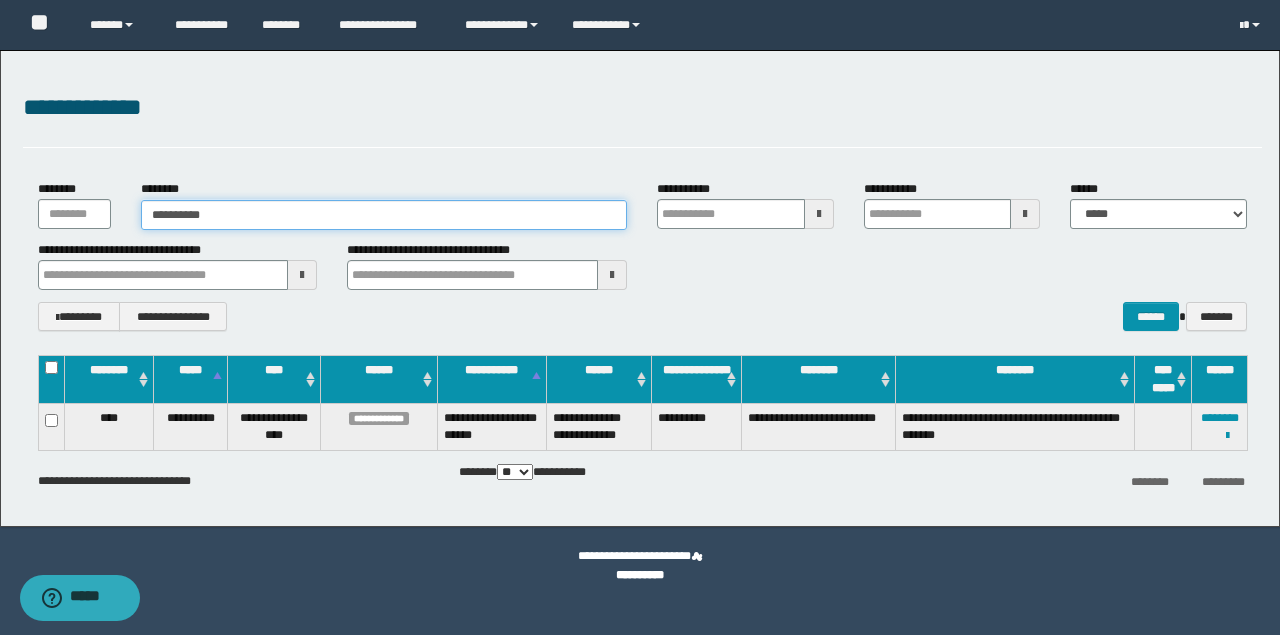 type on "**********" 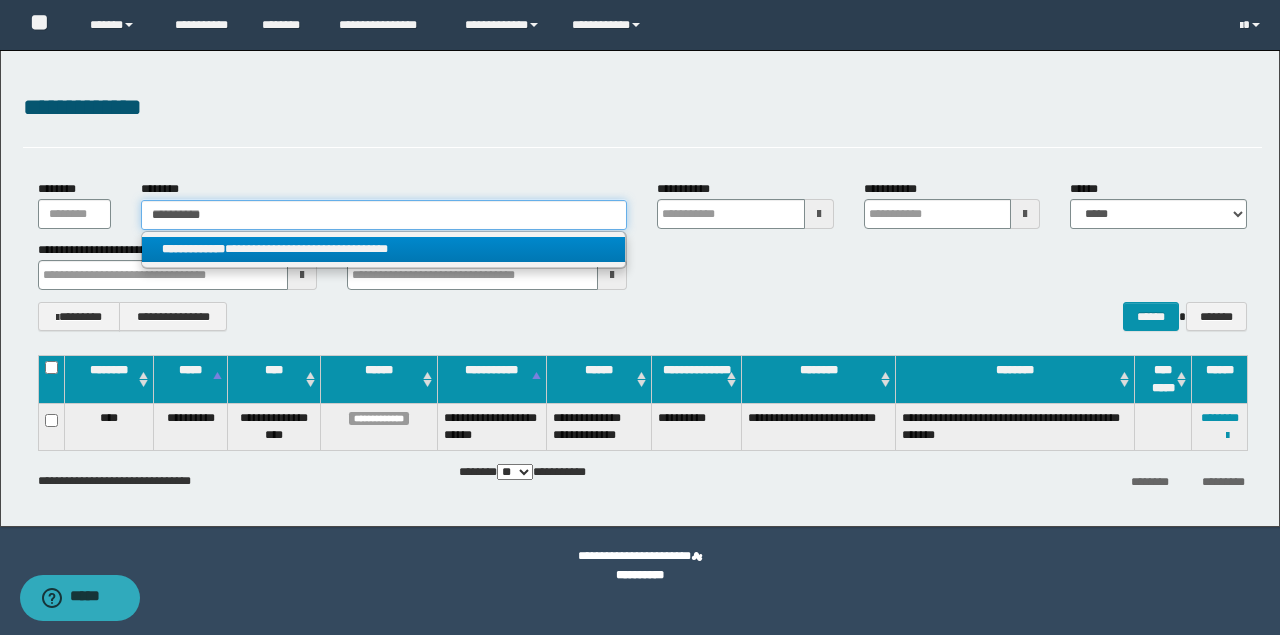 type on "**********" 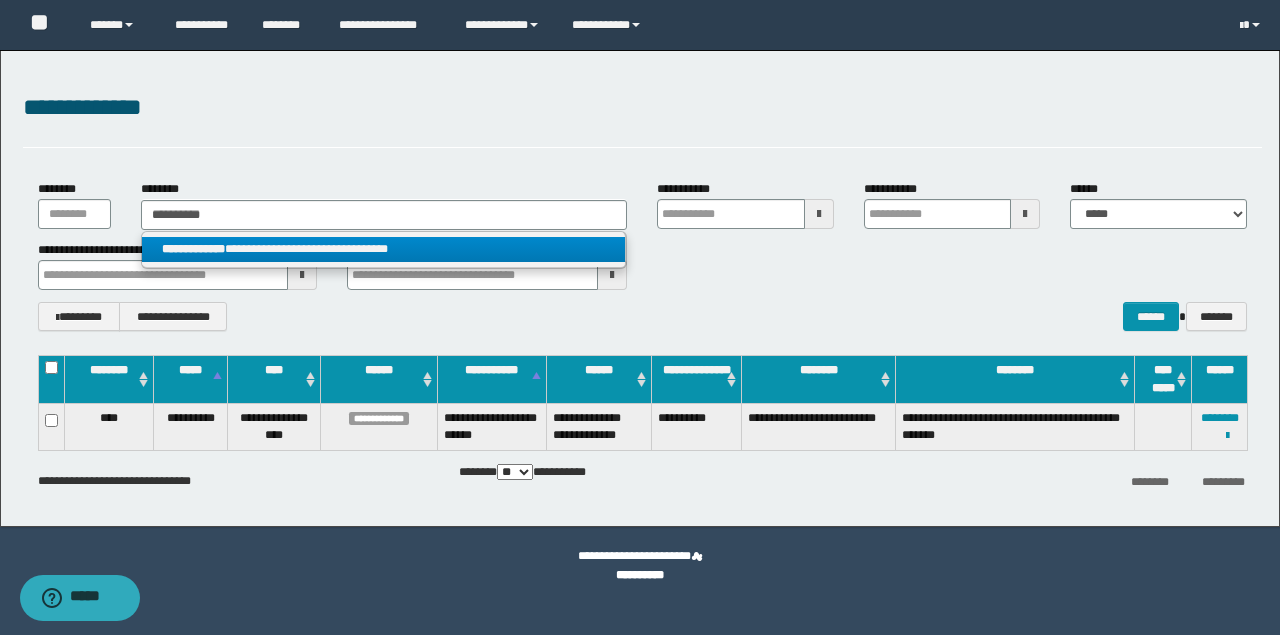 click on "**********" at bounding box center (384, 249) 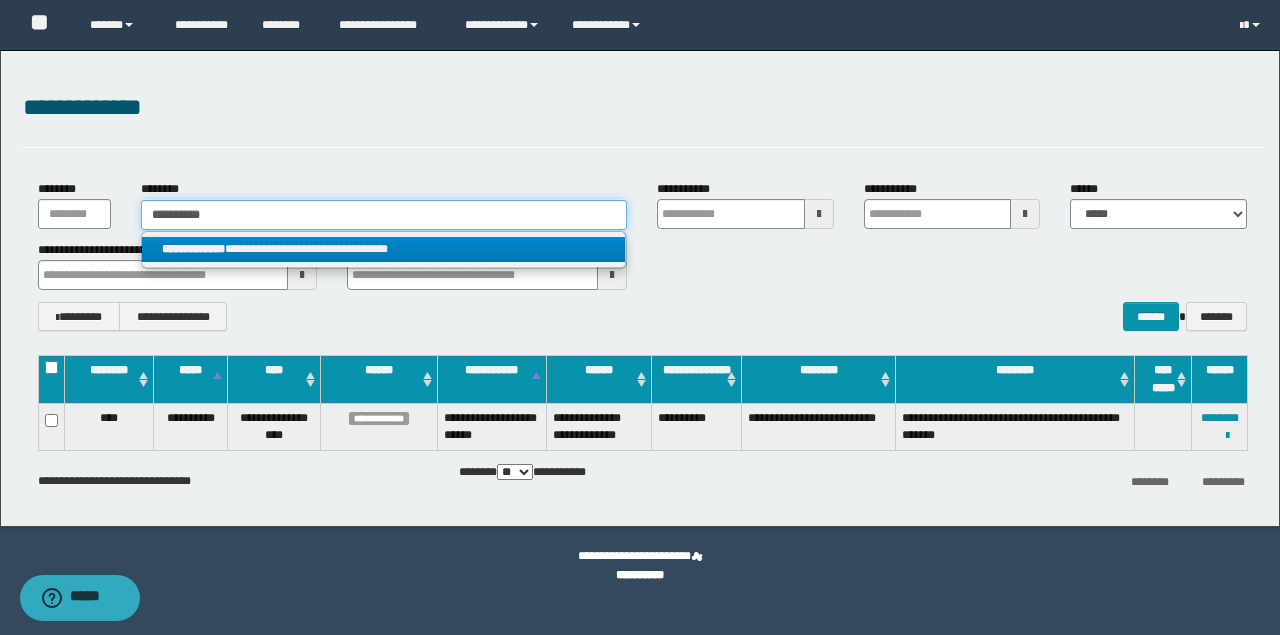 type 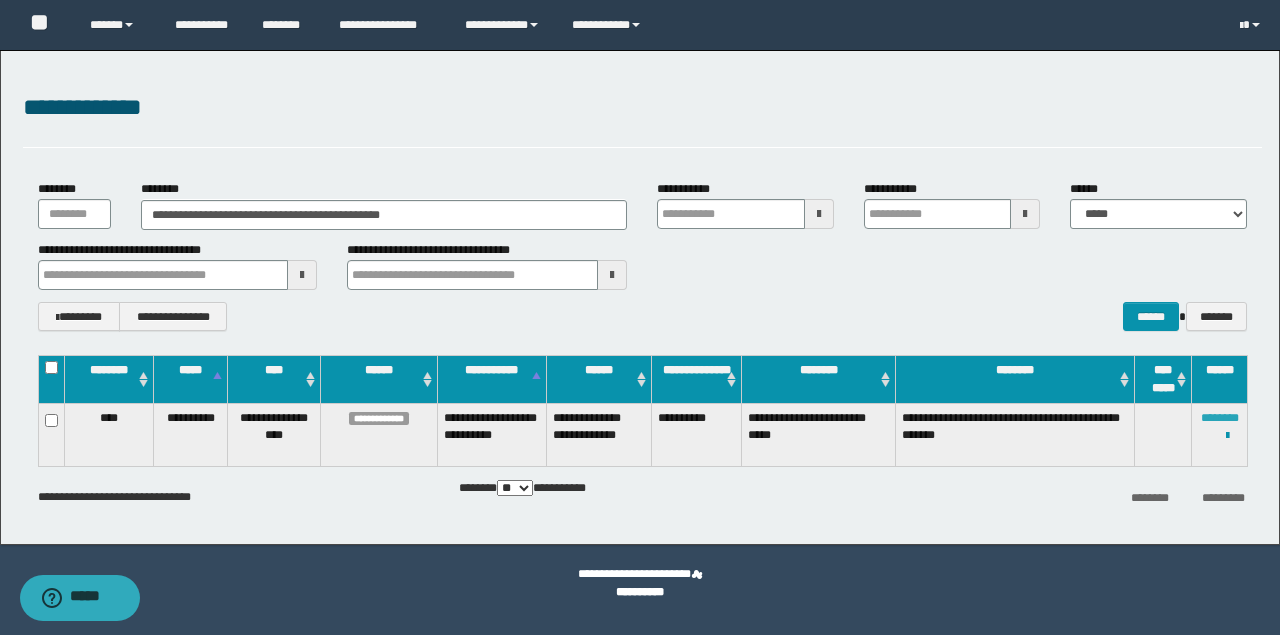 click on "********" at bounding box center (1220, 418) 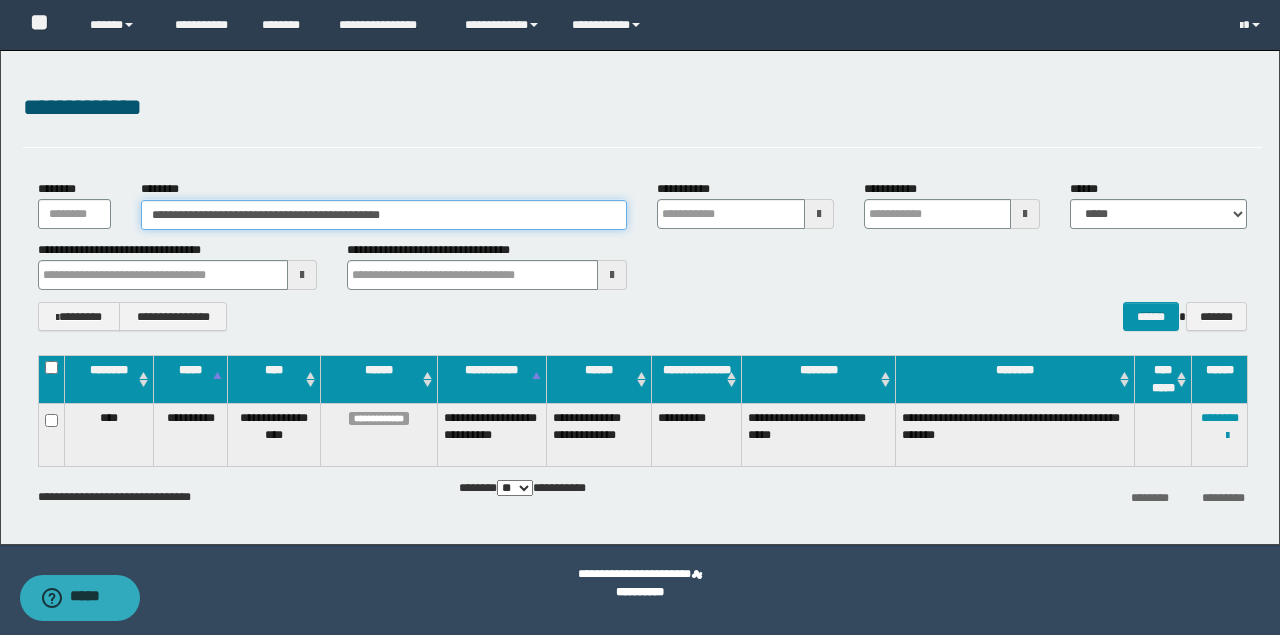 drag, startPoint x: 459, startPoint y: 218, endPoint x: 0, endPoint y: 210, distance: 459.0697 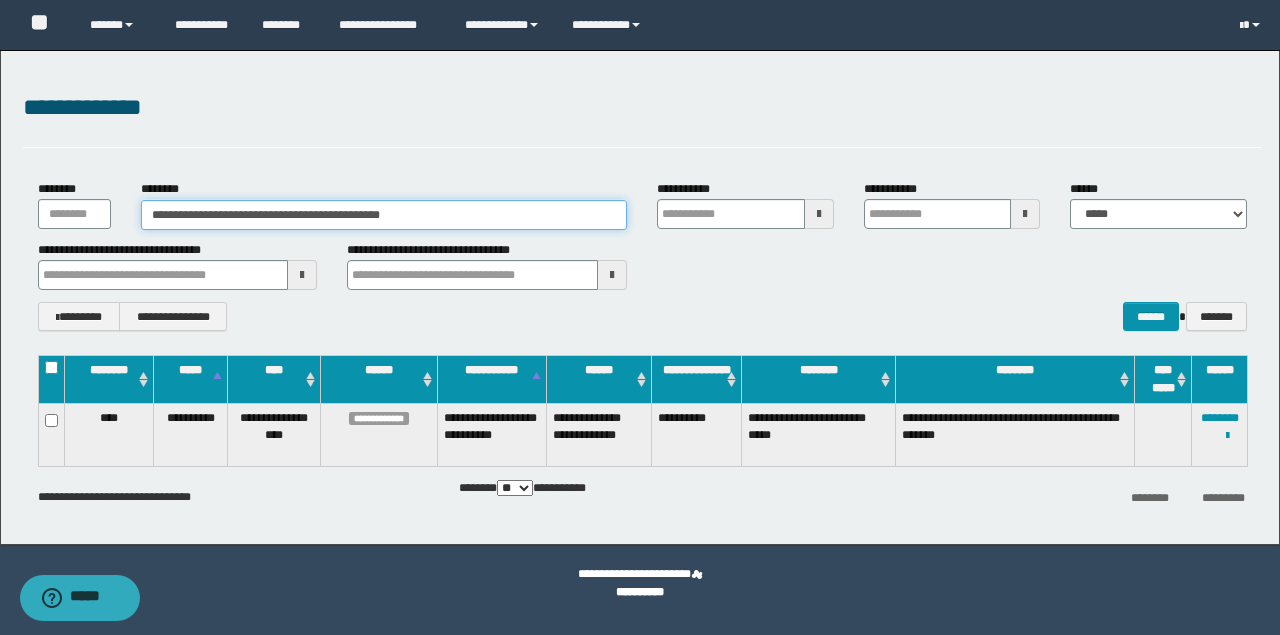 paste 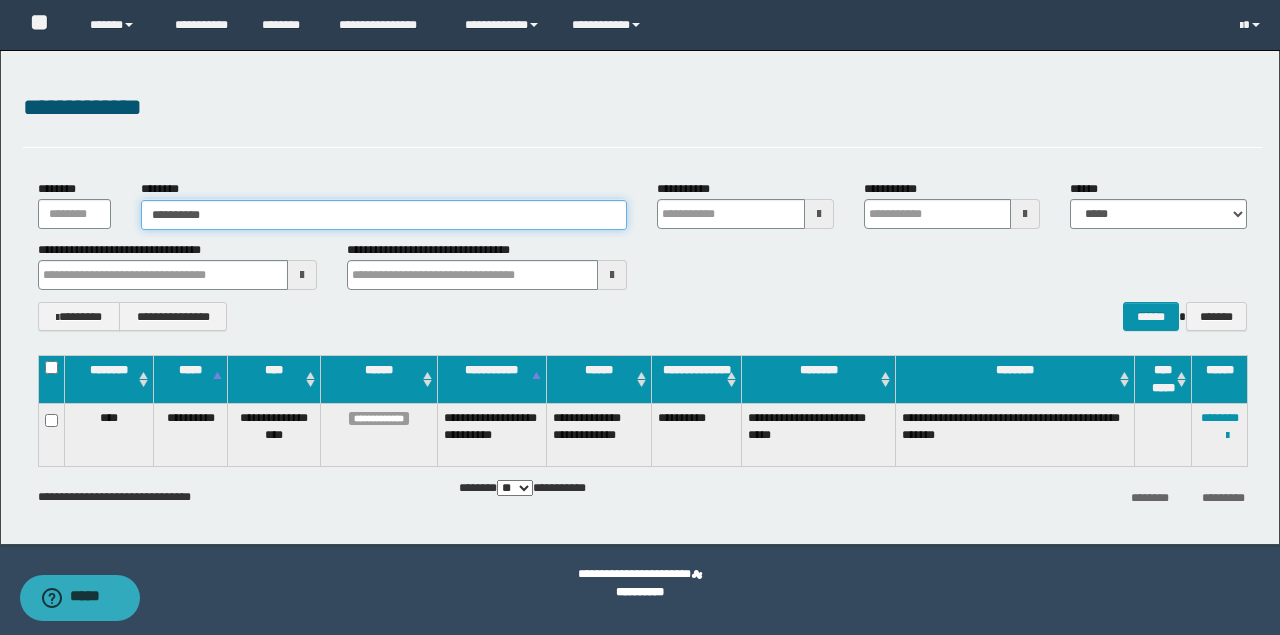 type on "**********" 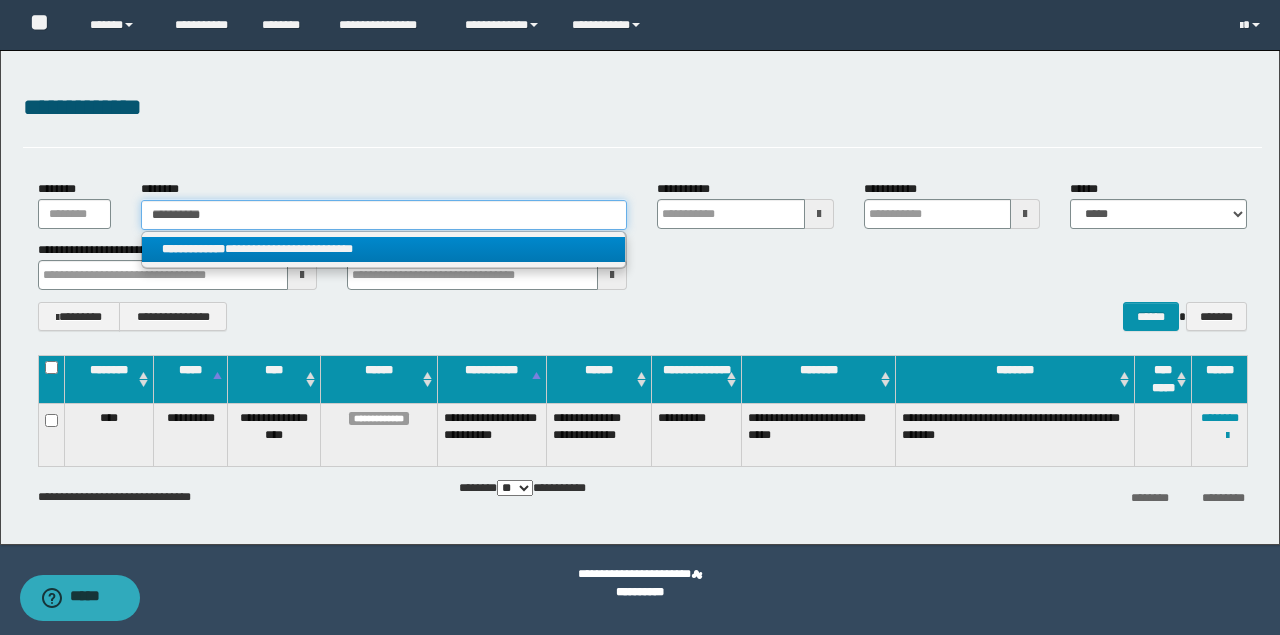 type on "**********" 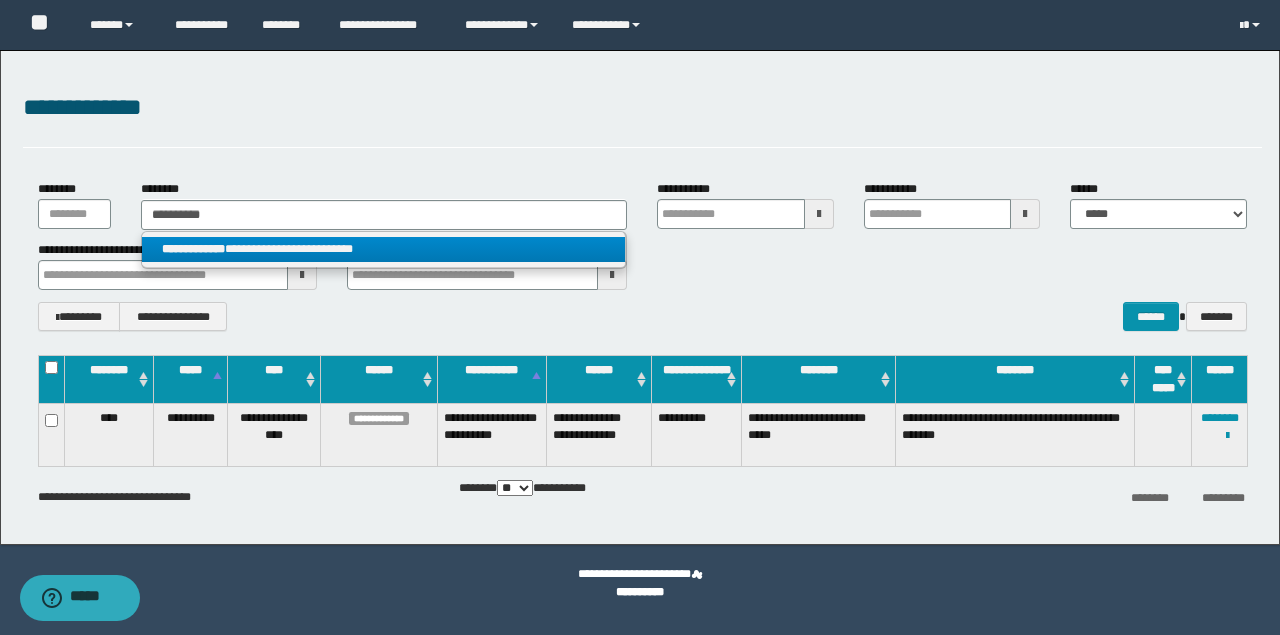 click on "**********" at bounding box center (383, 249) 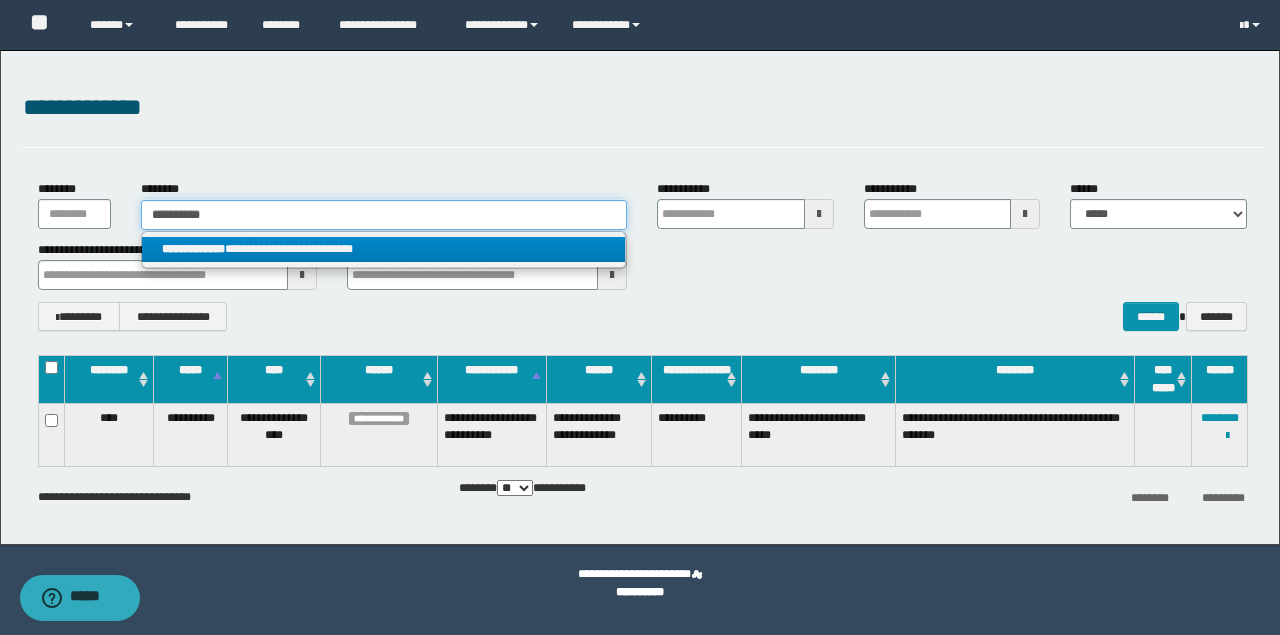 type 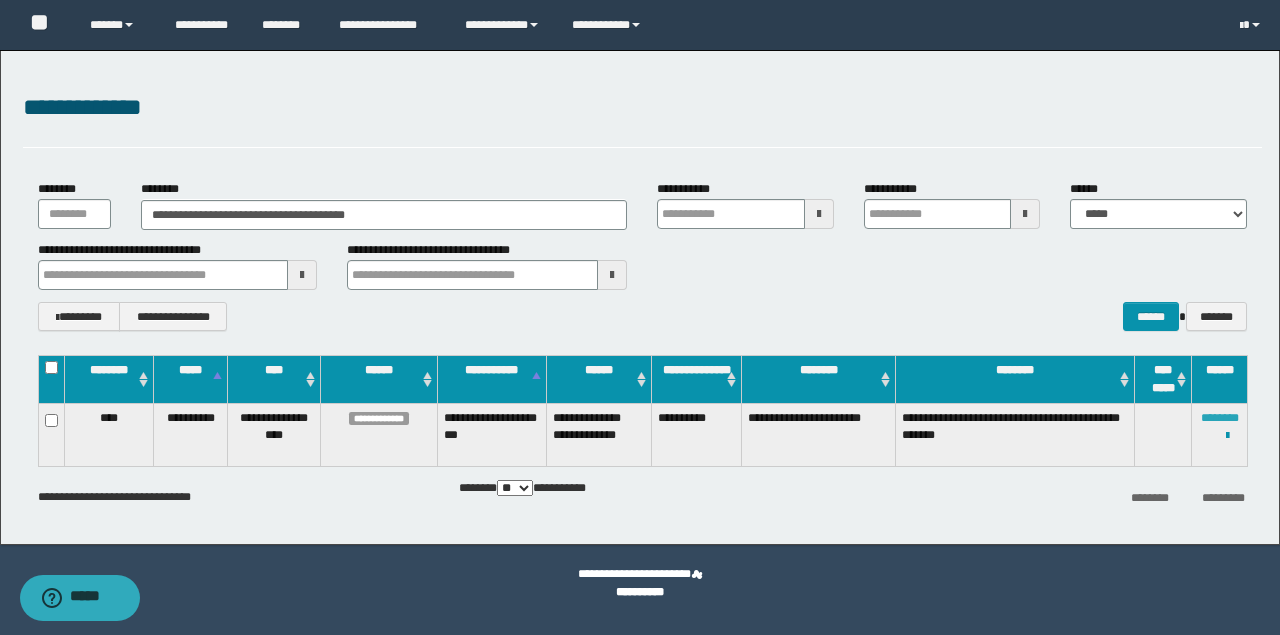 click on "********" at bounding box center [1220, 418] 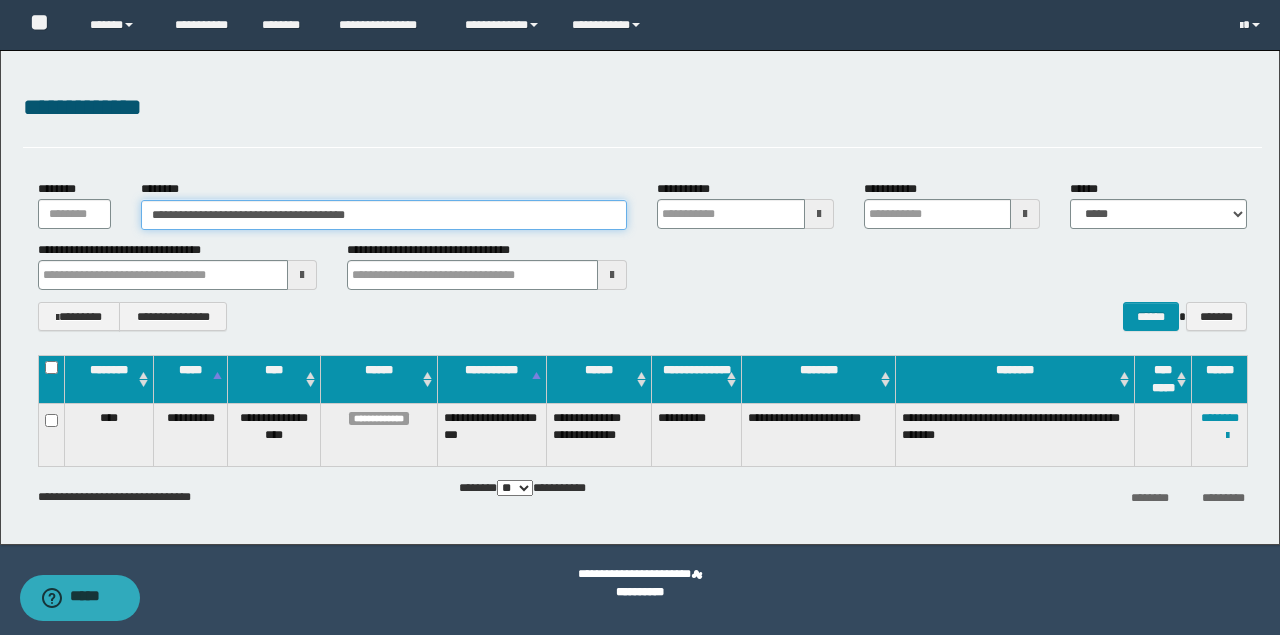 drag, startPoint x: 445, startPoint y: 212, endPoint x: 0, endPoint y: 207, distance: 445.02808 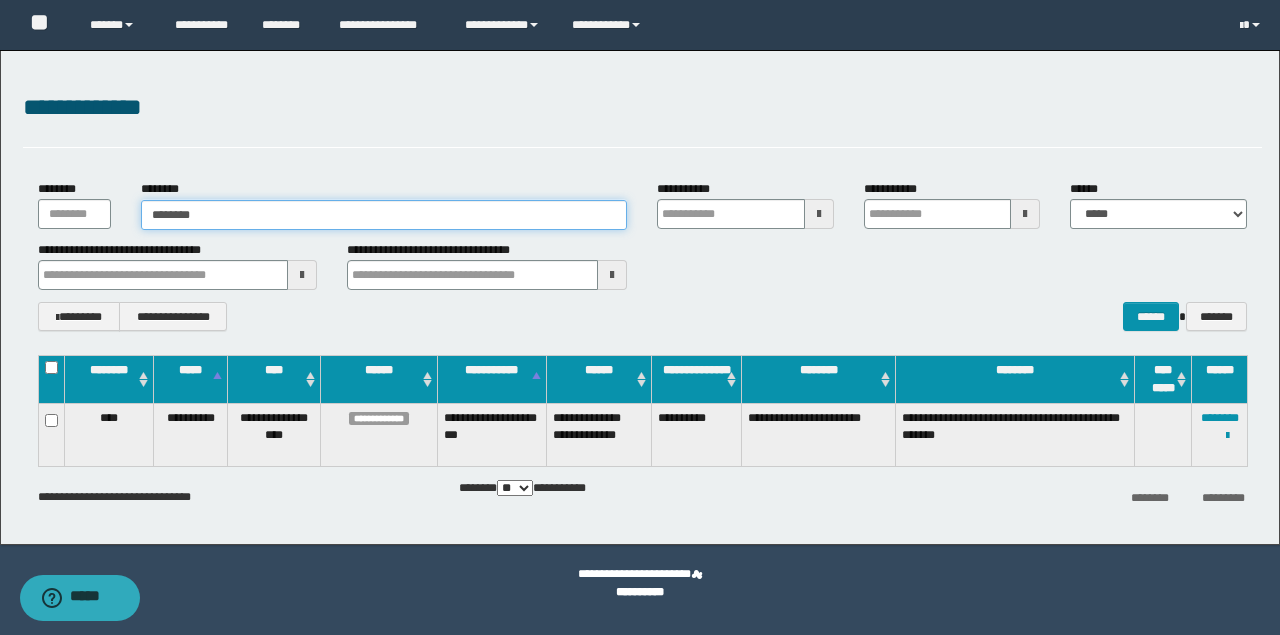 type on "********" 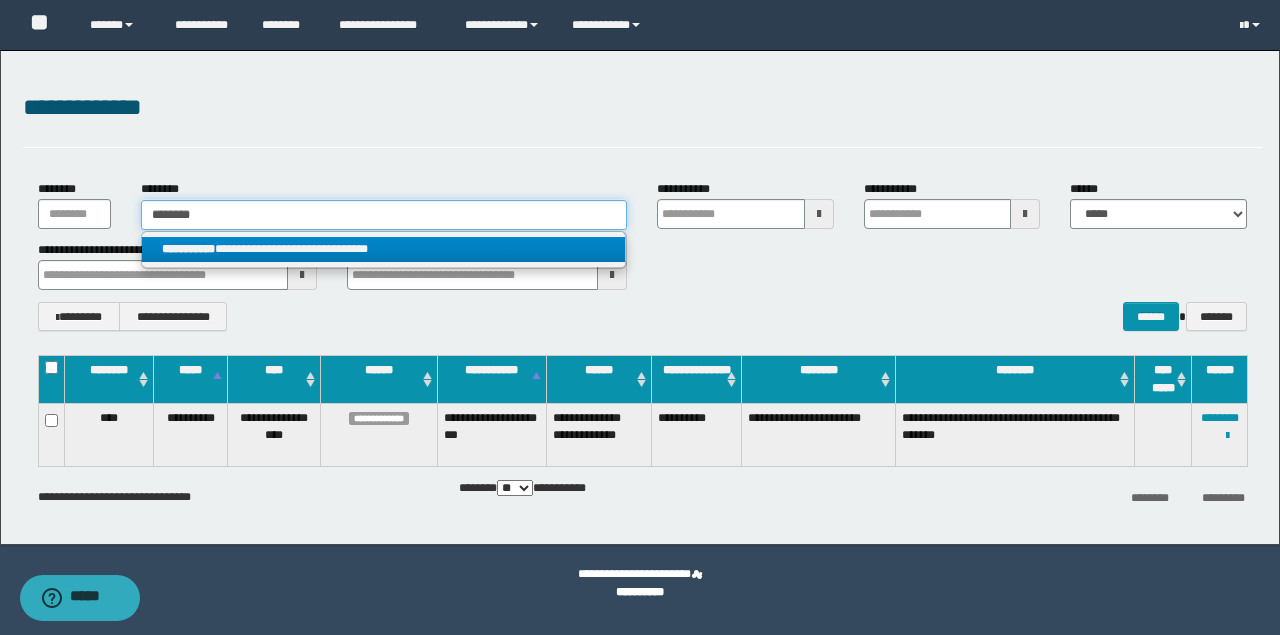 type on "********" 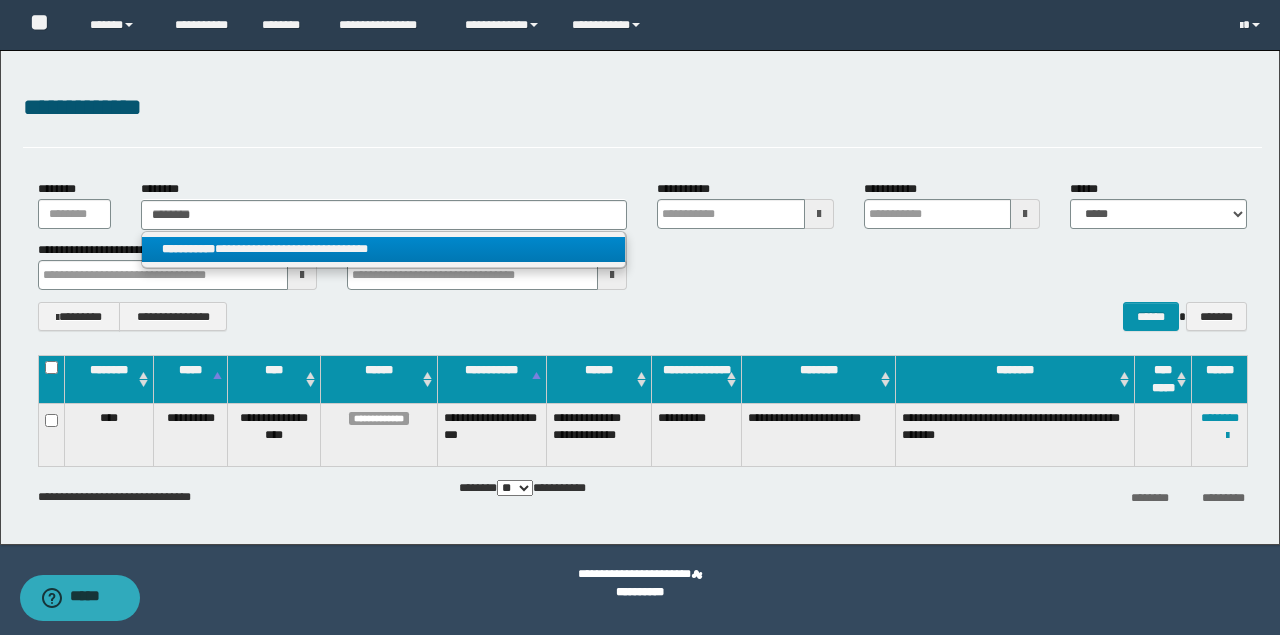 click on "**********" at bounding box center [384, 249] 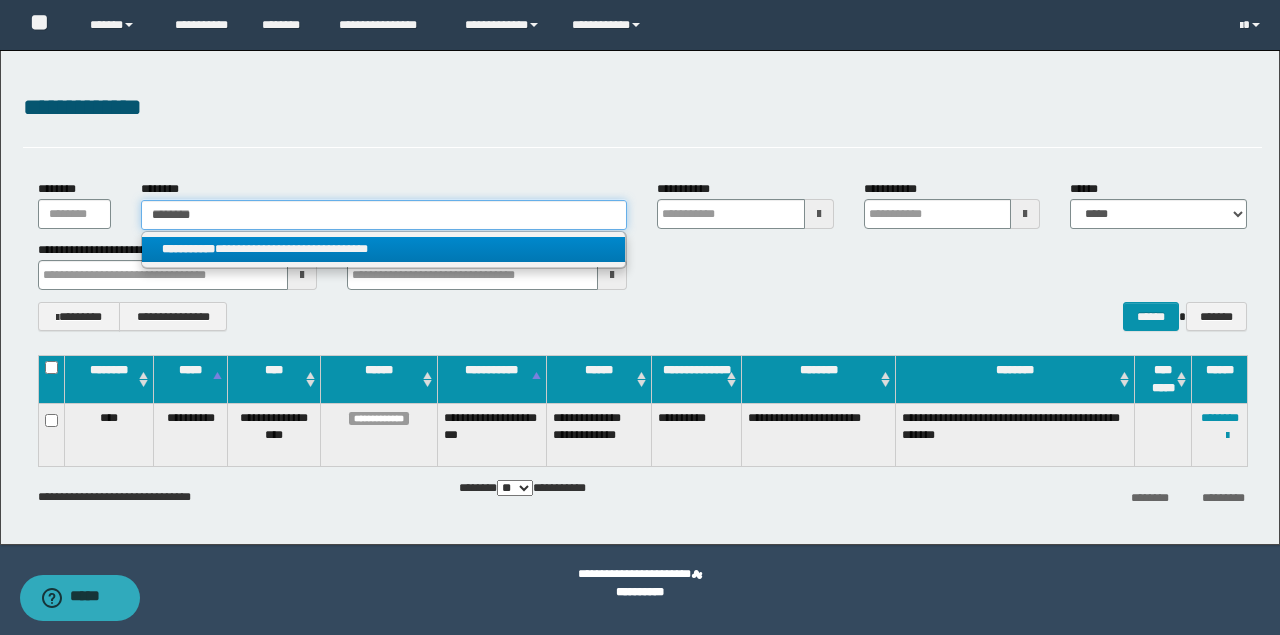 type 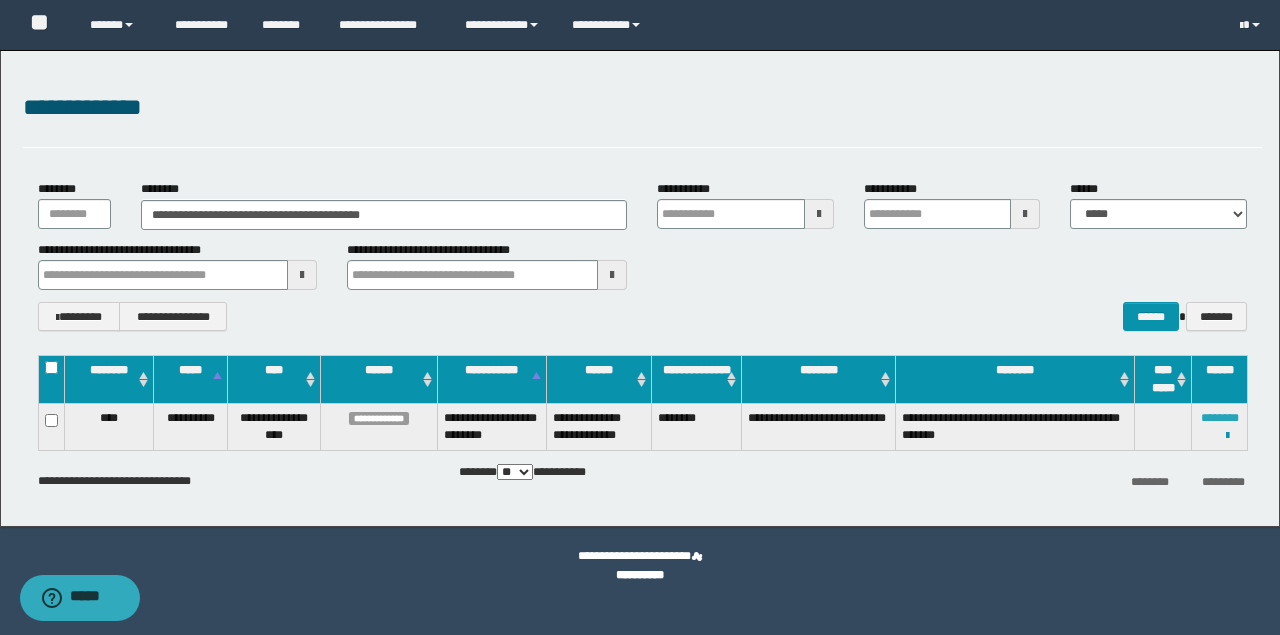 click on "********" at bounding box center [1220, 418] 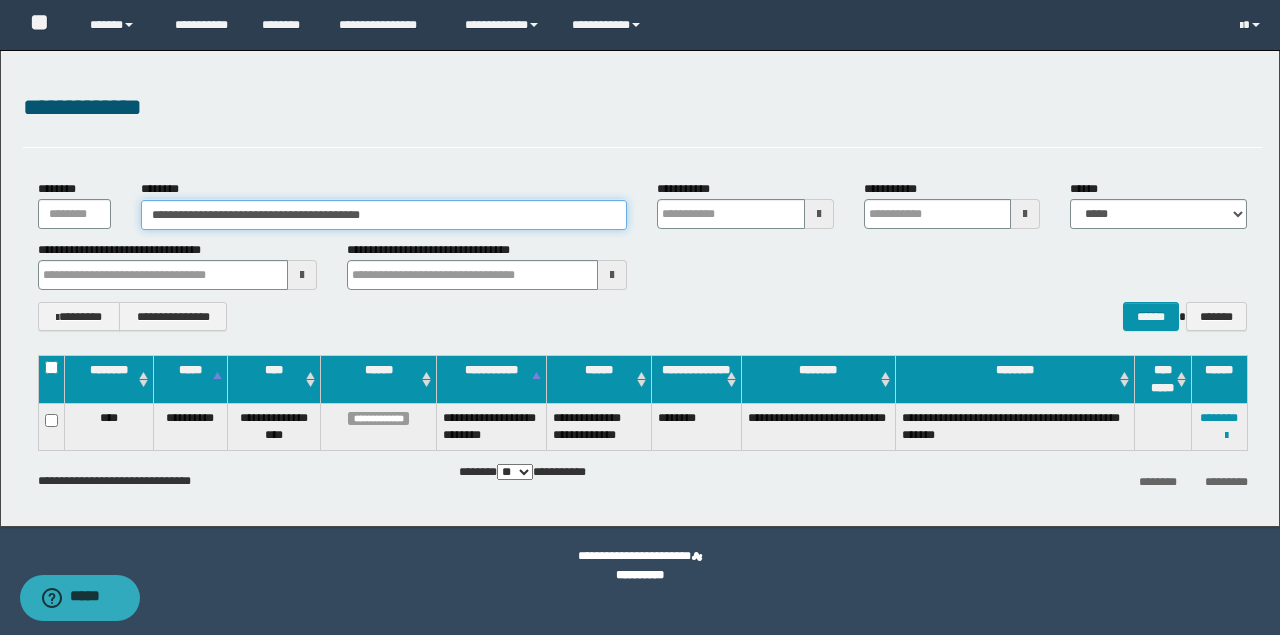 drag, startPoint x: 284, startPoint y: 210, endPoint x: 0, endPoint y: 214, distance: 284.02817 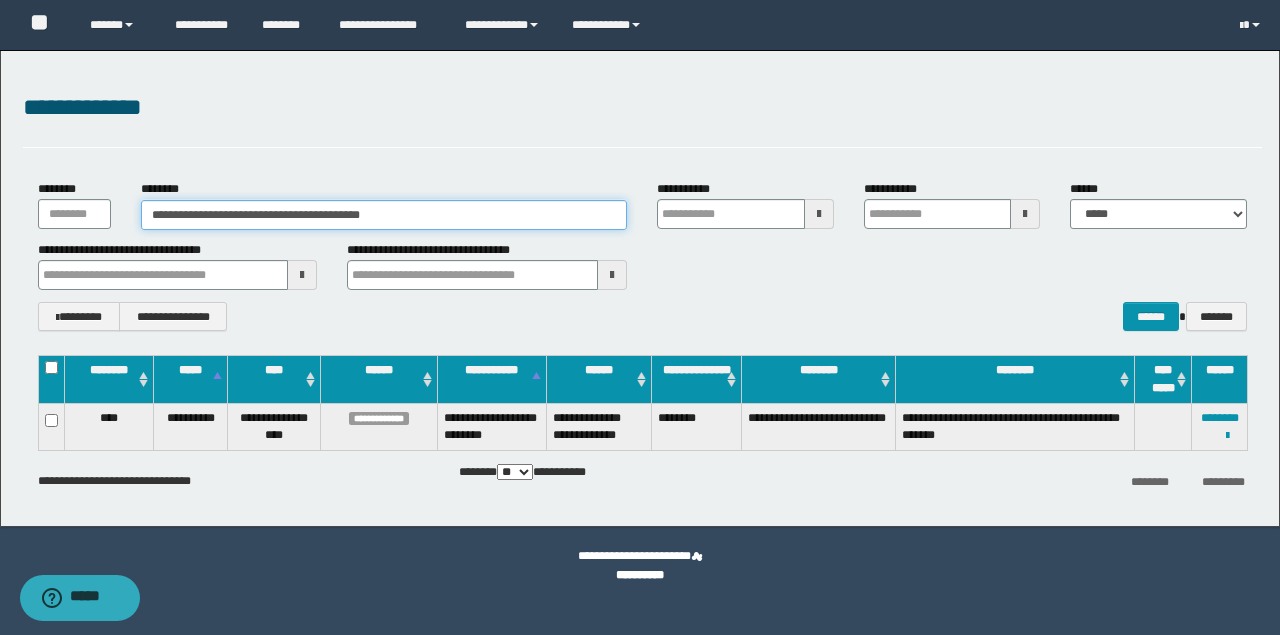 paste 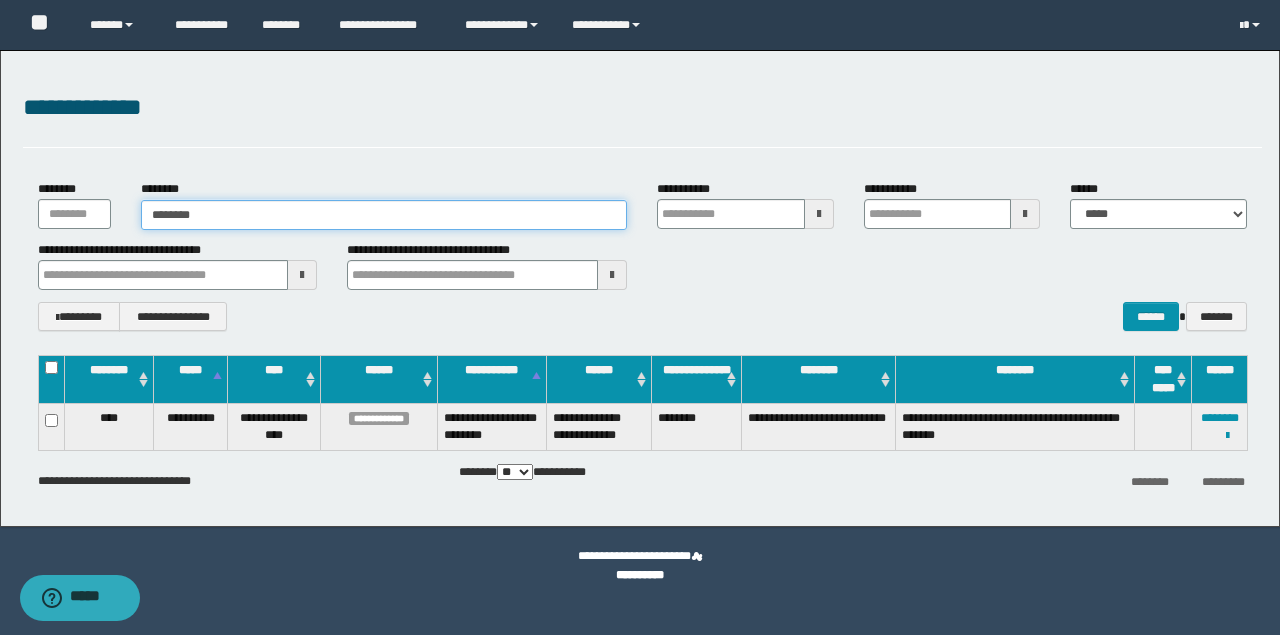 type on "********" 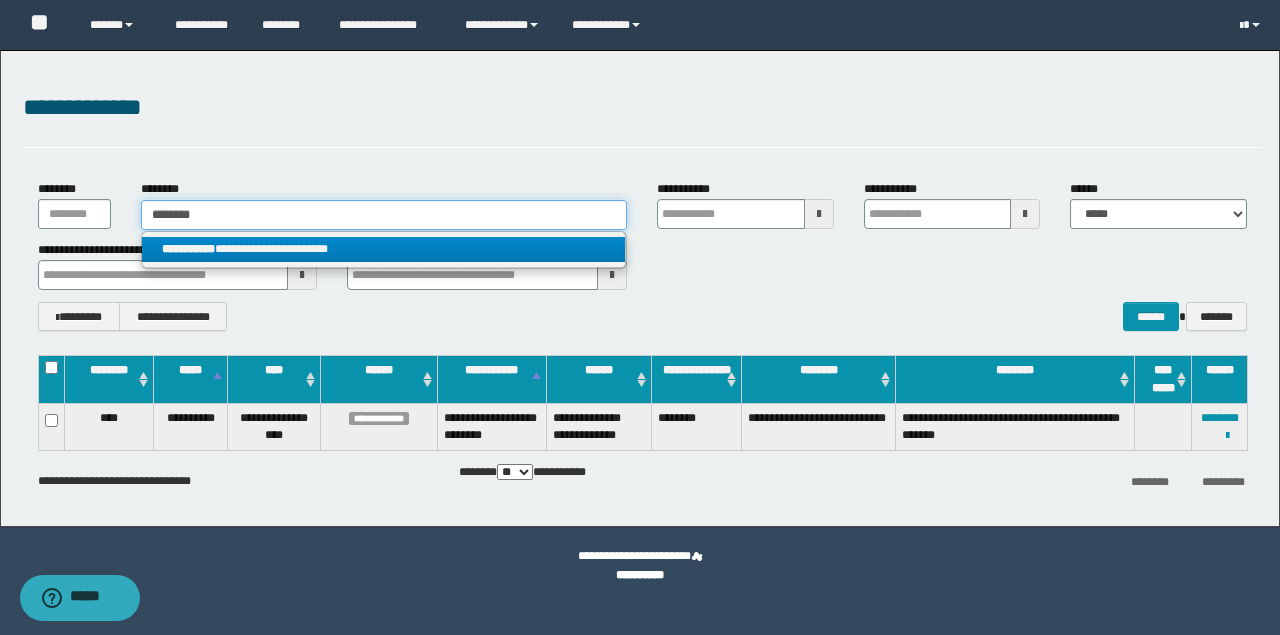 type on "********" 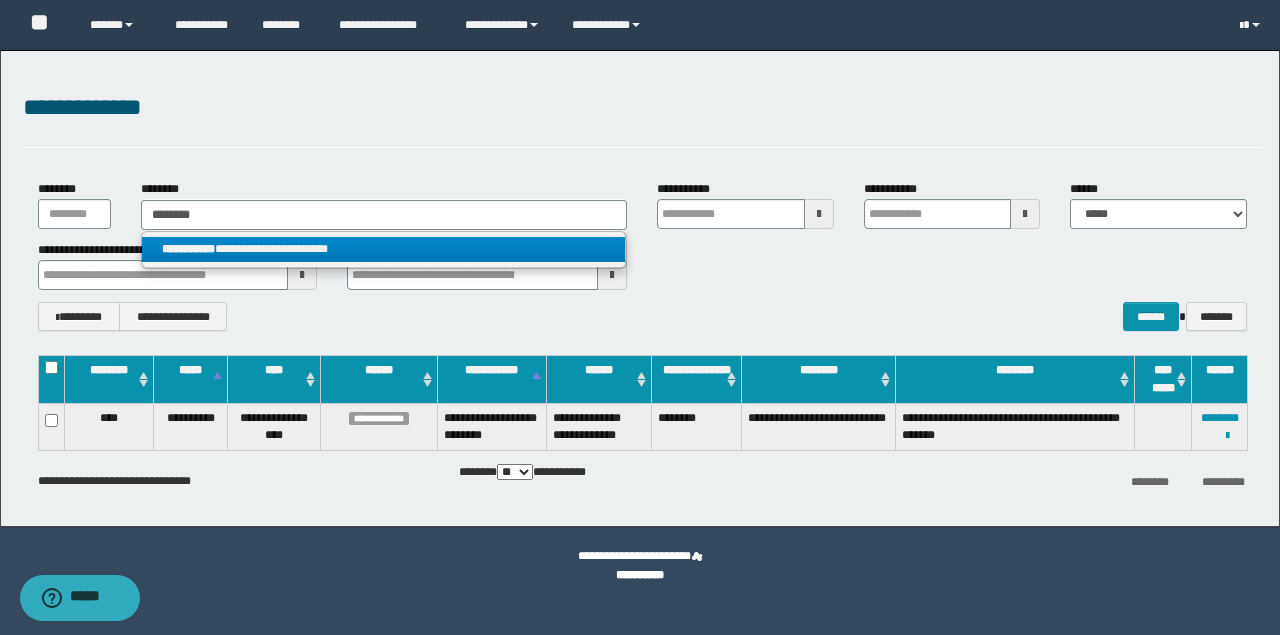 click on "**********" at bounding box center [384, 249] 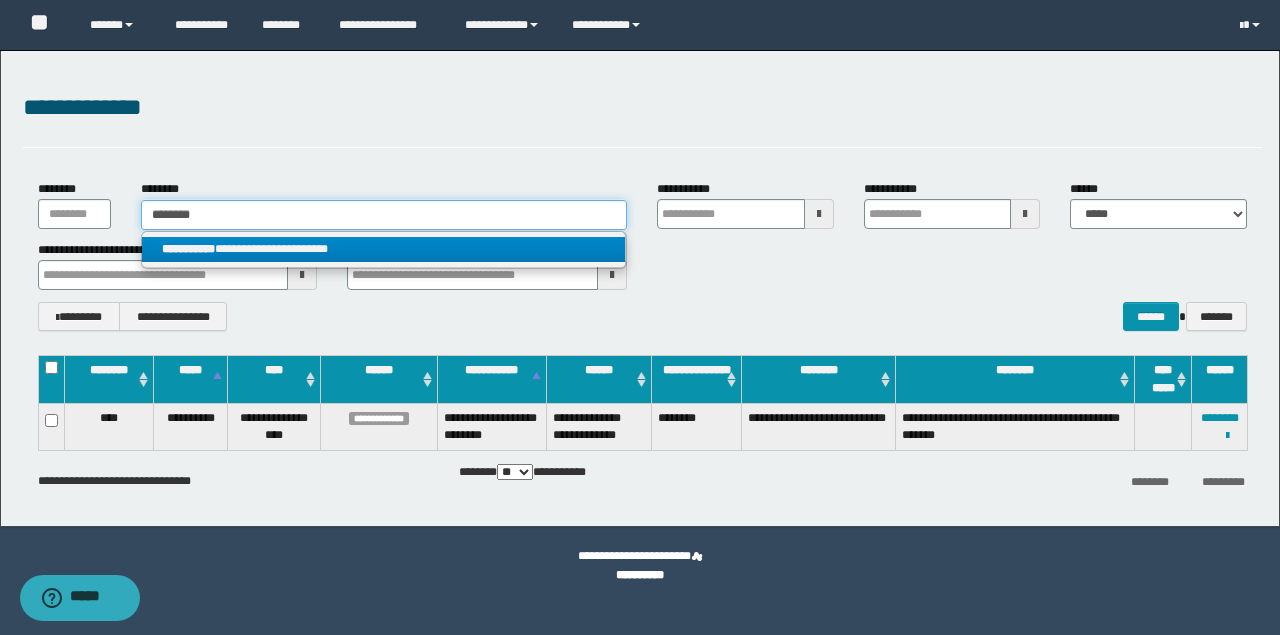 type 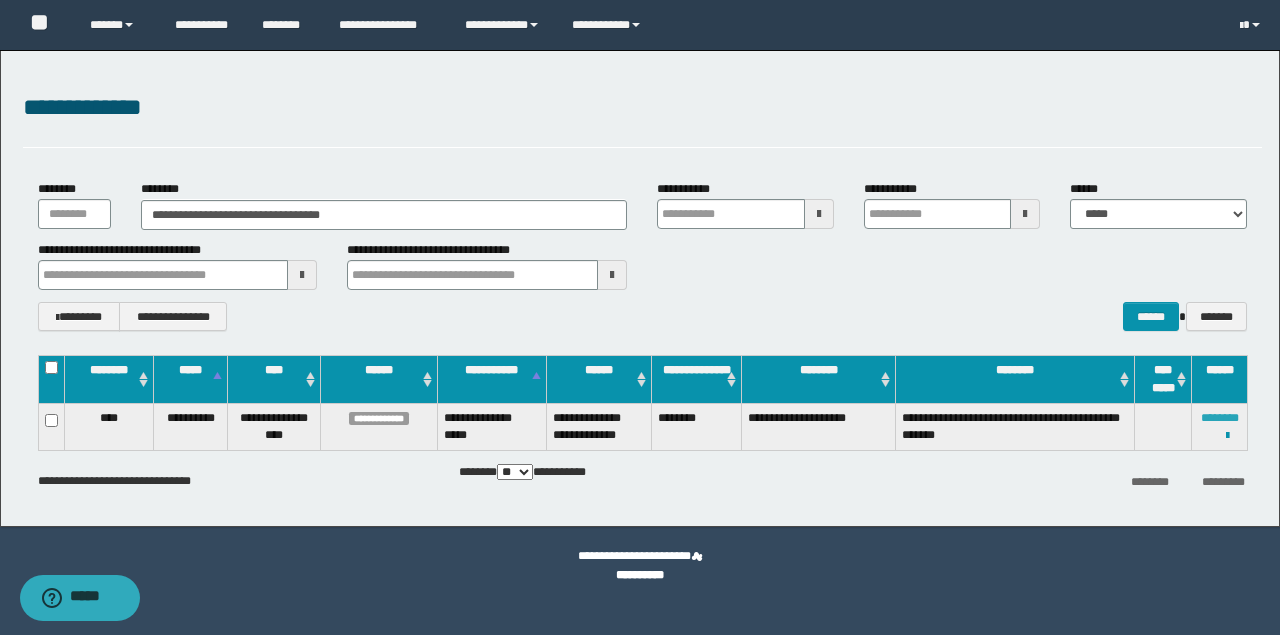 click on "********" at bounding box center (1220, 418) 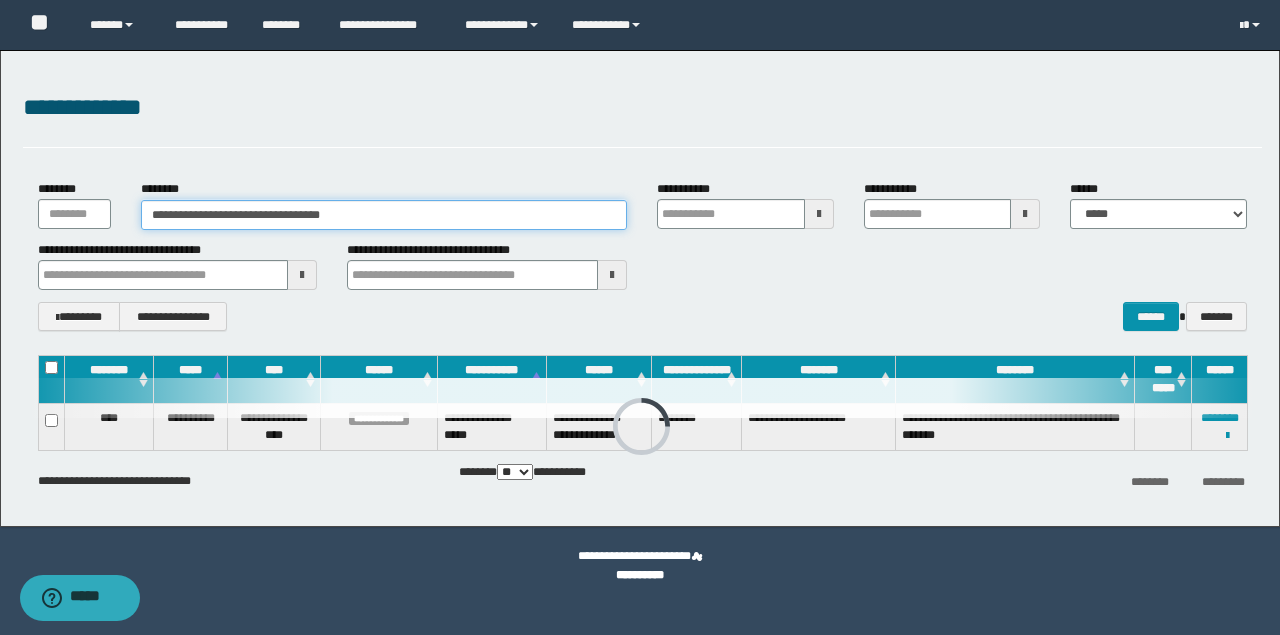 drag, startPoint x: 470, startPoint y: 223, endPoint x: 42, endPoint y: 218, distance: 428.0292 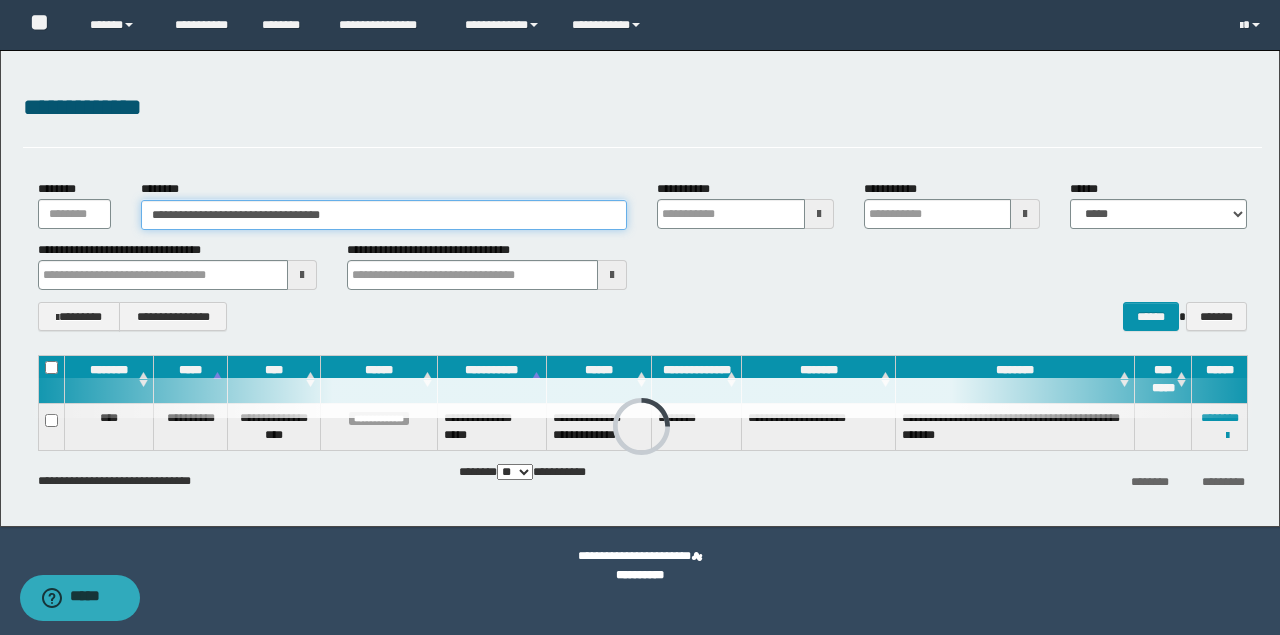 click on "**********" at bounding box center (642, 204) 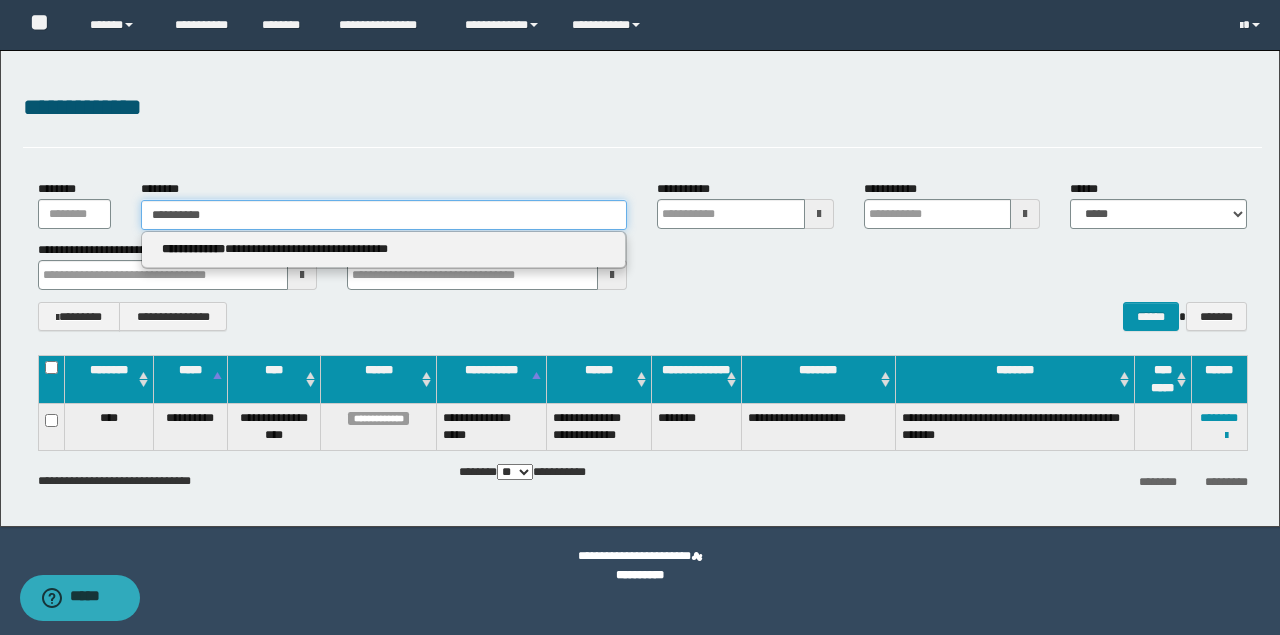 type on "**********" 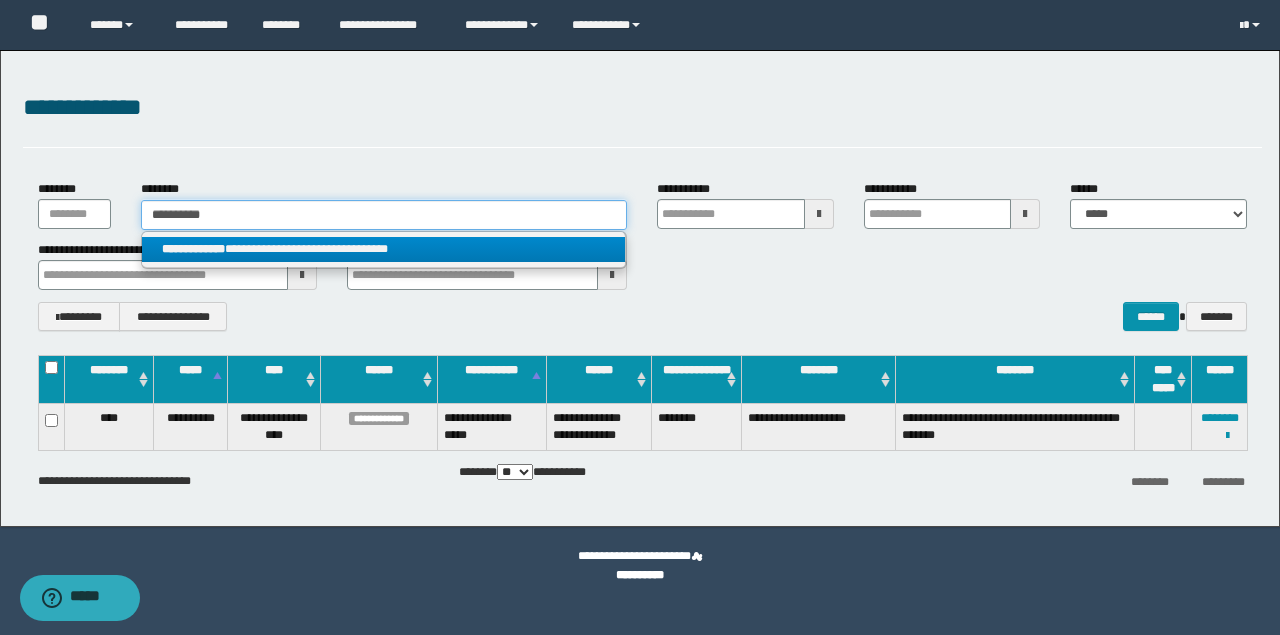 type on "**********" 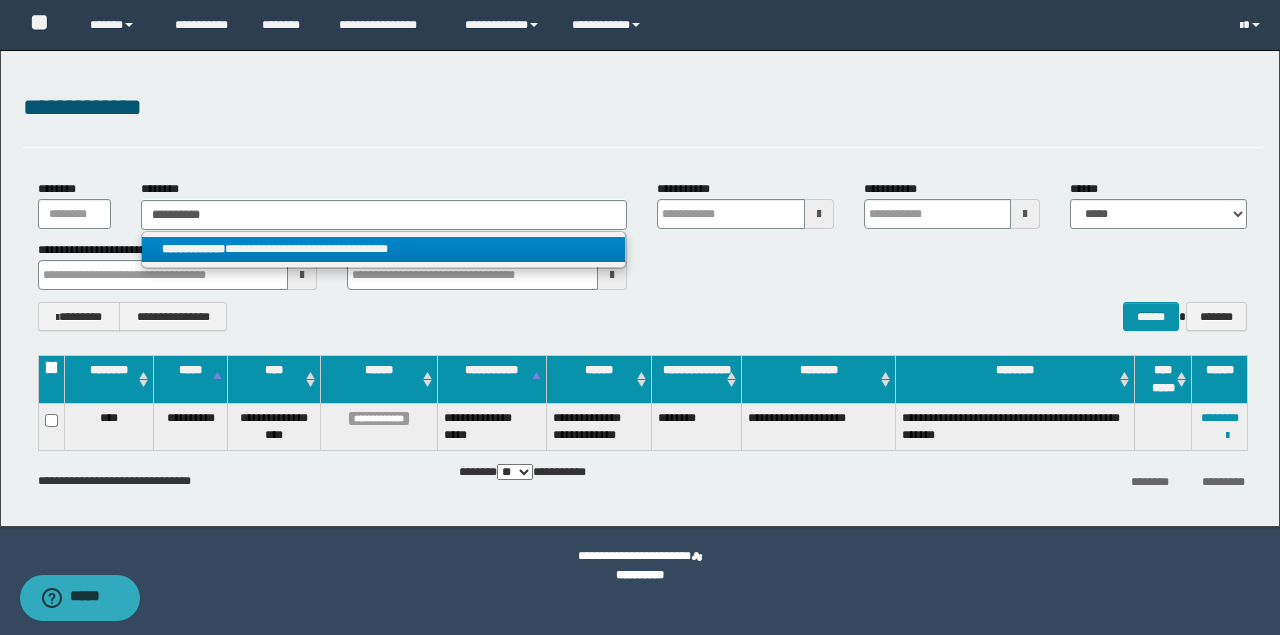 click on "**********" at bounding box center (384, 249) 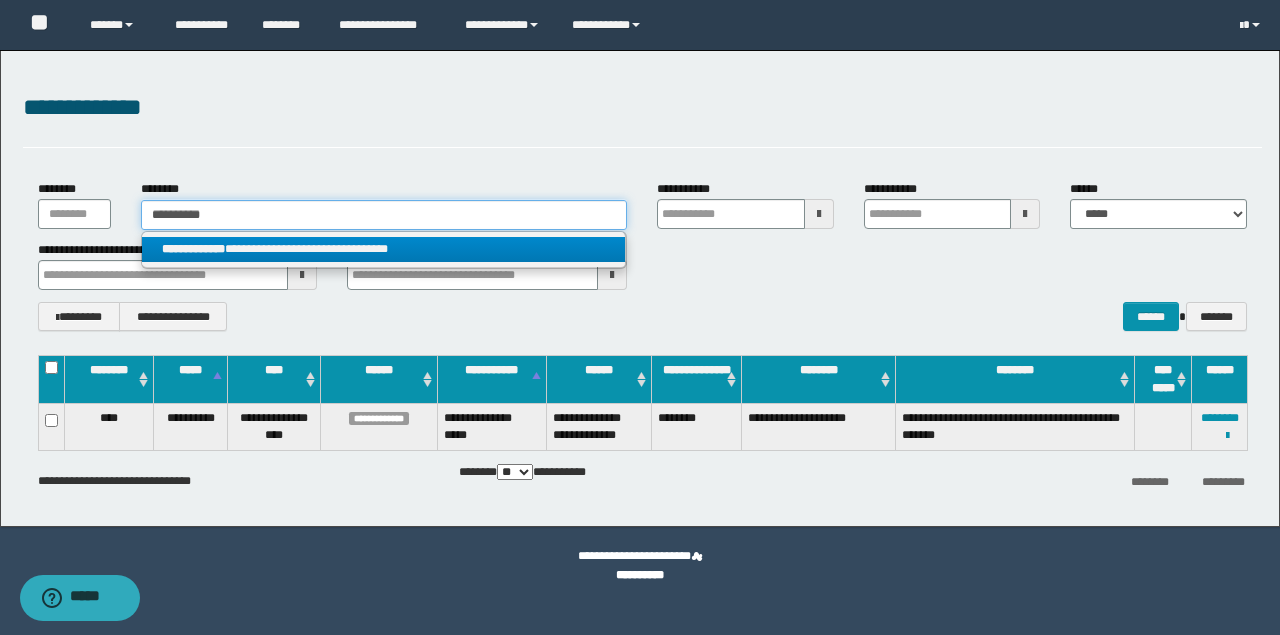 type 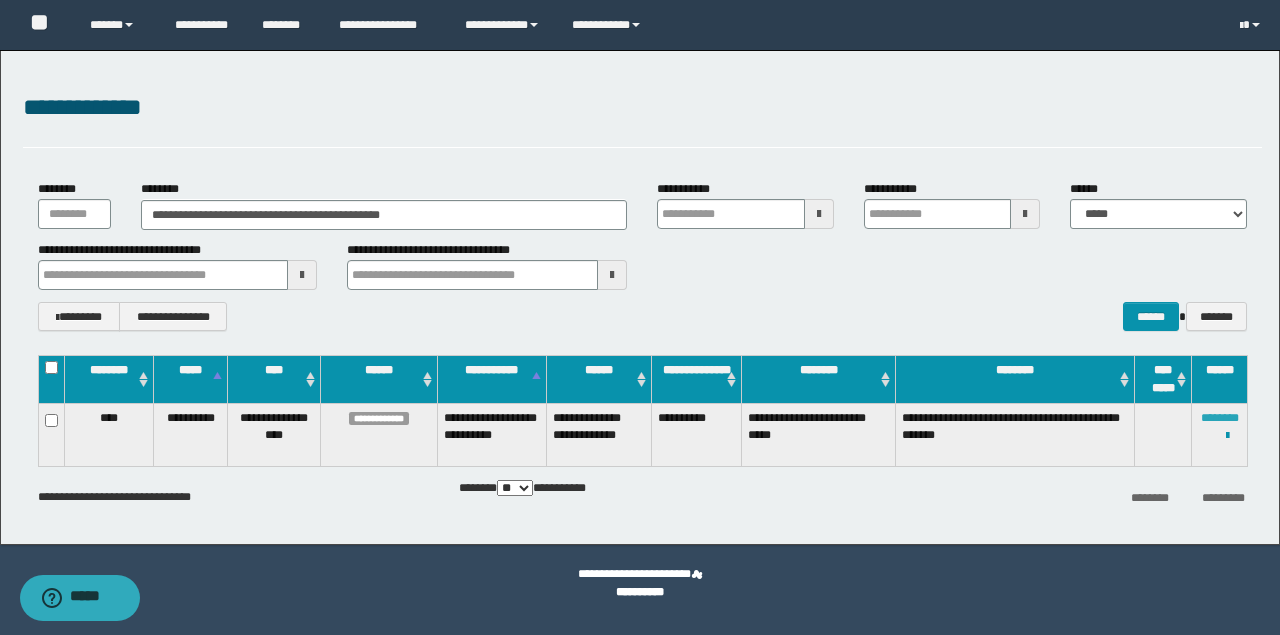 click on "********" at bounding box center [1220, 418] 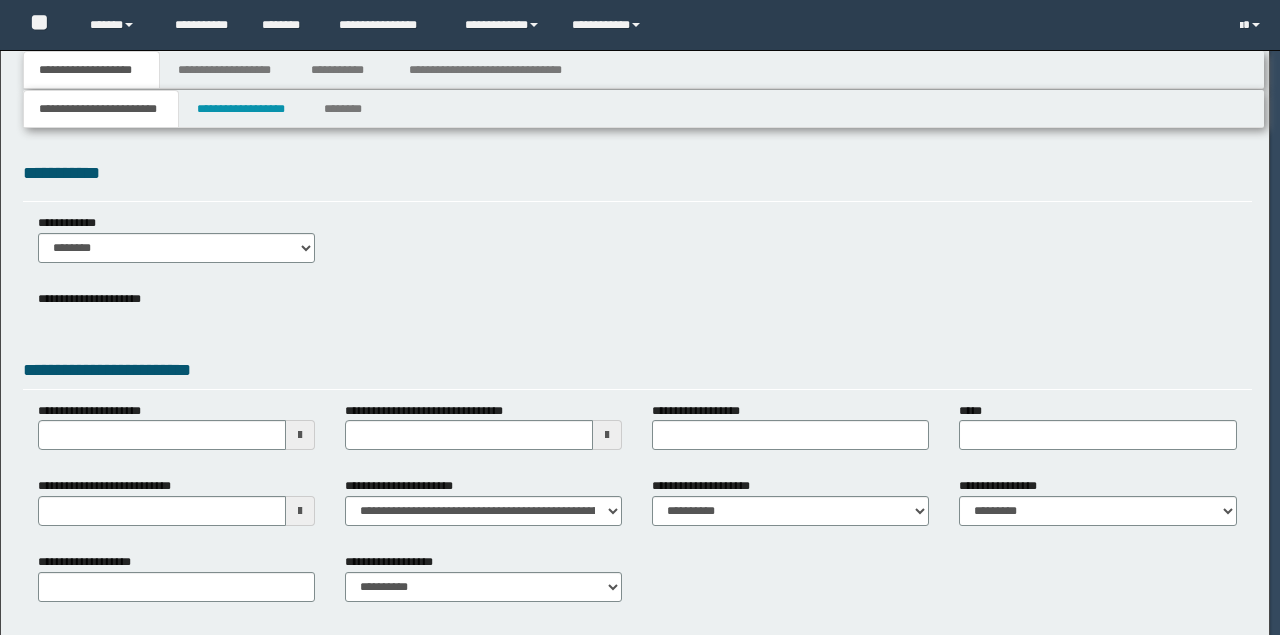 scroll, scrollTop: 0, scrollLeft: 0, axis: both 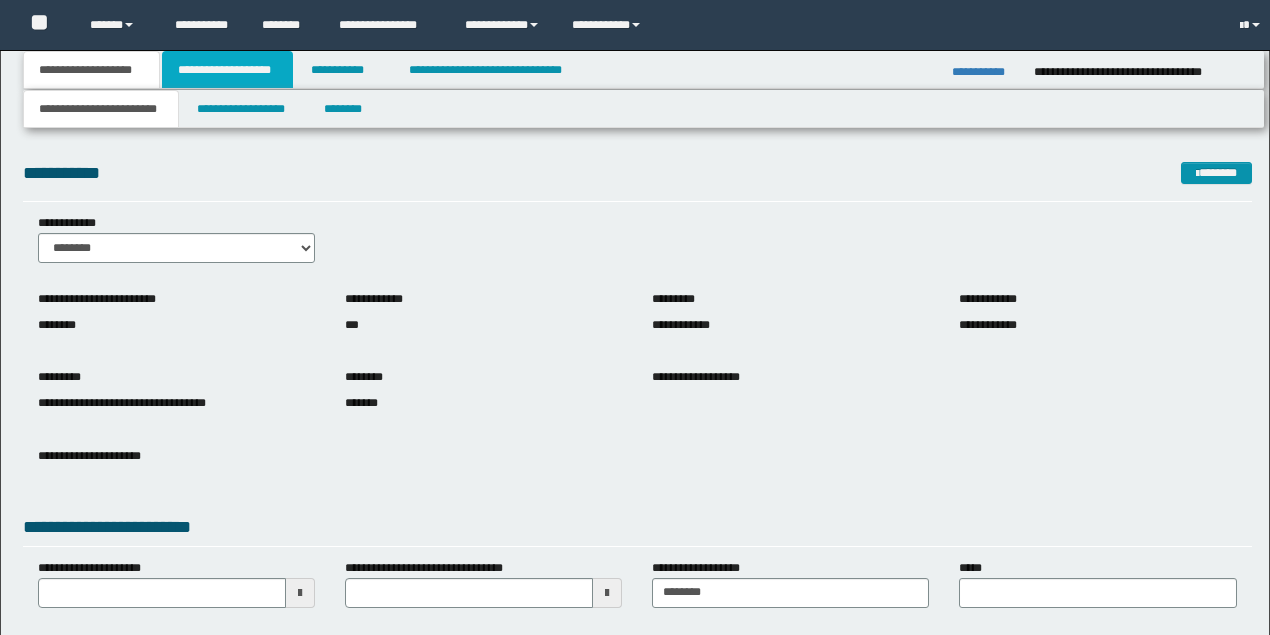 click on "**********" at bounding box center (227, 70) 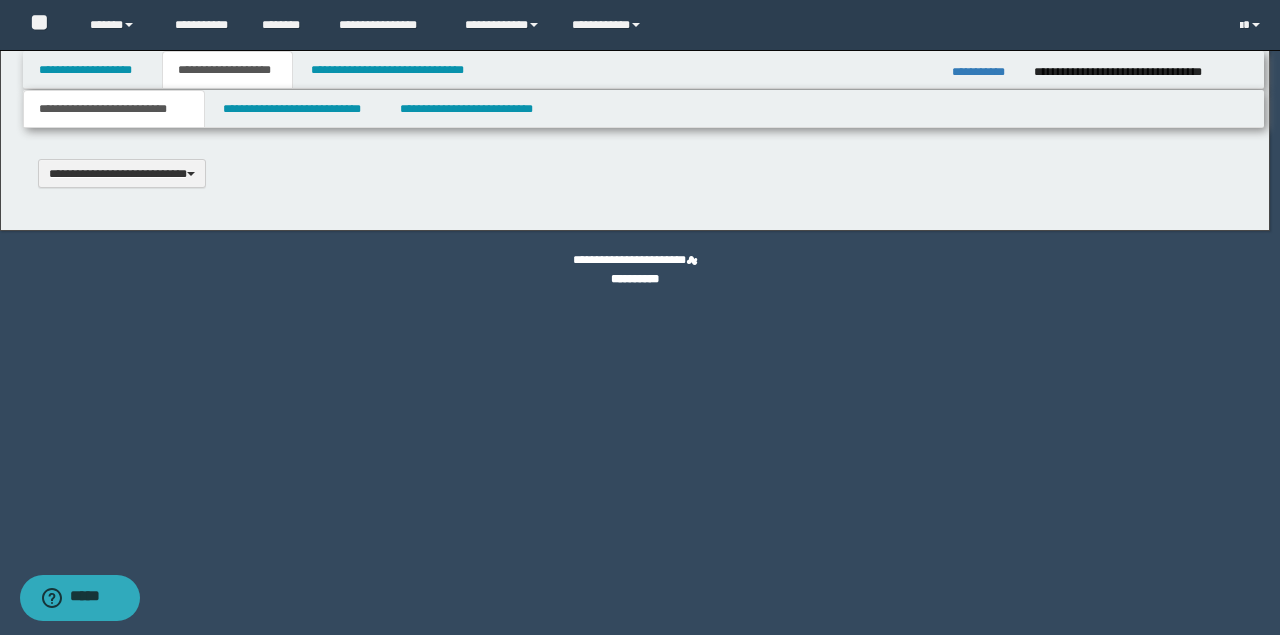 type 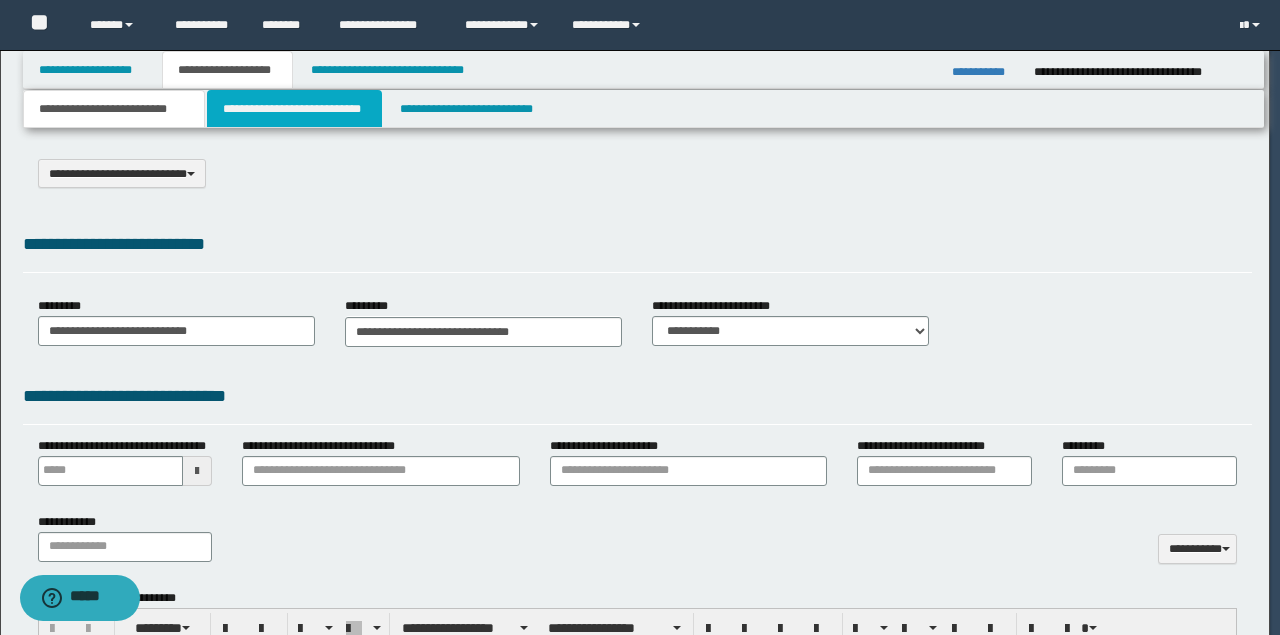 click on "**********" at bounding box center [294, 109] 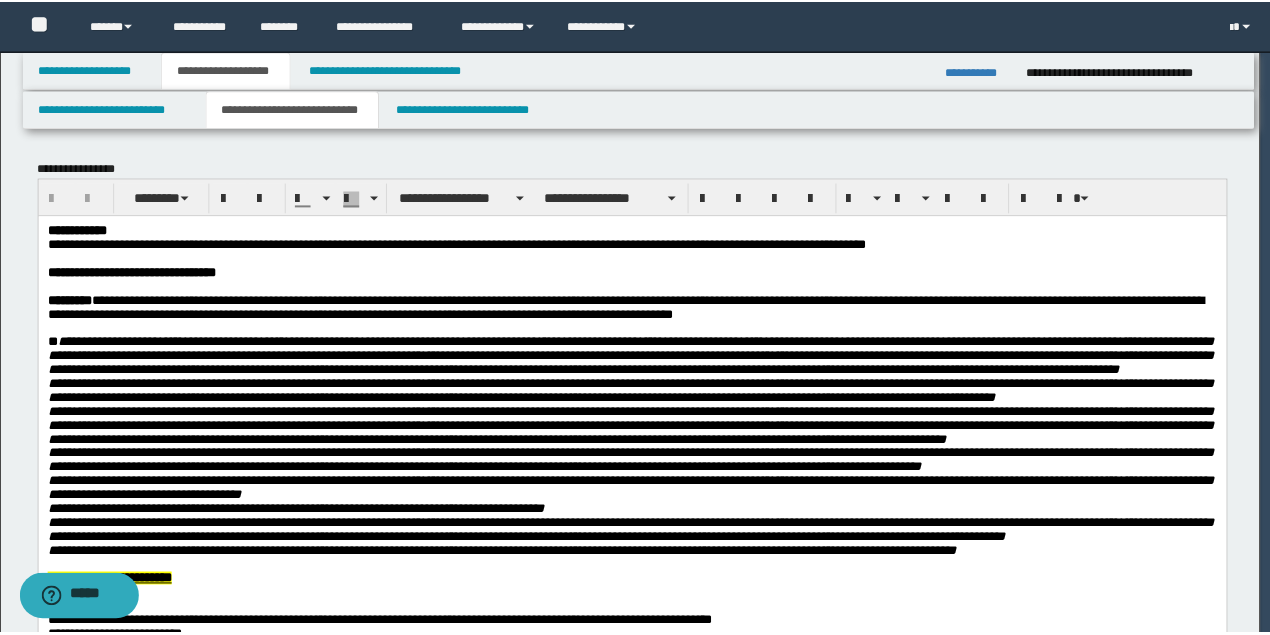 scroll, scrollTop: 0, scrollLeft: 0, axis: both 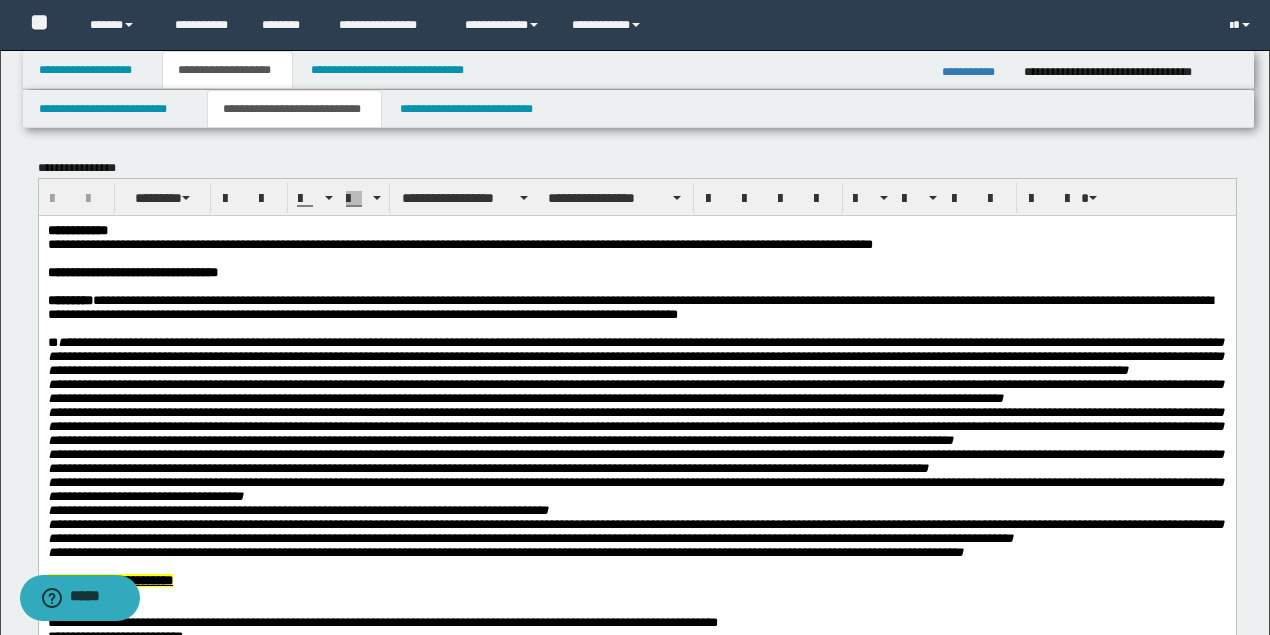 click on "**********" at bounding box center [635, 272] 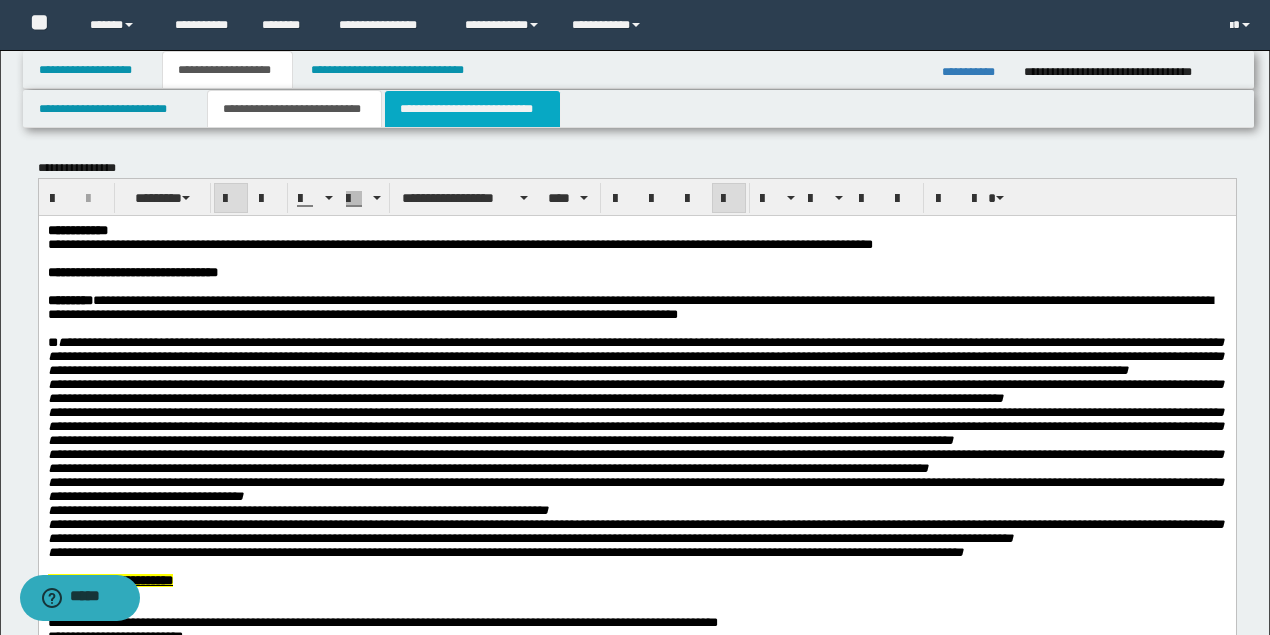 click on "**********" at bounding box center [472, 109] 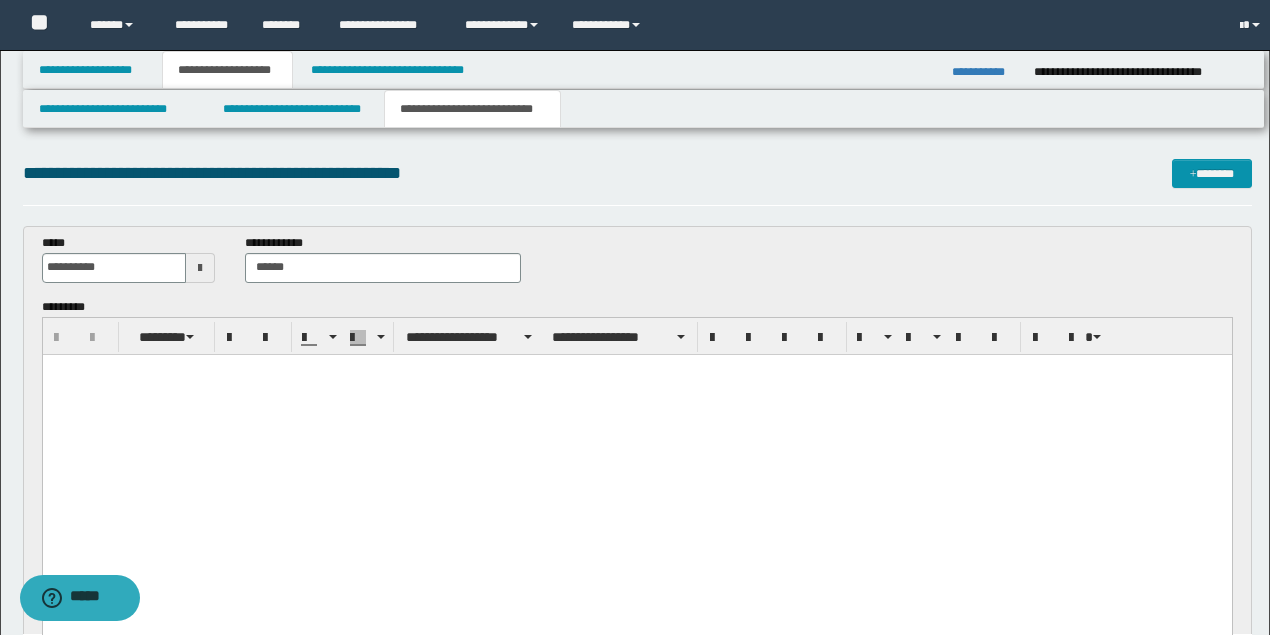 scroll, scrollTop: 0, scrollLeft: 0, axis: both 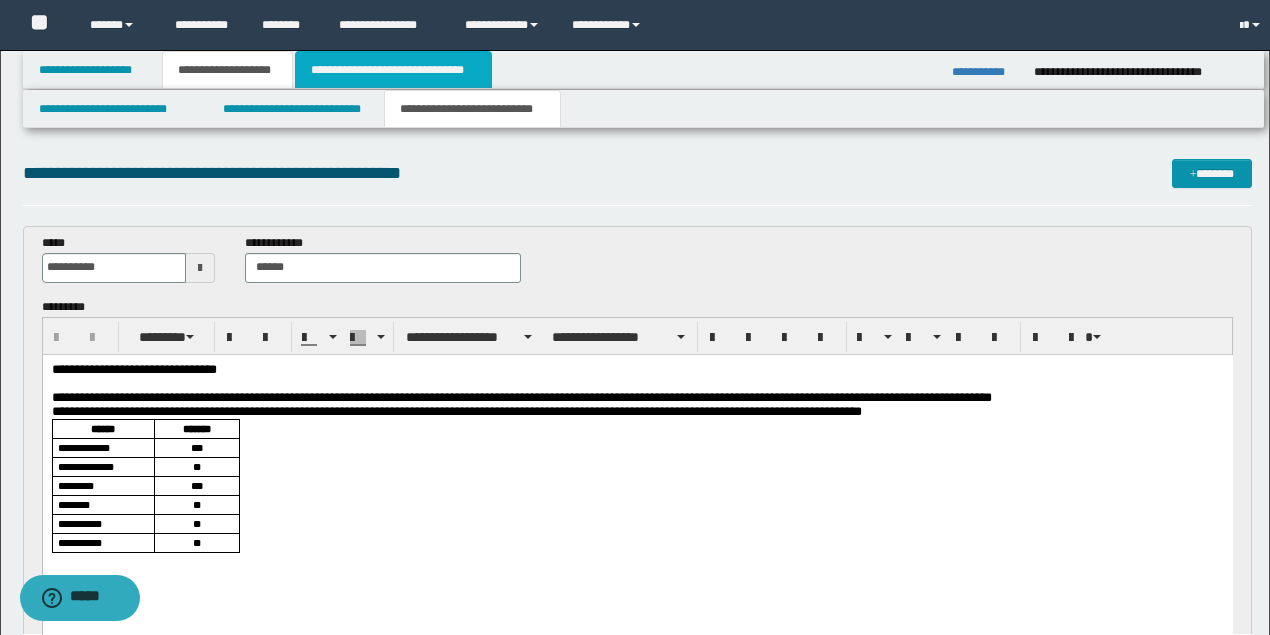 click on "**********" at bounding box center (393, 70) 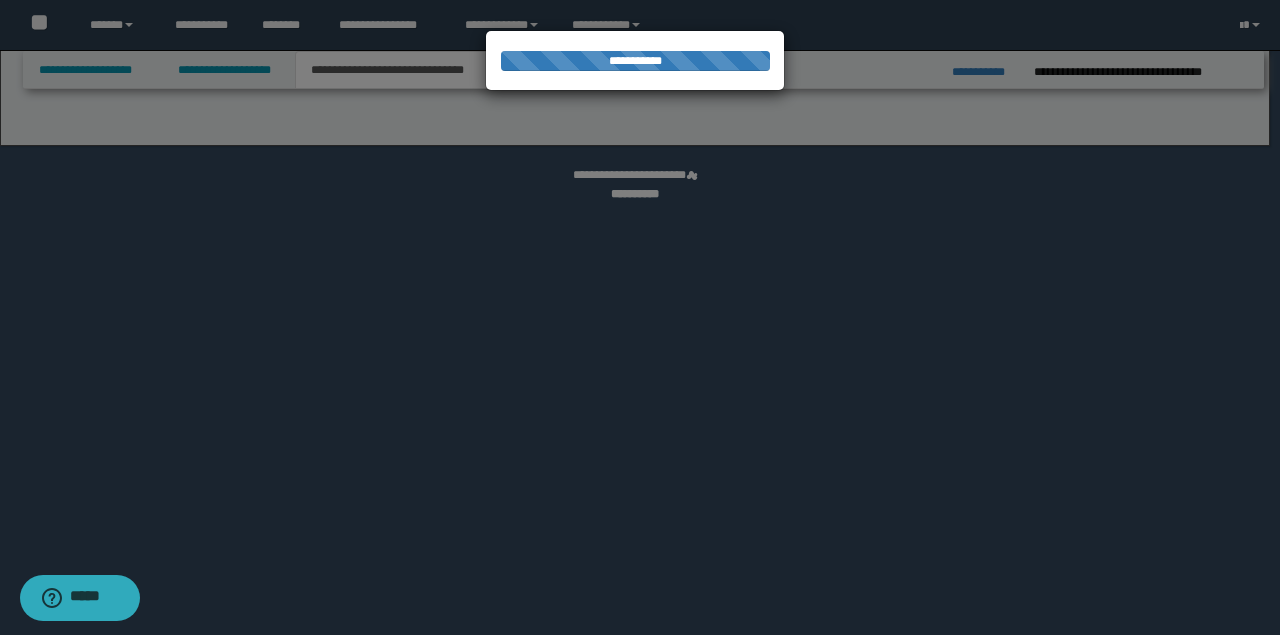 select on "*" 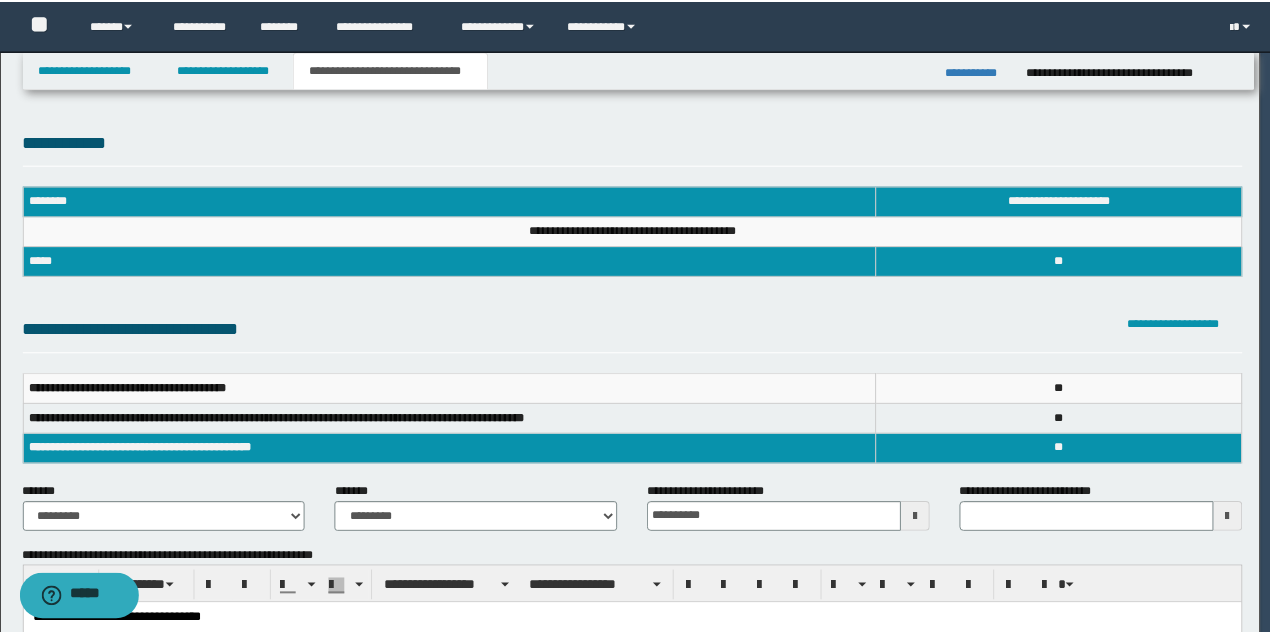 scroll, scrollTop: 0, scrollLeft: 0, axis: both 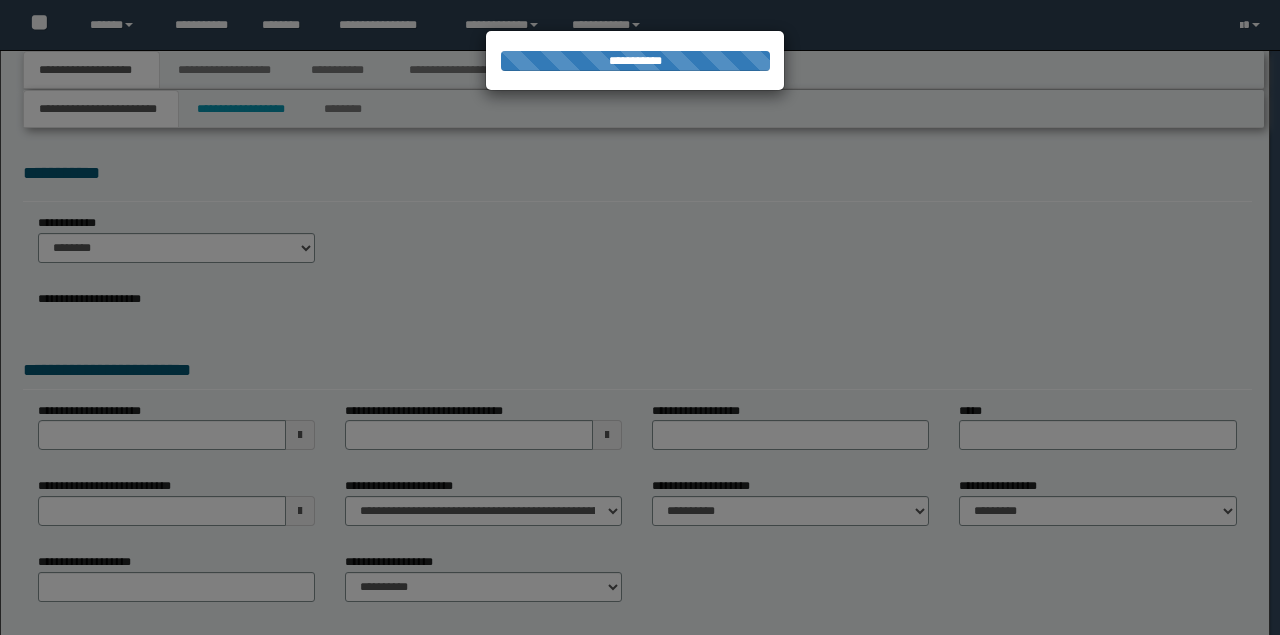 type on "**********" 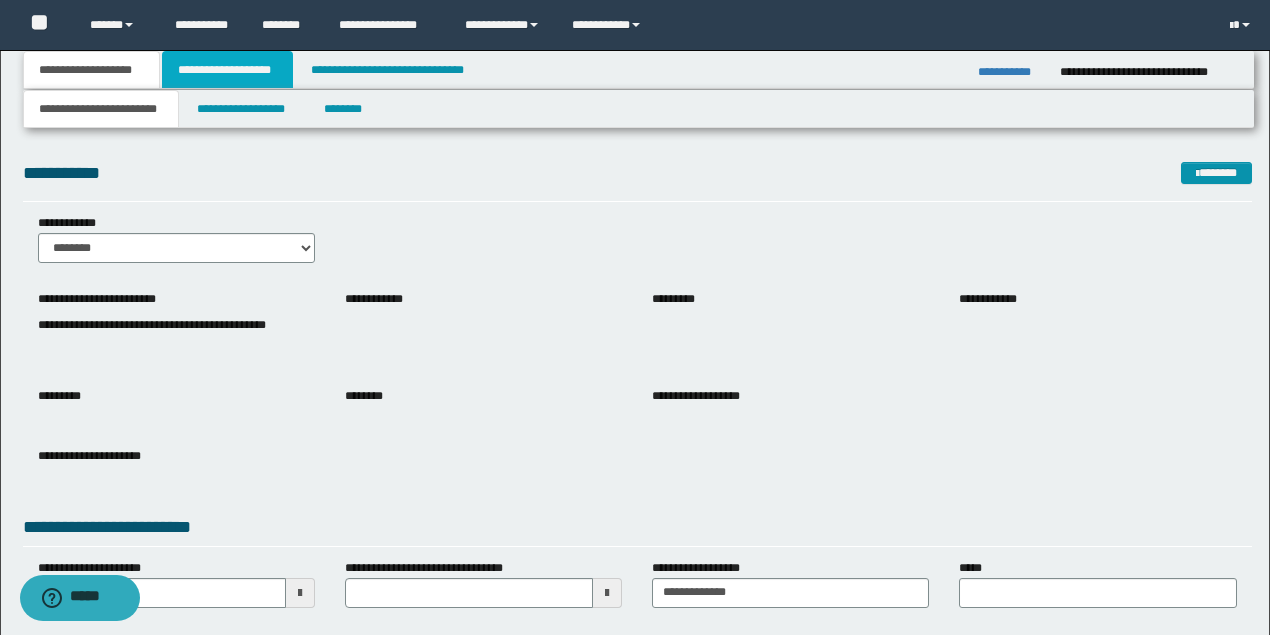 click on "**********" at bounding box center [227, 70] 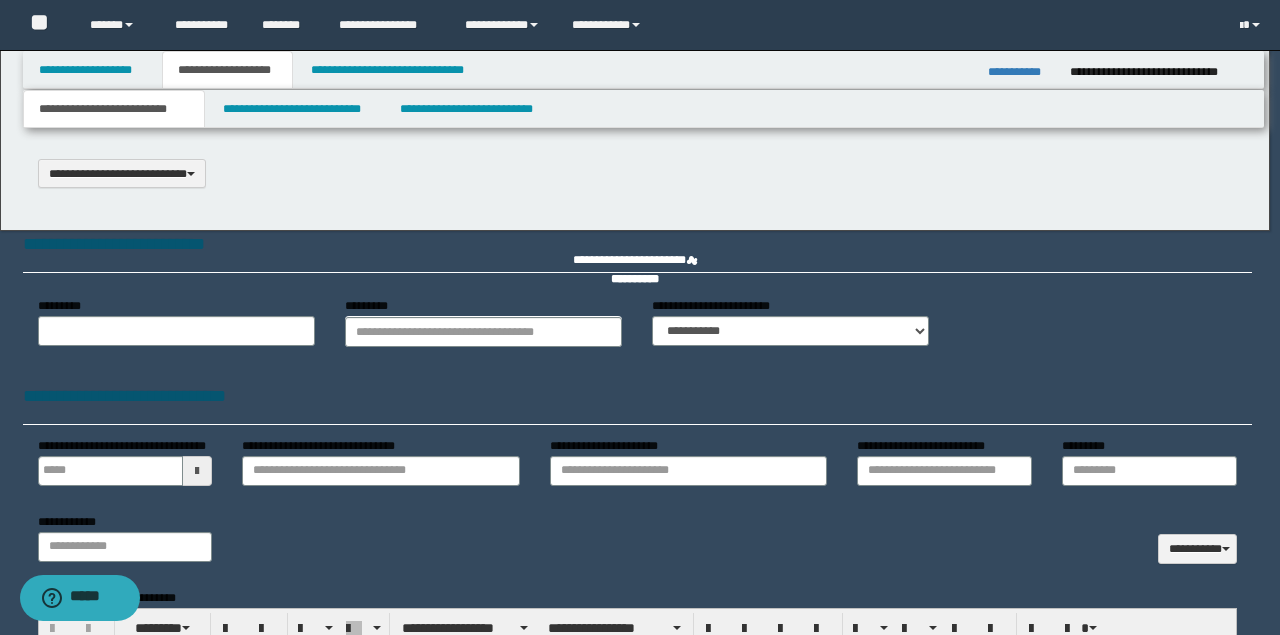 select on "*" 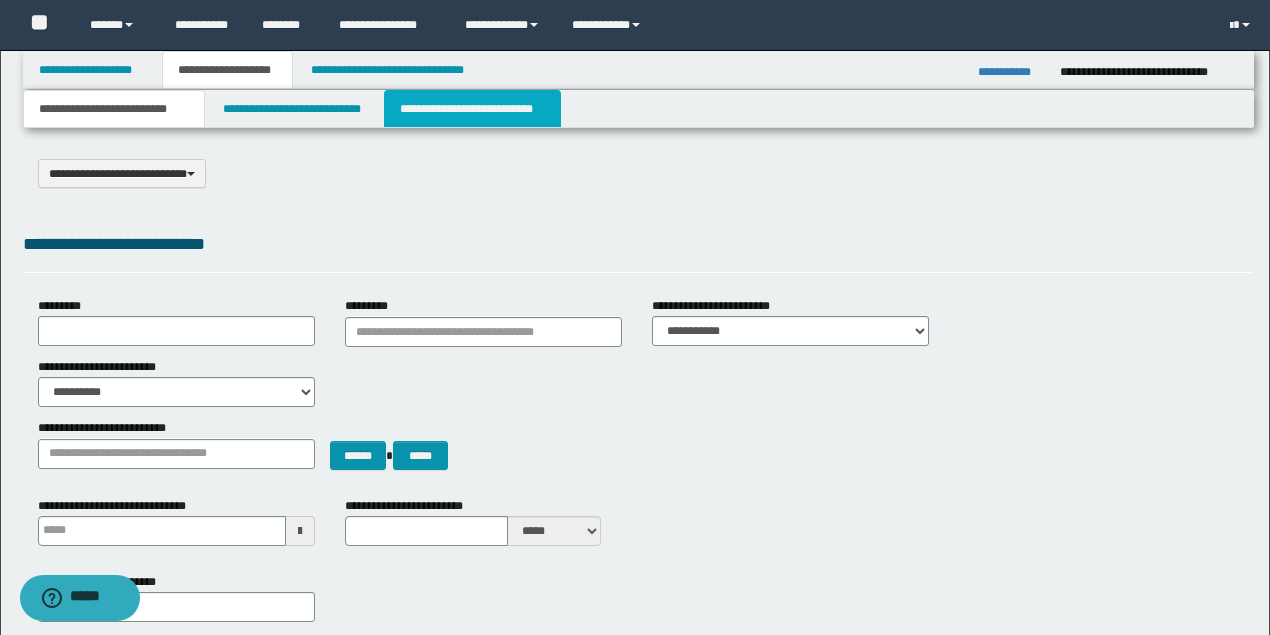 click on "**********" at bounding box center [472, 109] 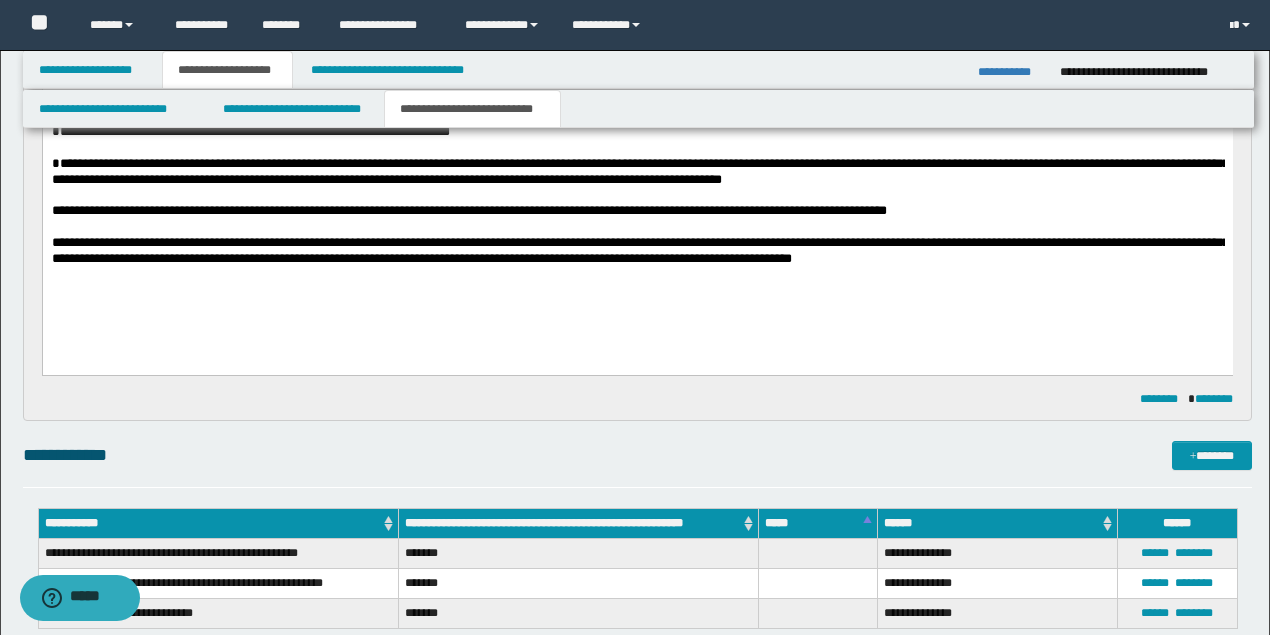 scroll, scrollTop: 1000, scrollLeft: 0, axis: vertical 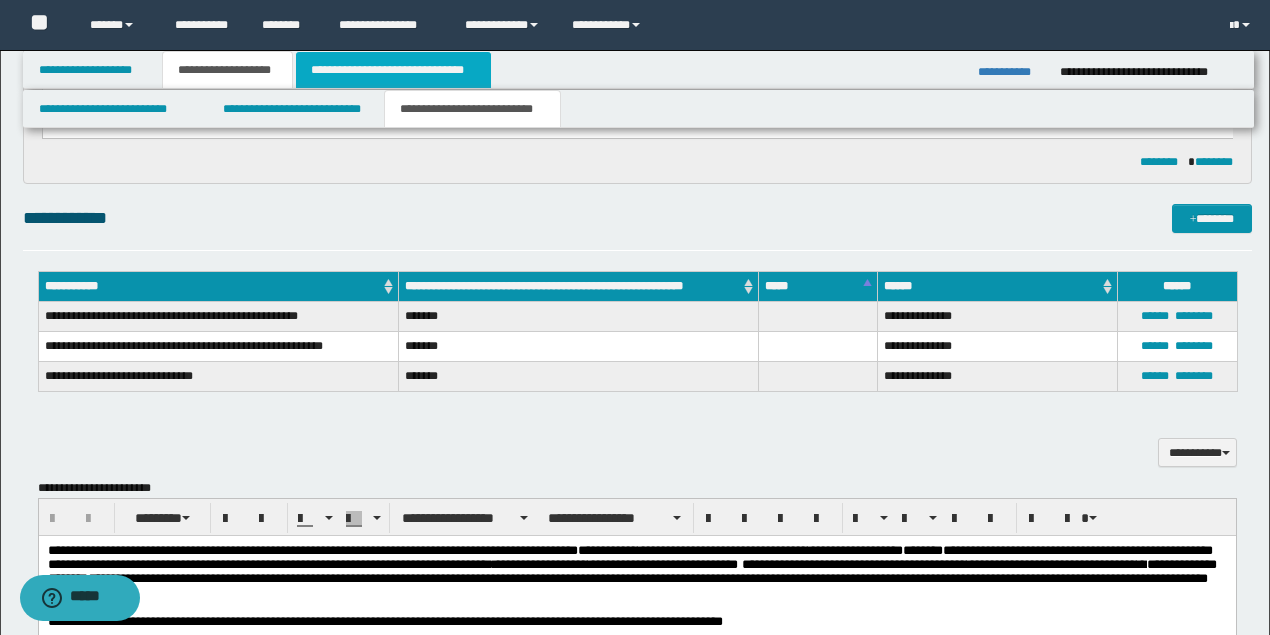 click on "**********" at bounding box center [393, 70] 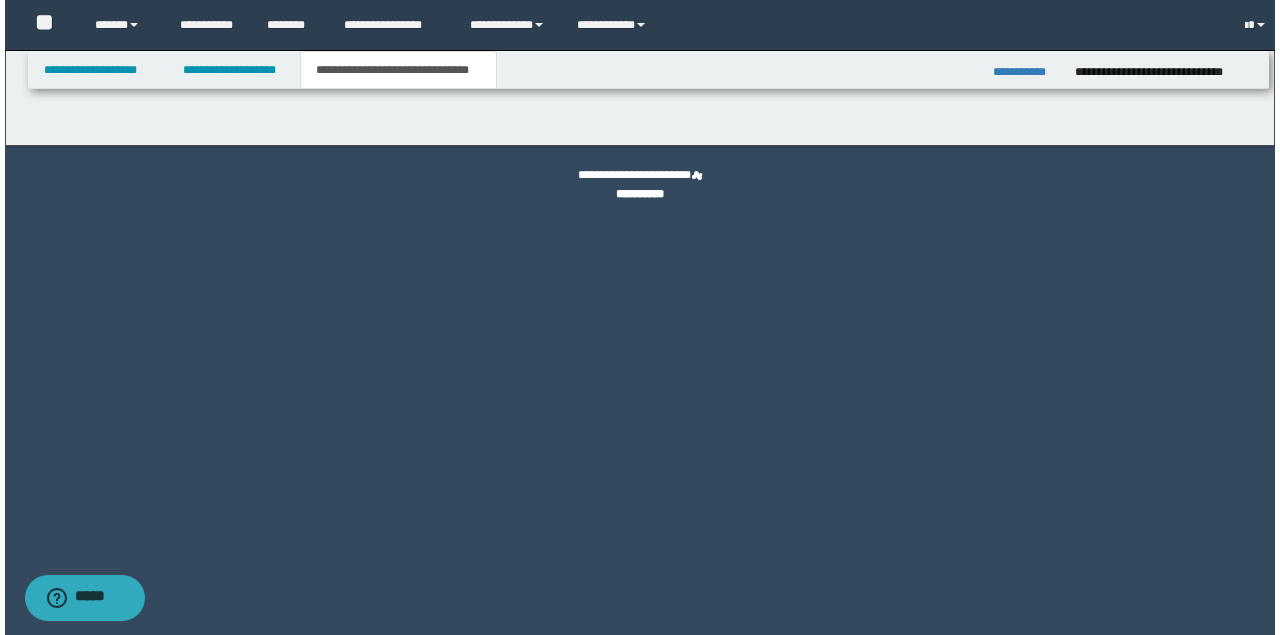 scroll, scrollTop: 0, scrollLeft: 0, axis: both 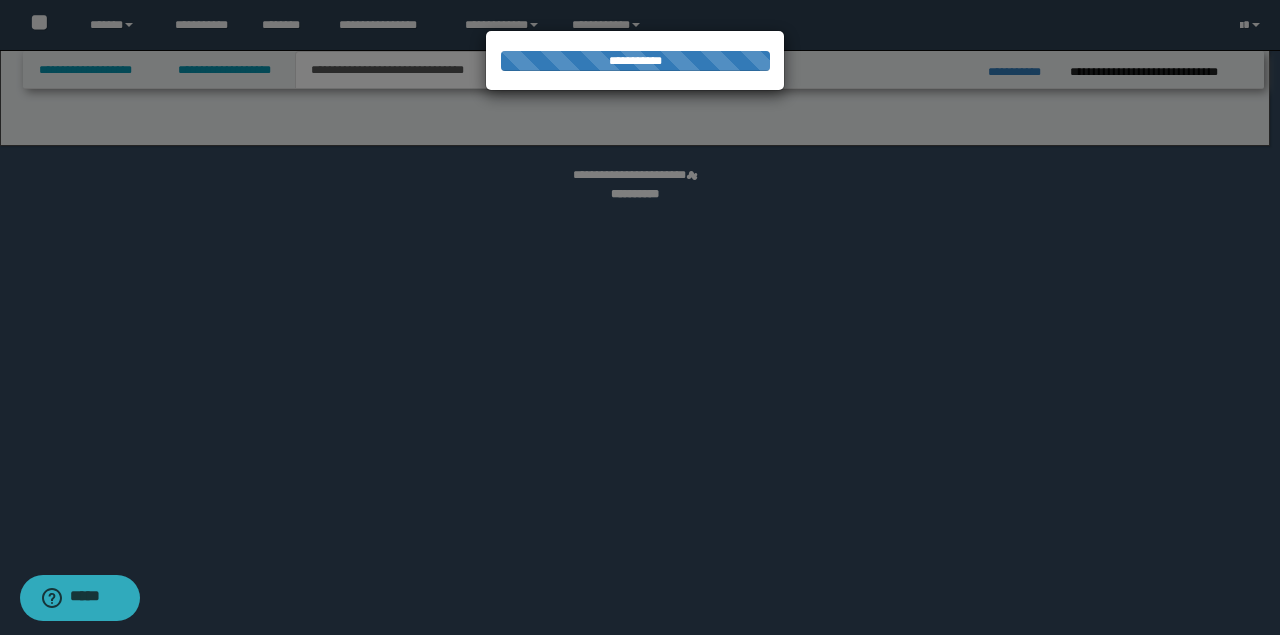 select on "*" 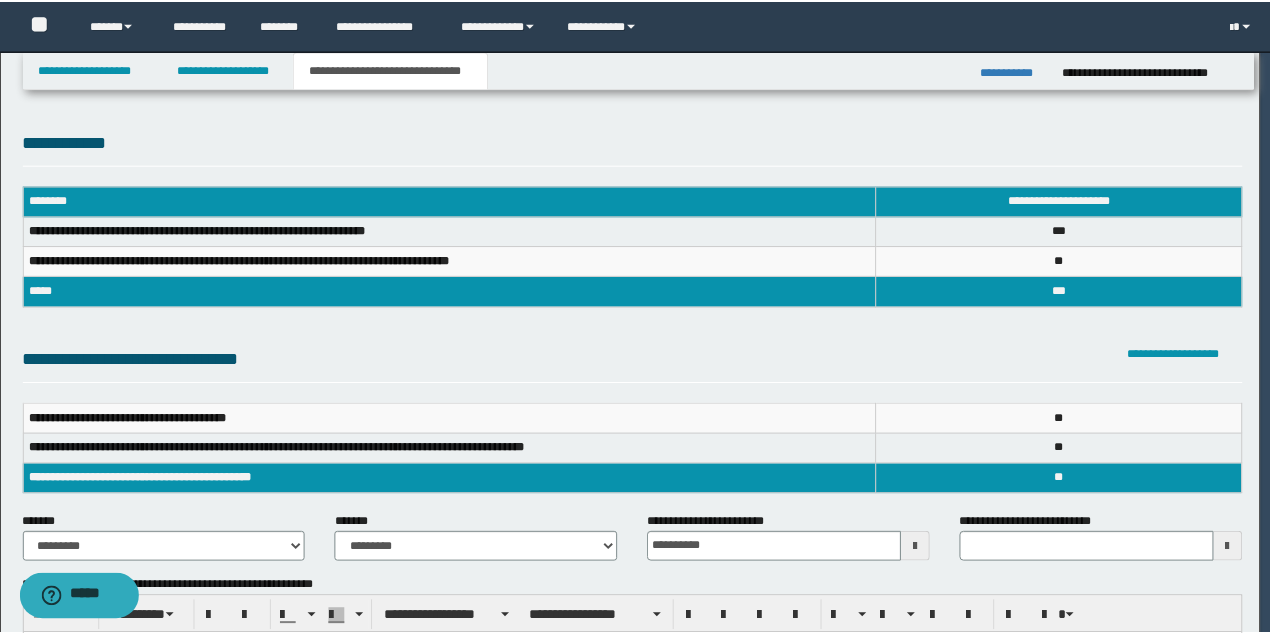scroll, scrollTop: 0, scrollLeft: 0, axis: both 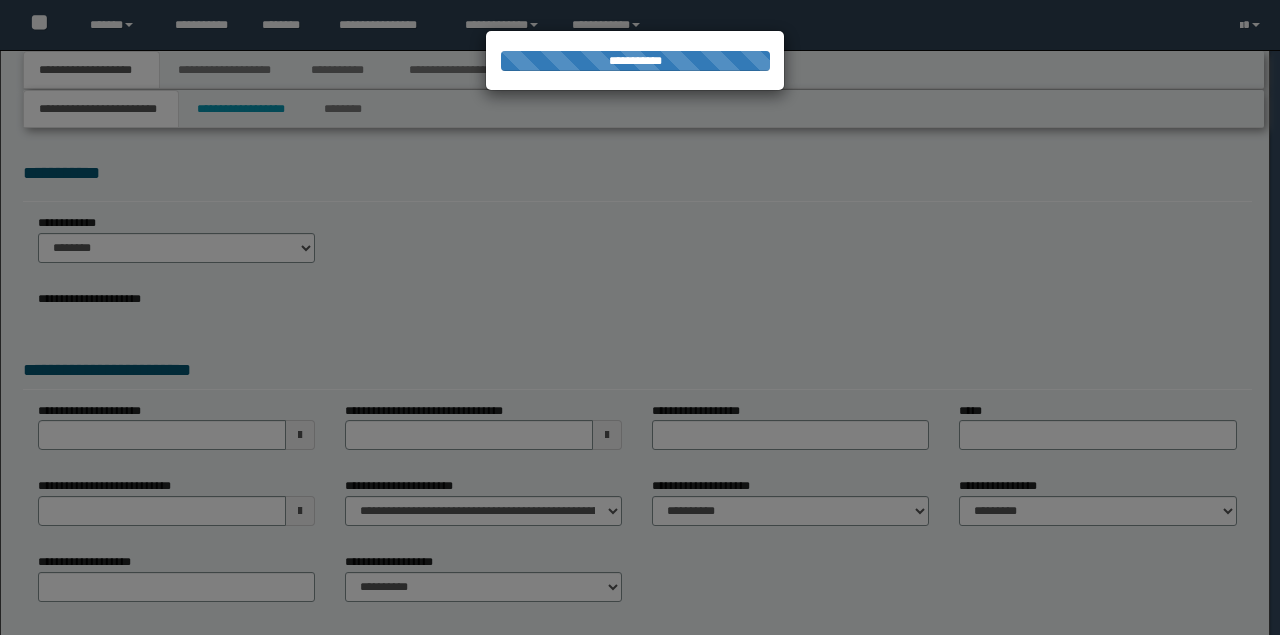 type on "********" 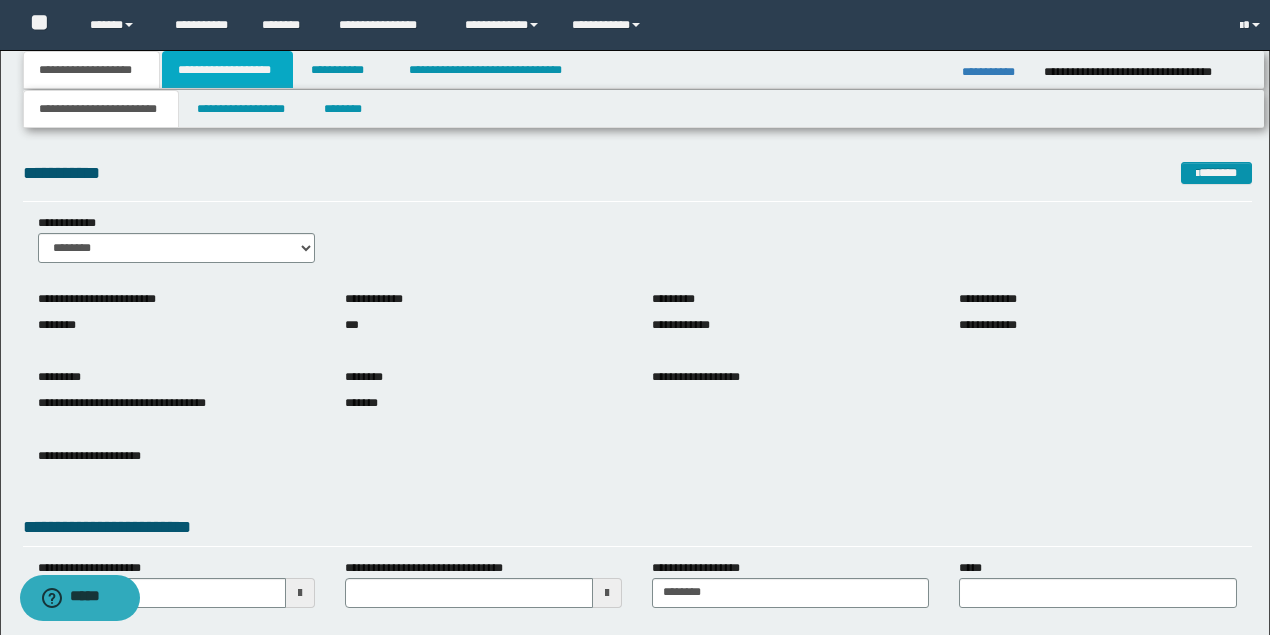 click on "**********" at bounding box center (227, 70) 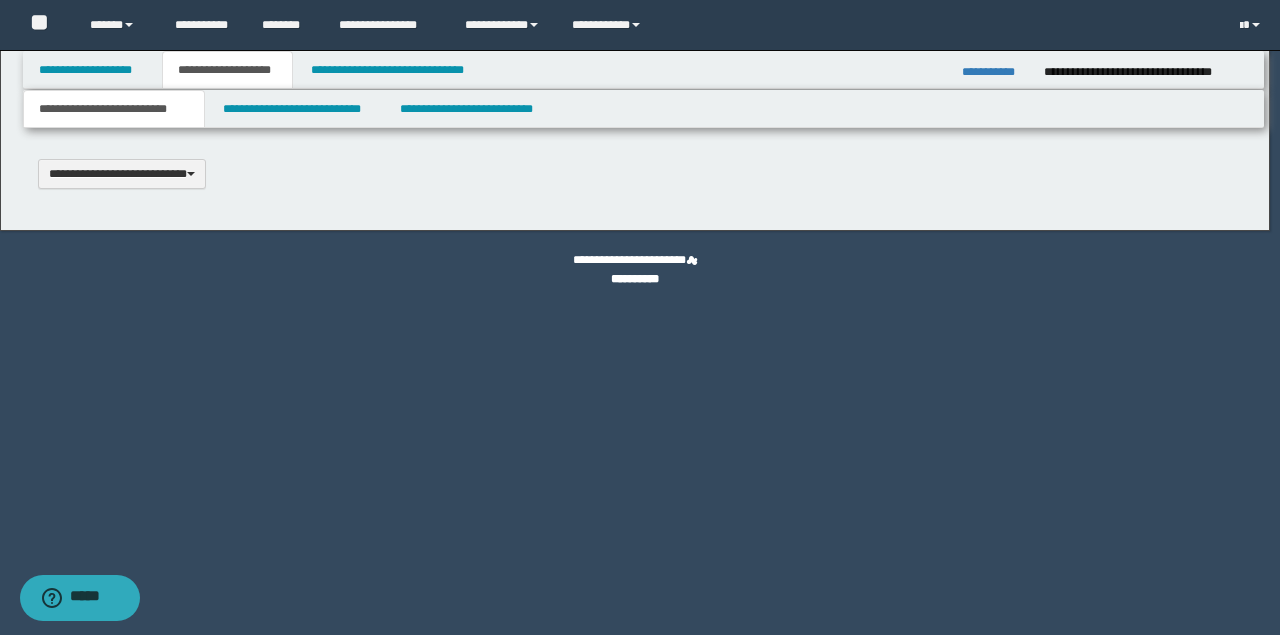 type 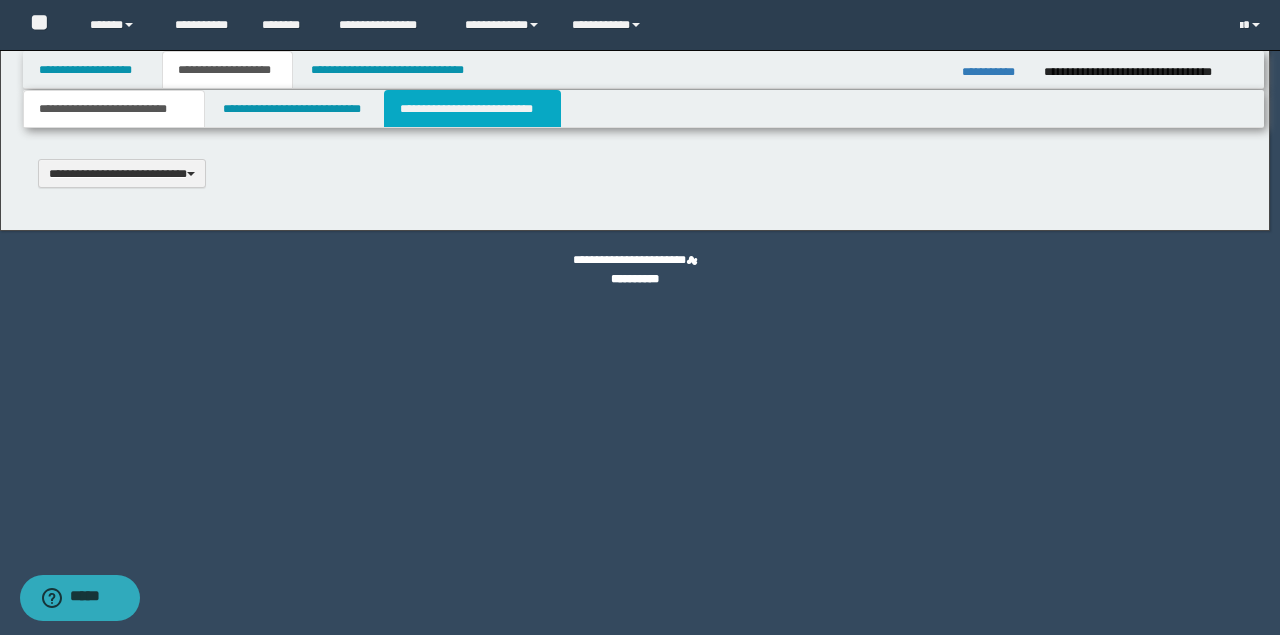 select on "*" 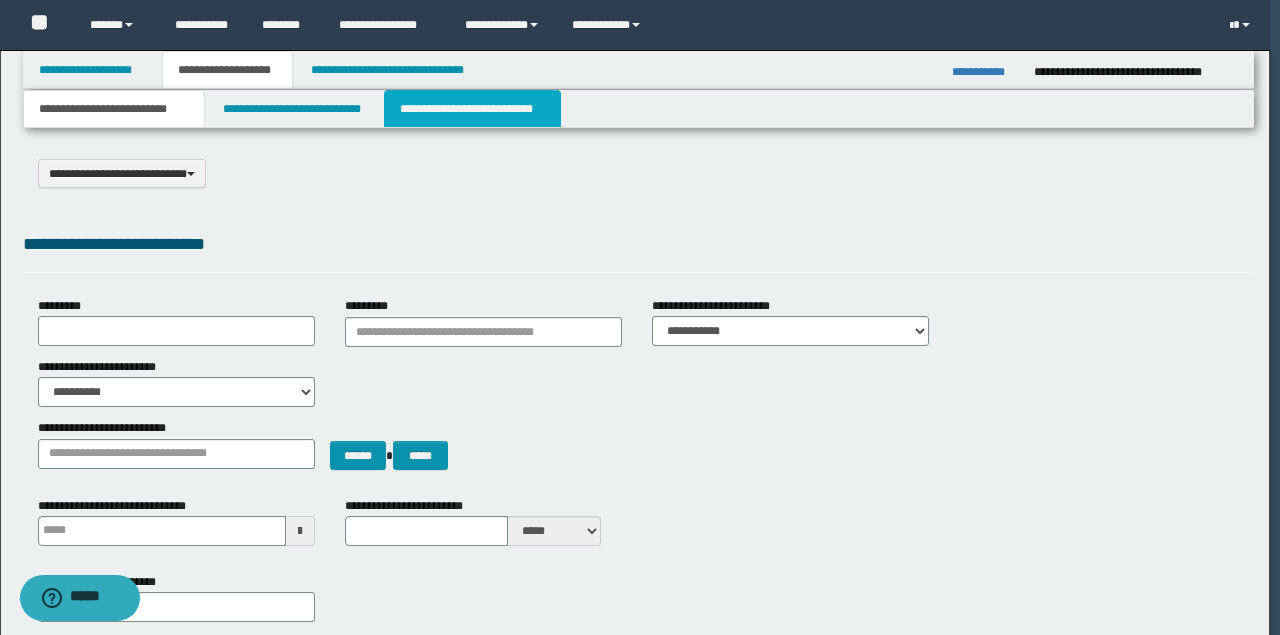 click on "**********" at bounding box center (472, 109) 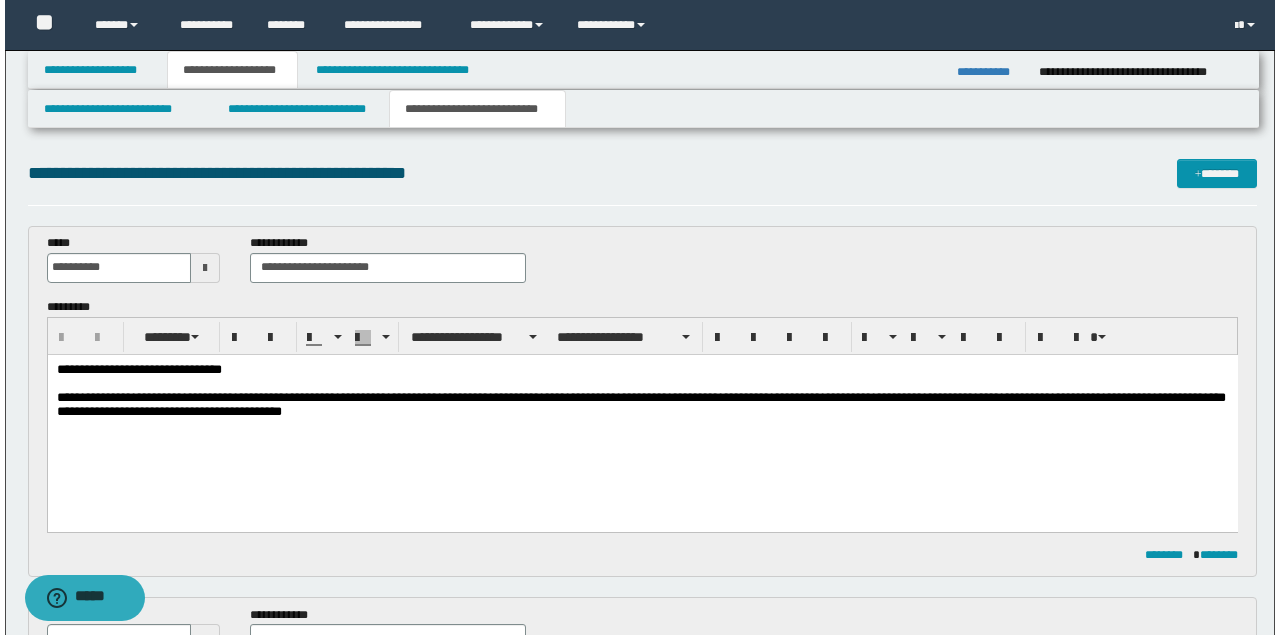 scroll, scrollTop: 0, scrollLeft: 0, axis: both 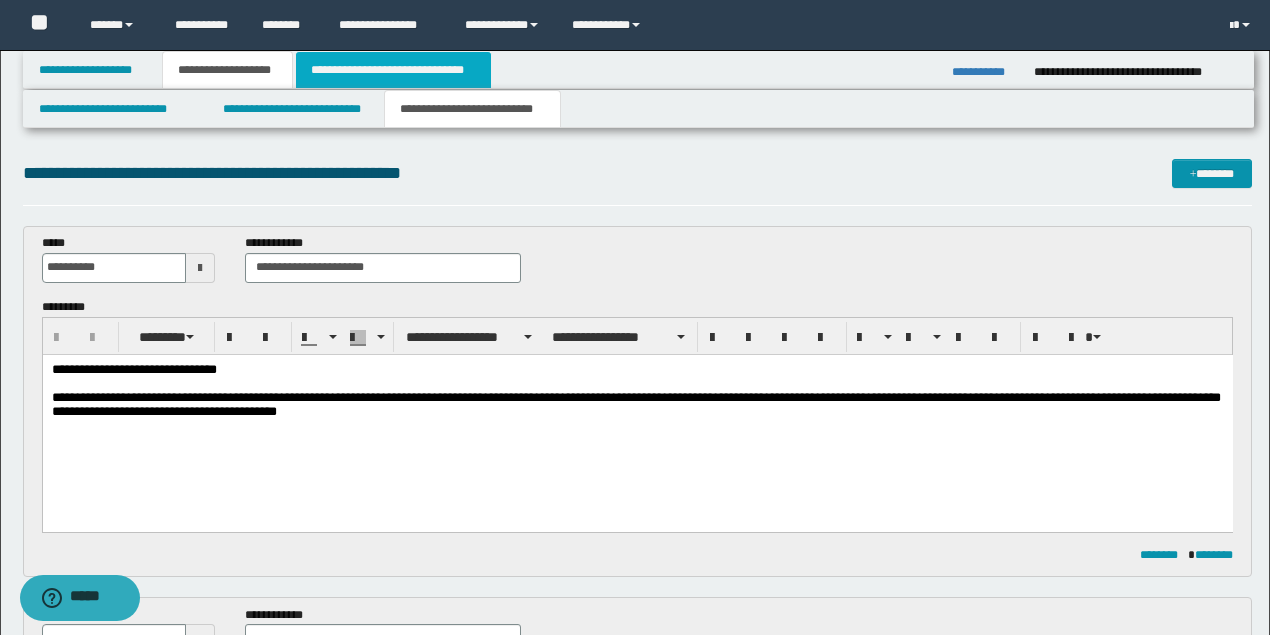 click on "**********" at bounding box center [393, 70] 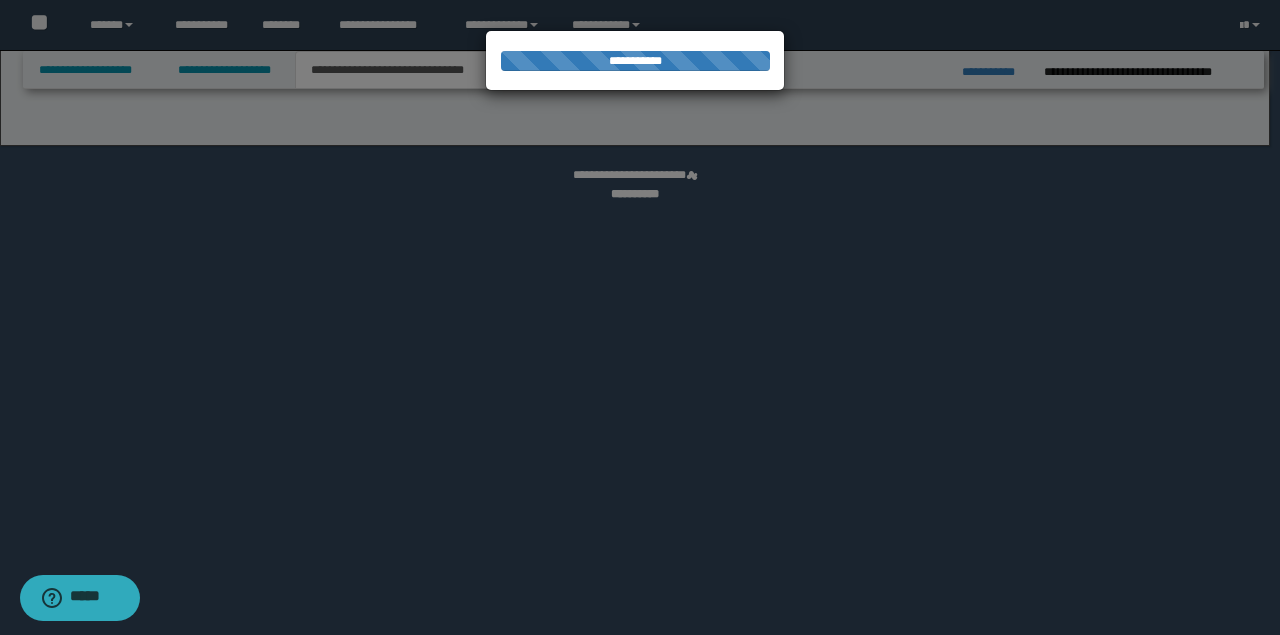 select on "*" 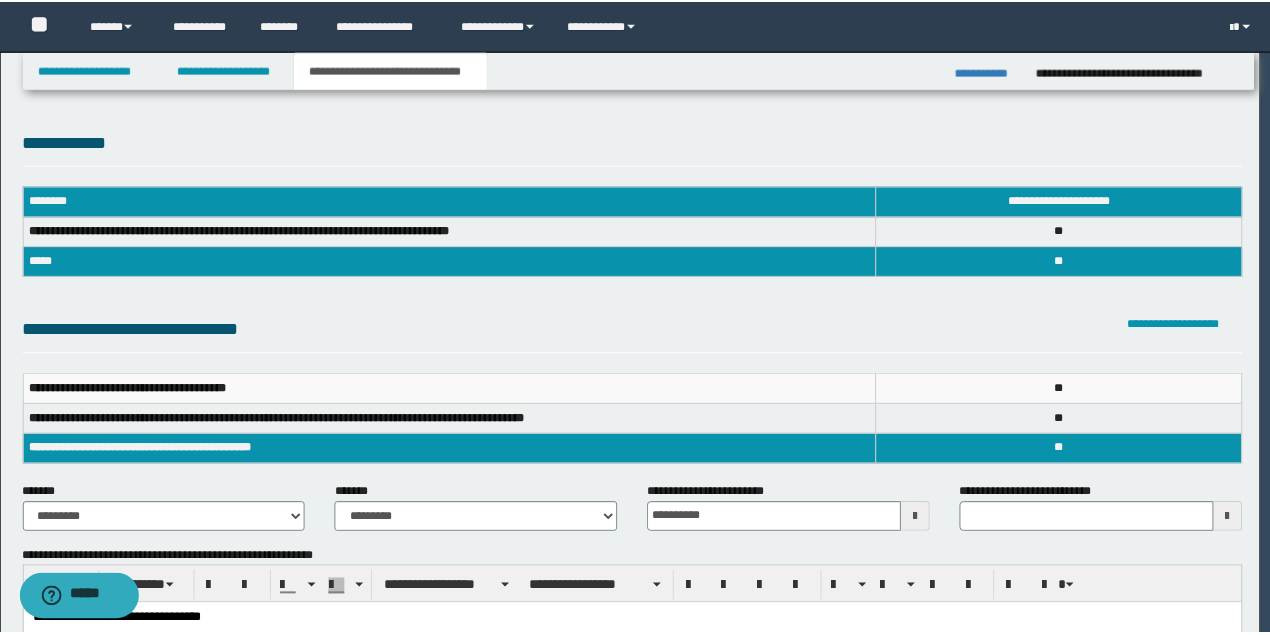 scroll, scrollTop: 0, scrollLeft: 0, axis: both 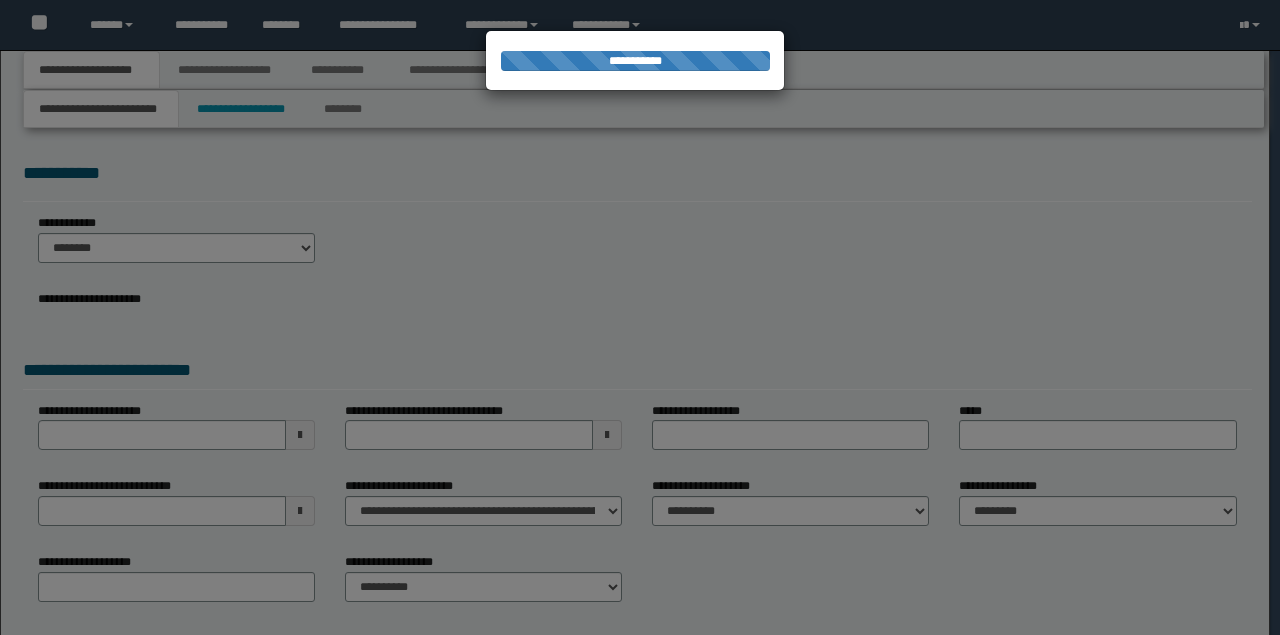 type on "**********" 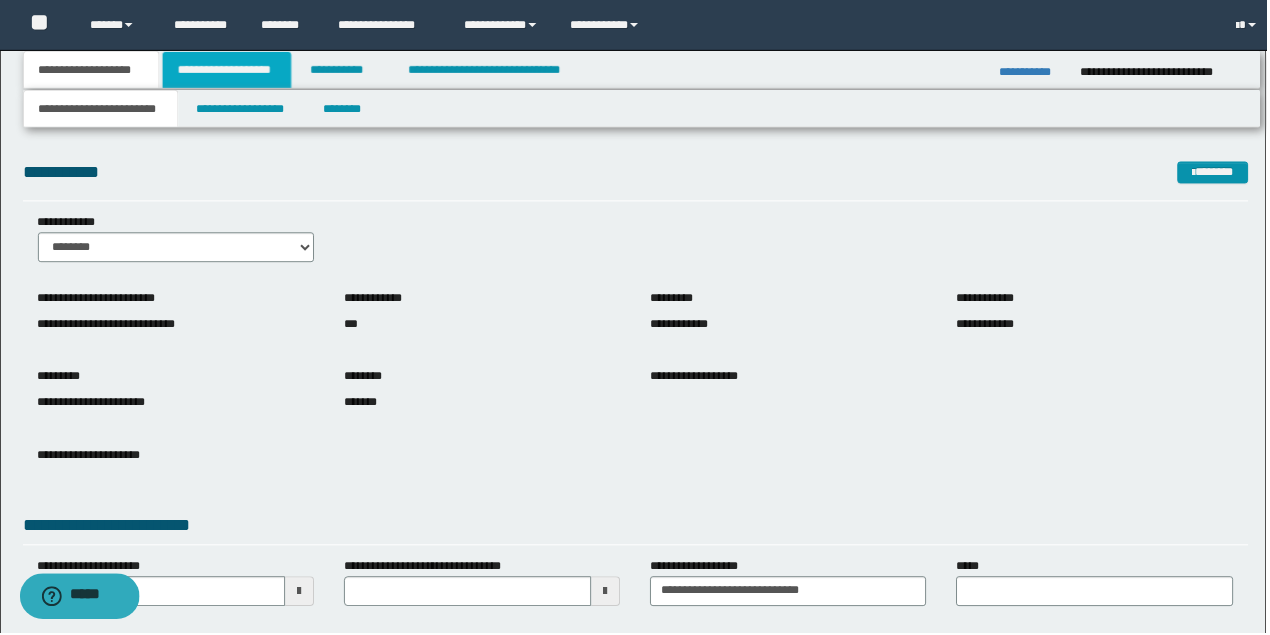 click on "**********" at bounding box center [227, 70] 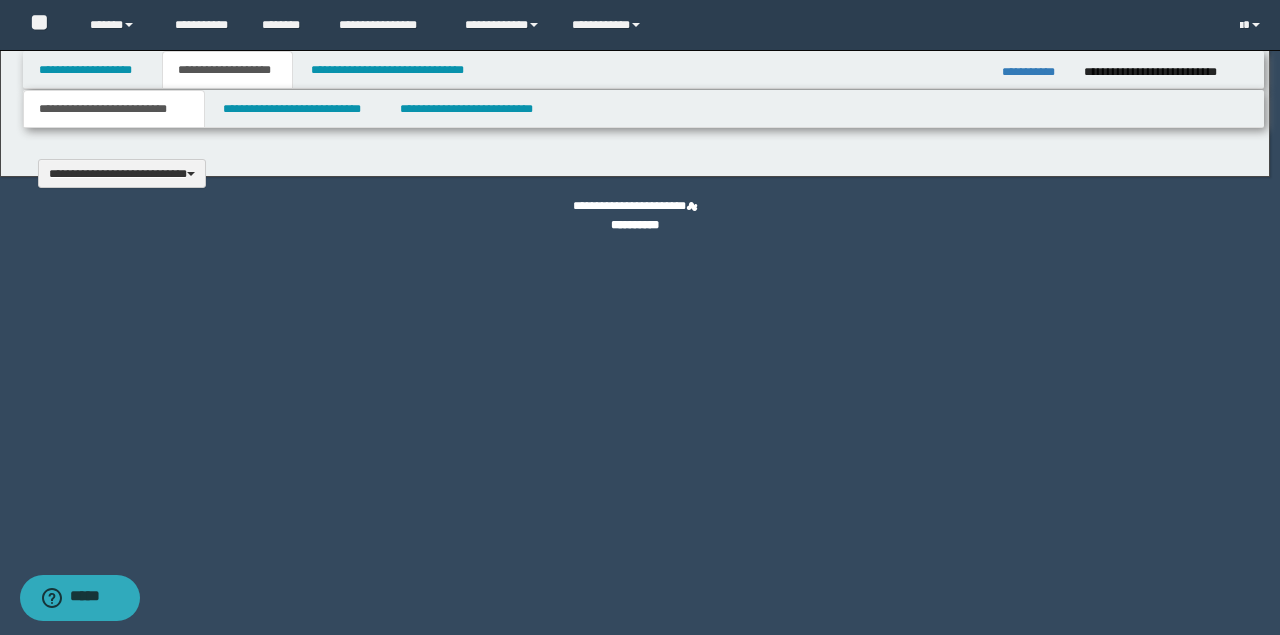 type 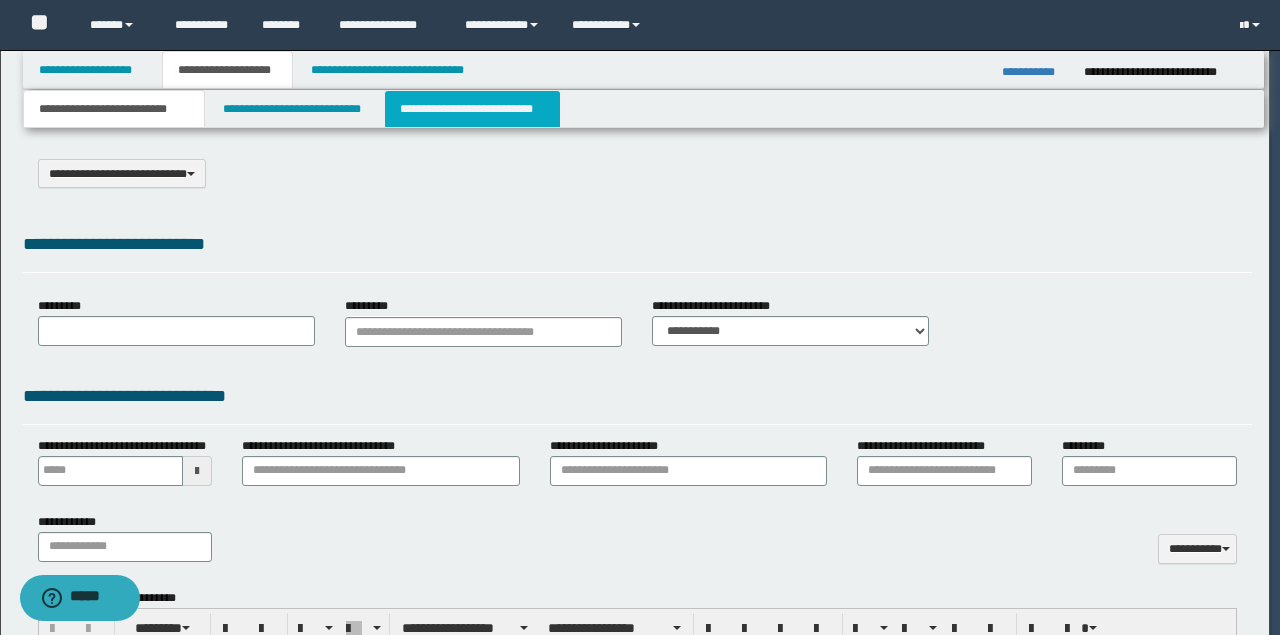 select on "*" 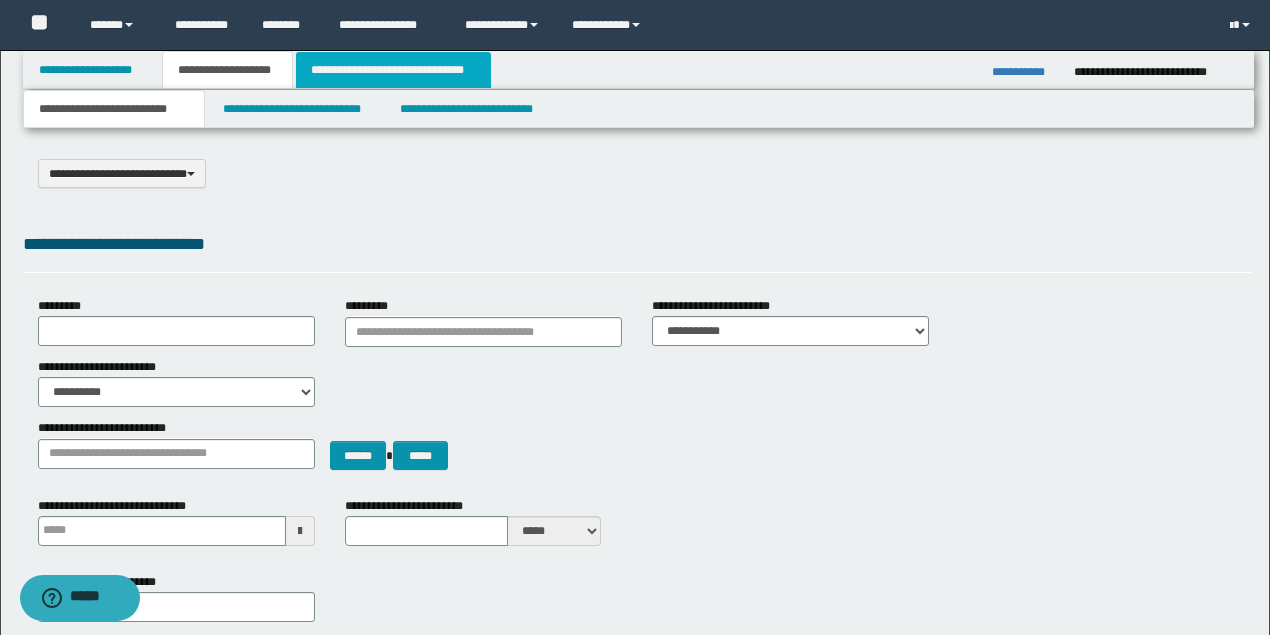 click on "**********" at bounding box center (393, 70) 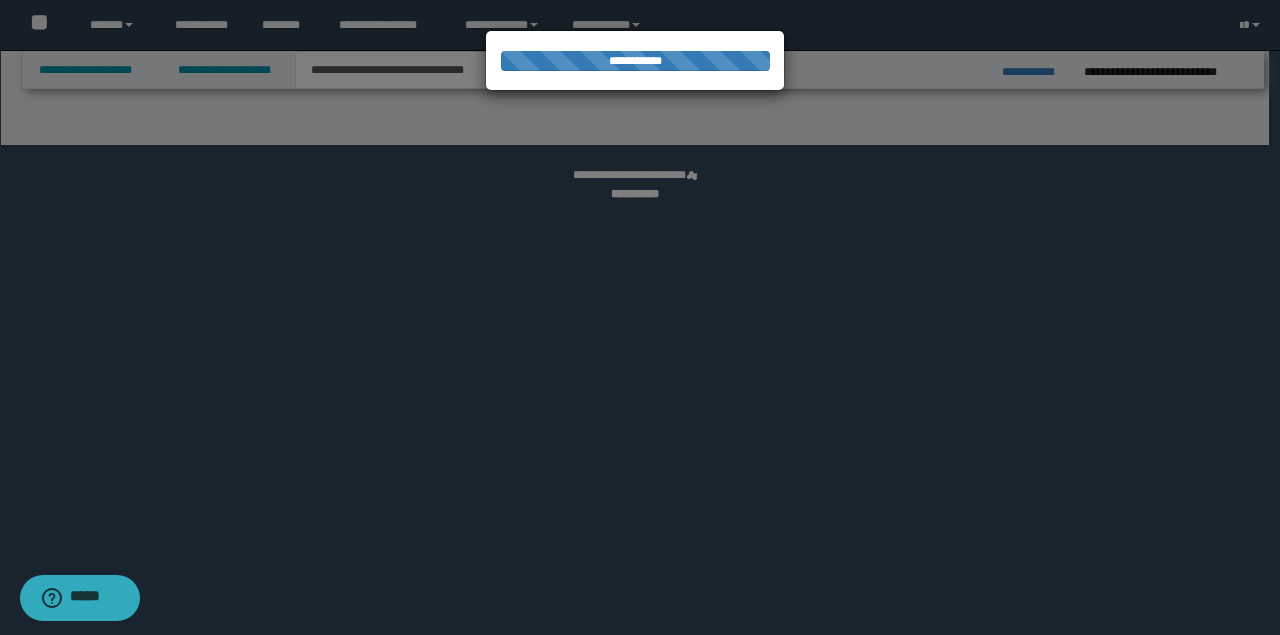 select on "*" 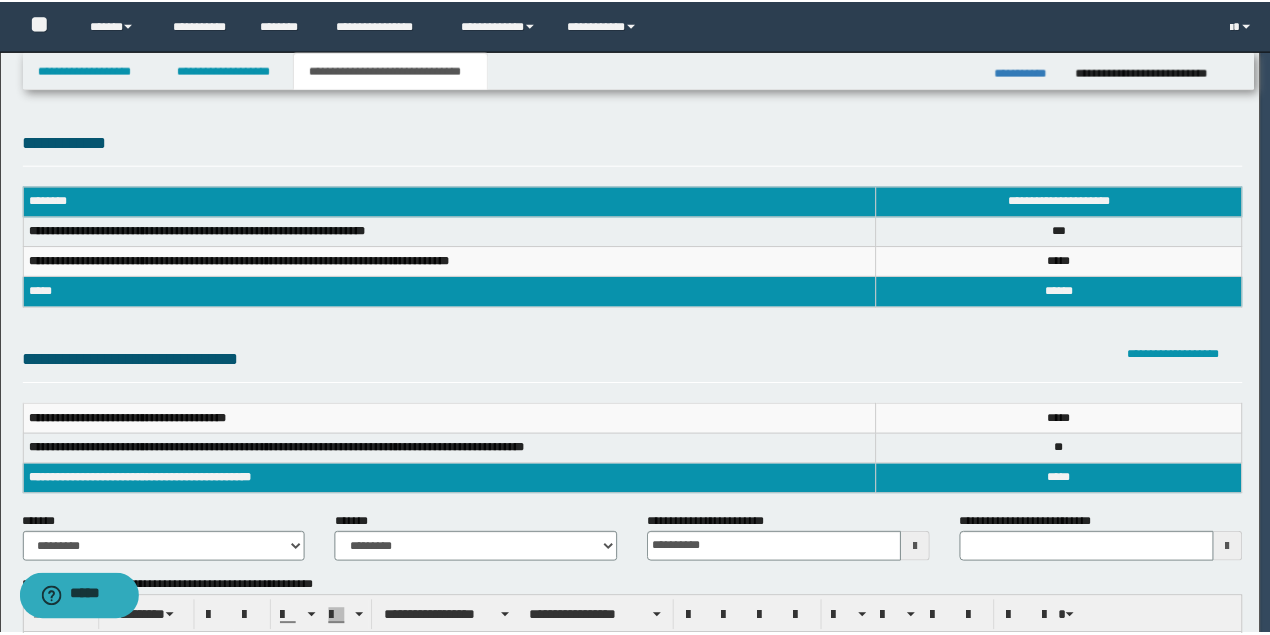 scroll, scrollTop: 0, scrollLeft: 0, axis: both 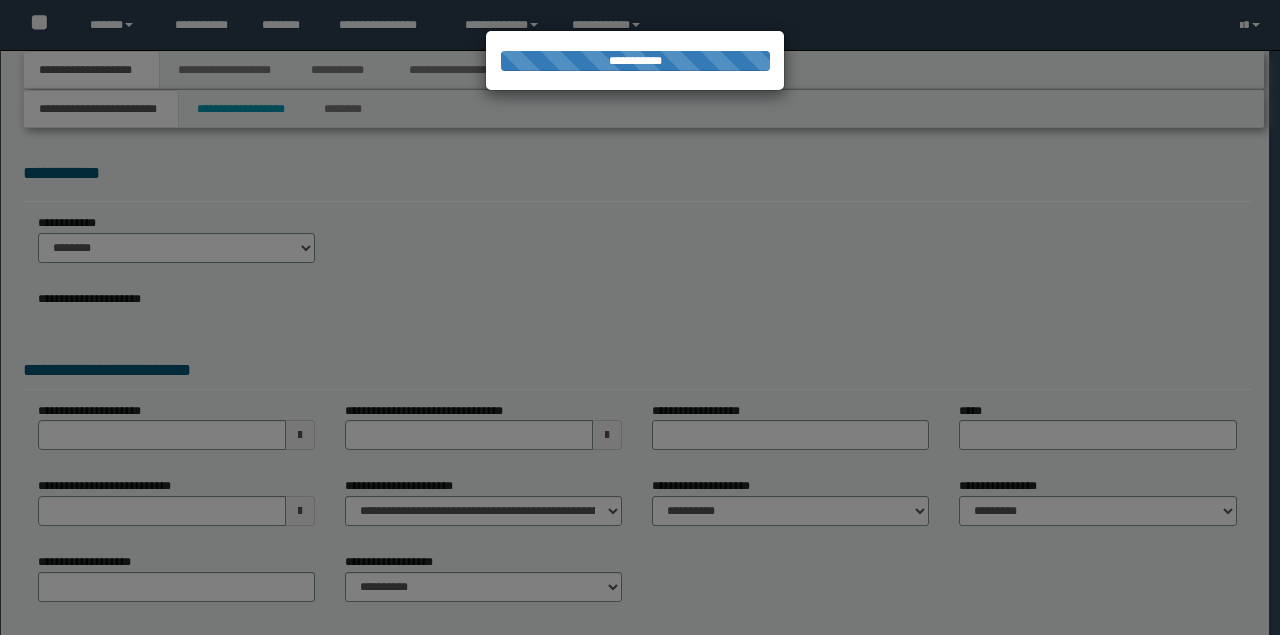 type on "**********" 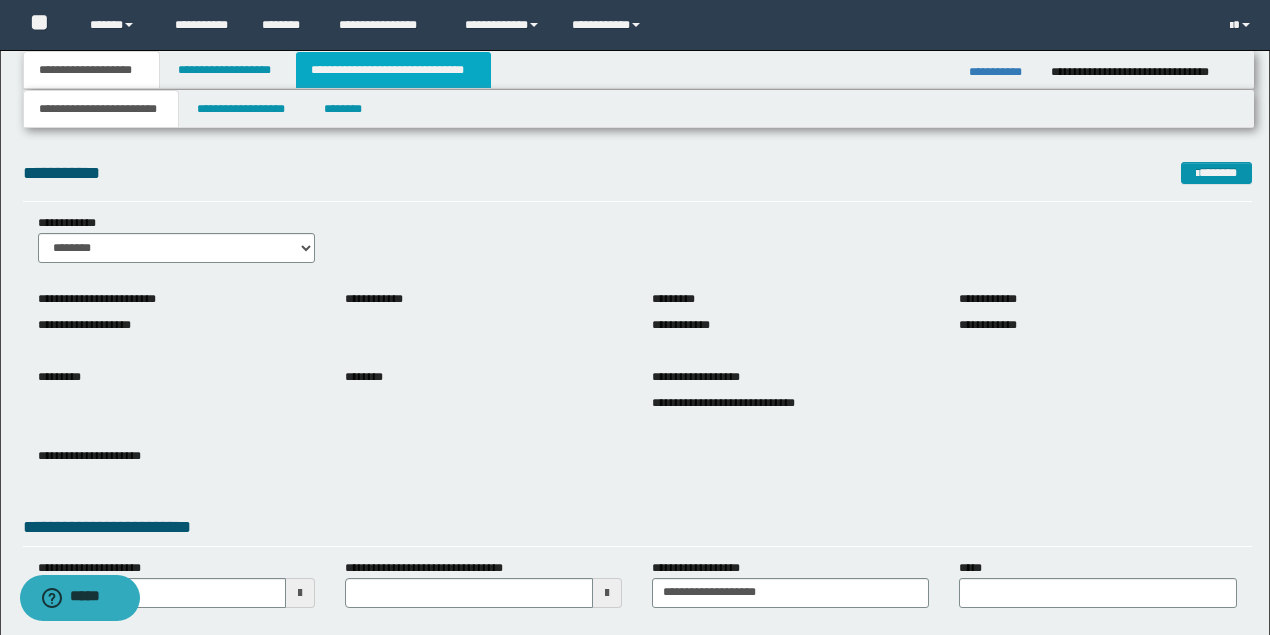 click on "**********" at bounding box center [393, 70] 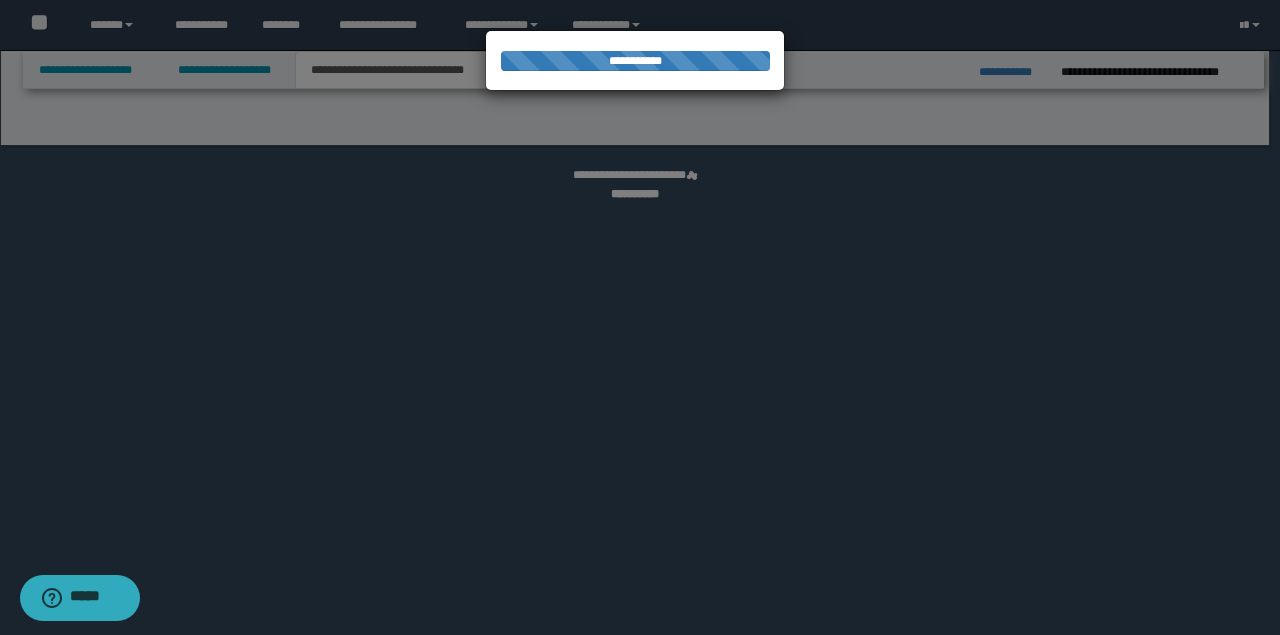 select on "*" 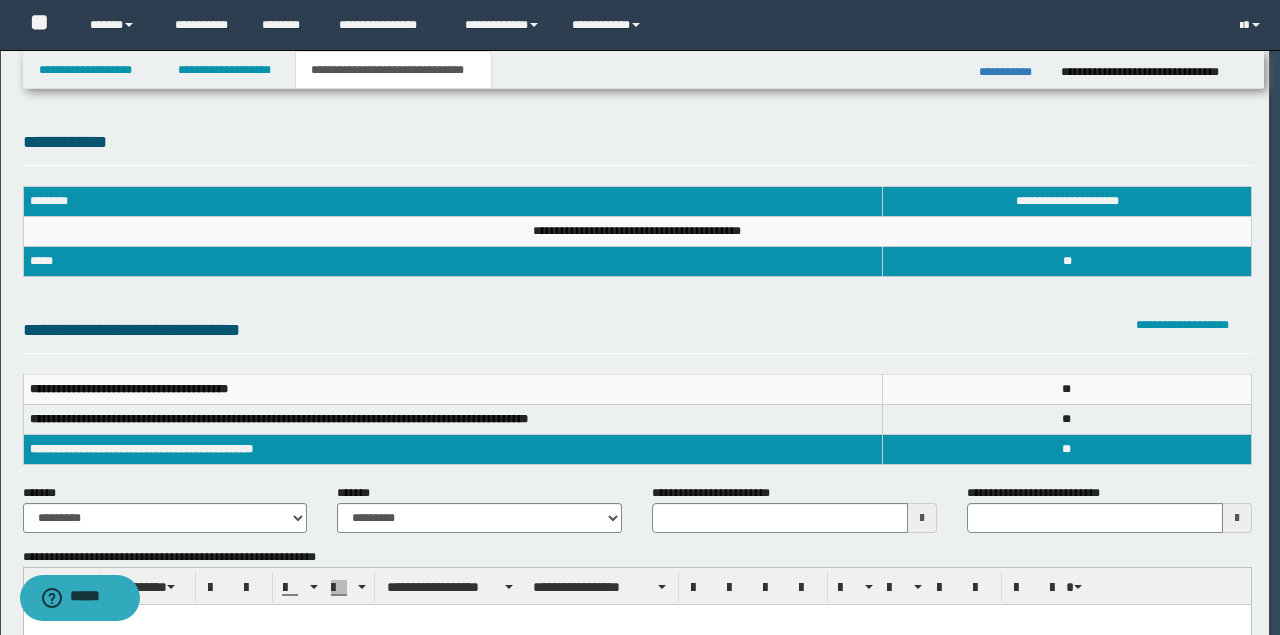 scroll, scrollTop: 0, scrollLeft: 0, axis: both 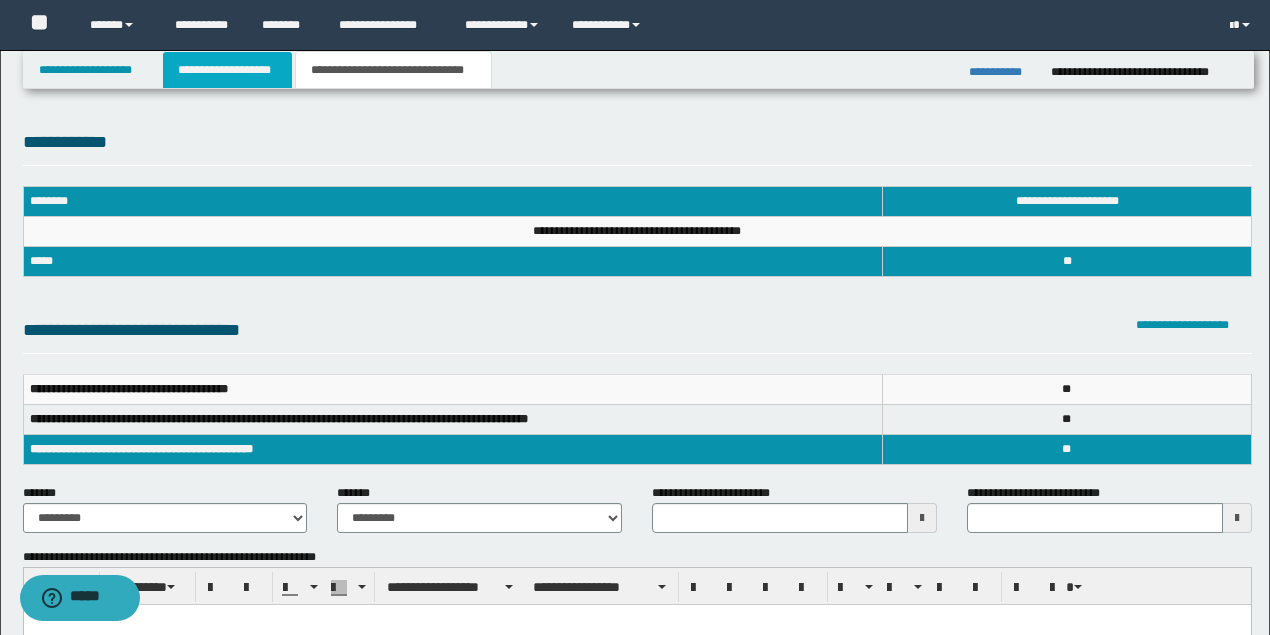 click on "**********" at bounding box center [227, 70] 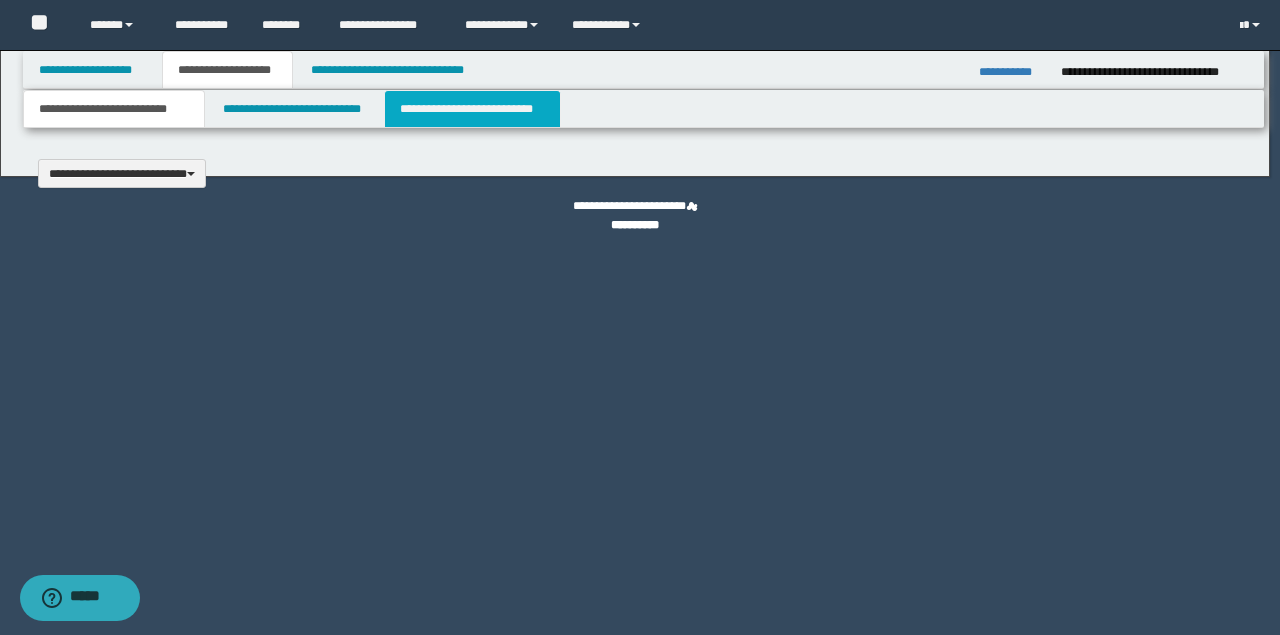 scroll, scrollTop: 0, scrollLeft: 0, axis: both 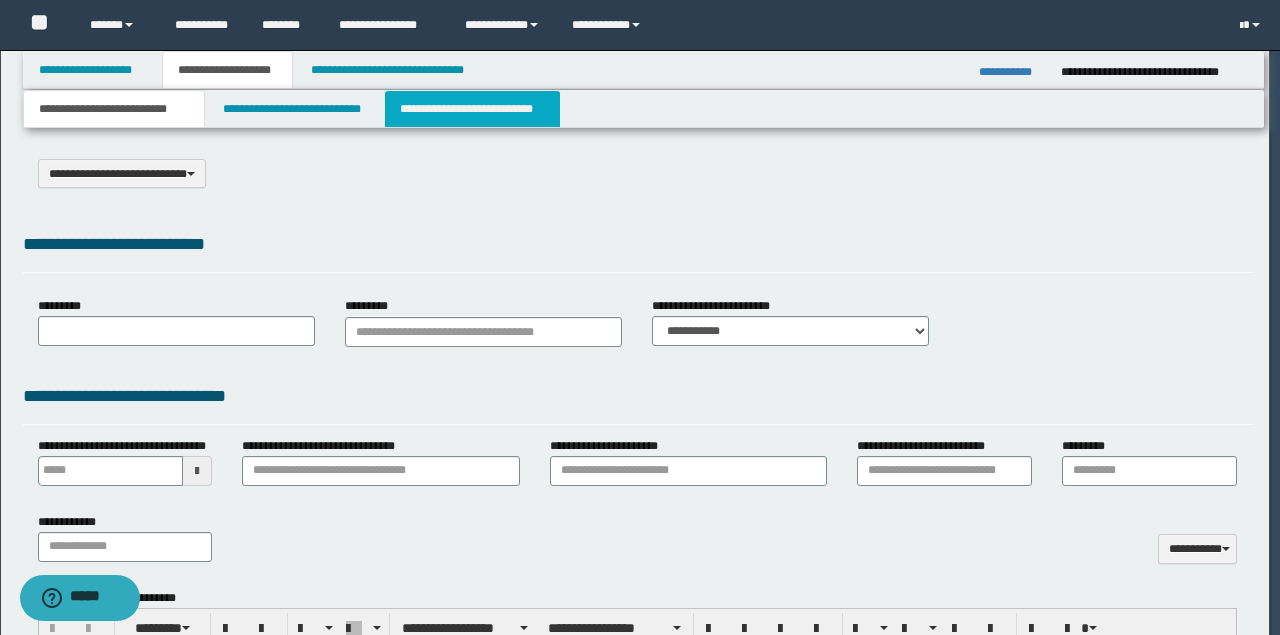select on "*" 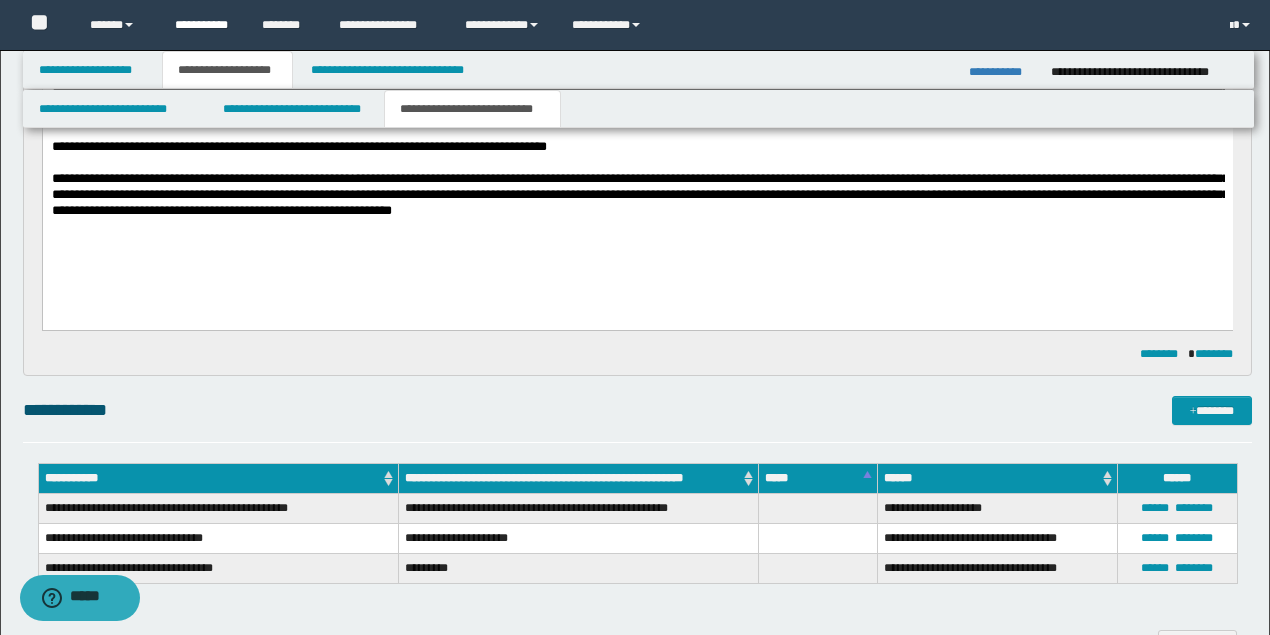 scroll, scrollTop: 733, scrollLeft: 0, axis: vertical 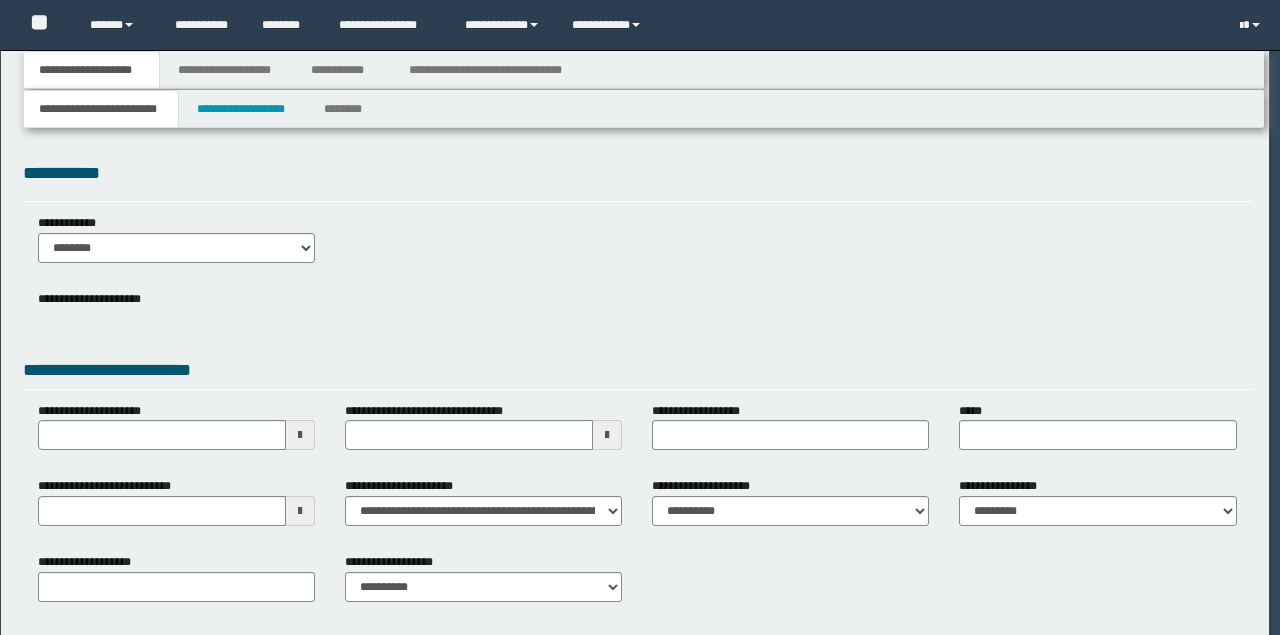 type on "**********" 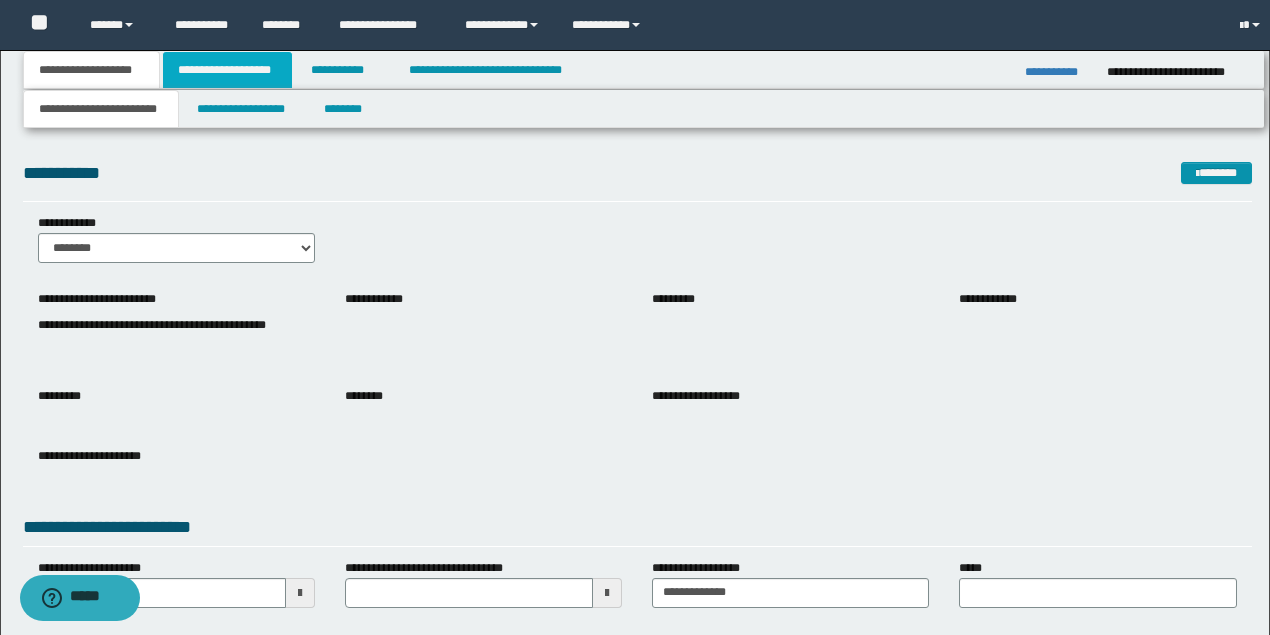 click on "**********" at bounding box center [227, 70] 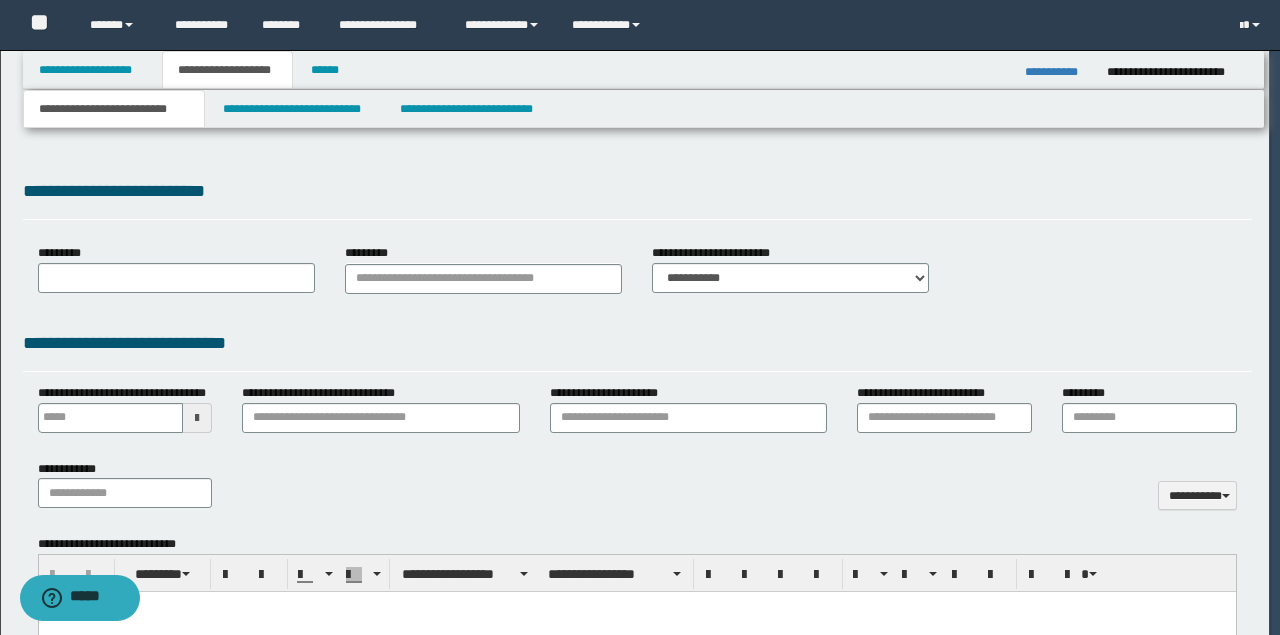 select on "*" 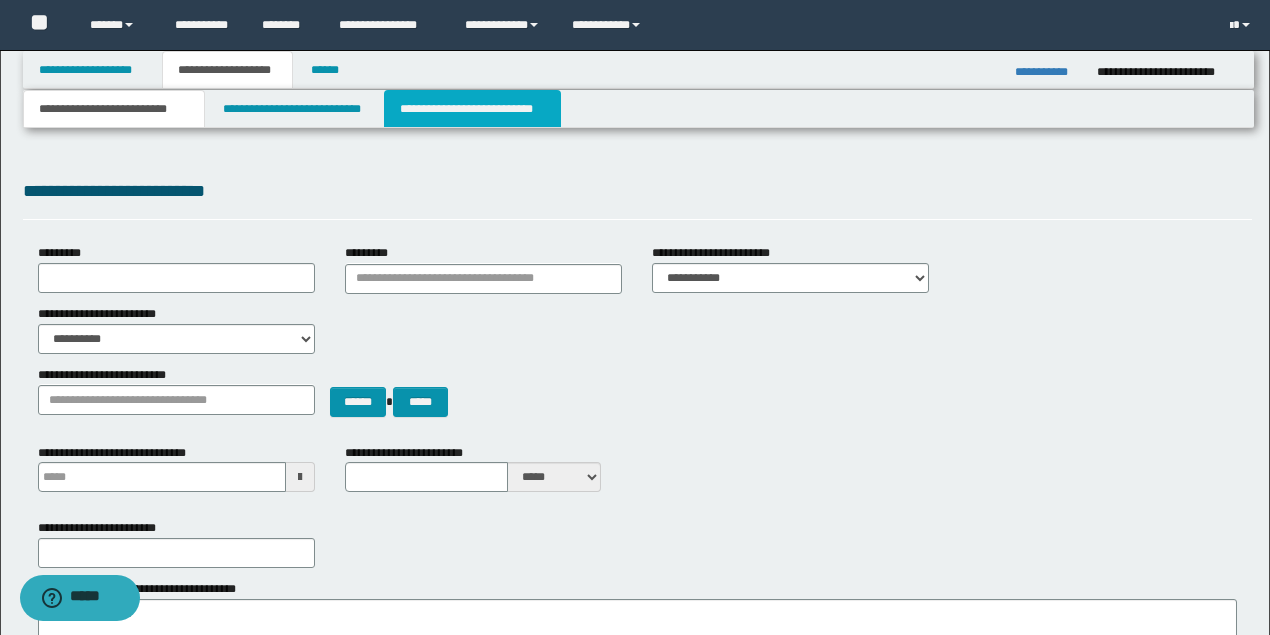 click on "**********" at bounding box center [472, 109] 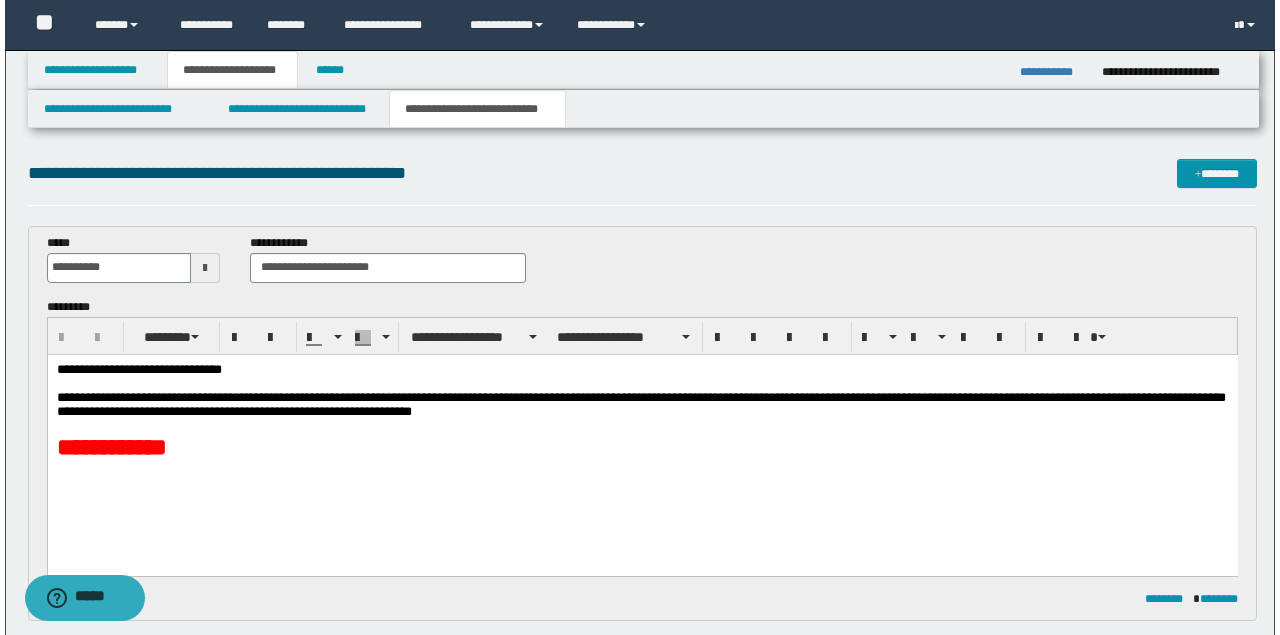 scroll, scrollTop: 0, scrollLeft: 0, axis: both 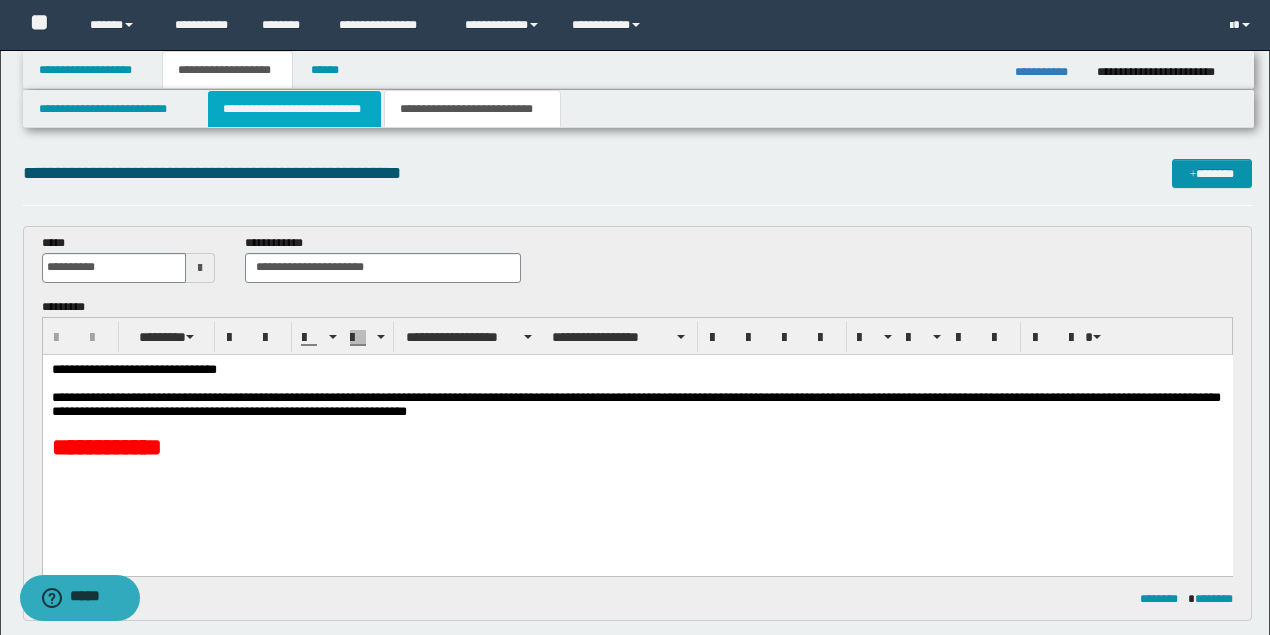 click on "**********" at bounding box center (294, 109) 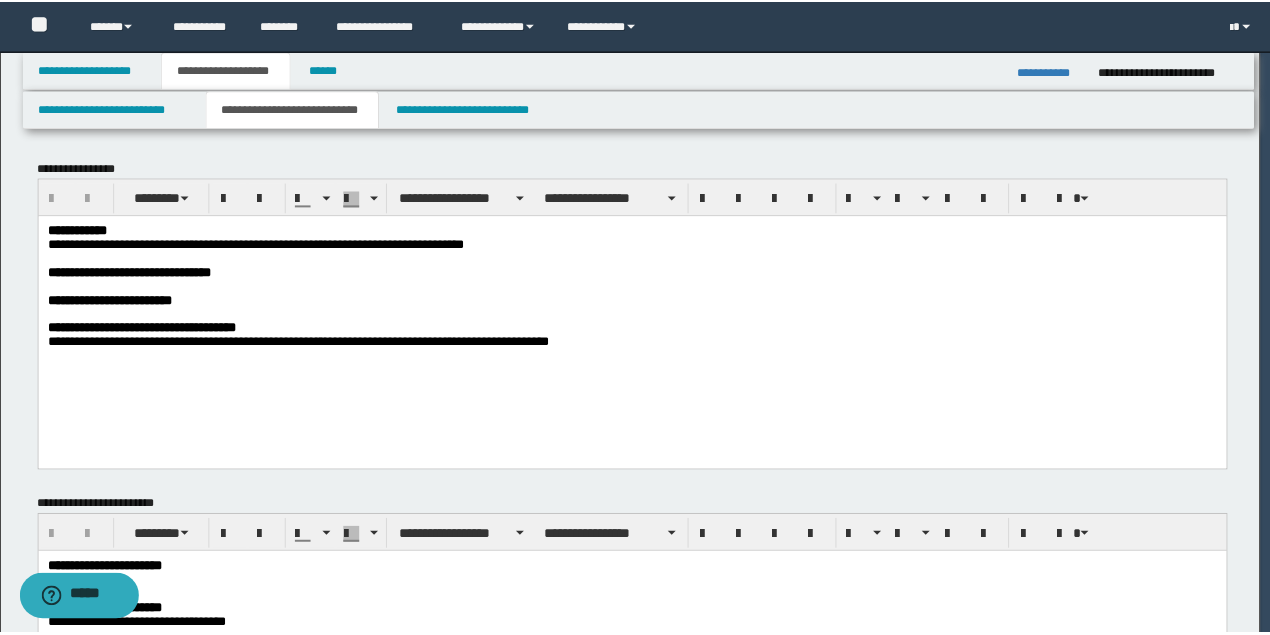 scroll, scrollTop: 0, scrollLeft: 0, axis: both 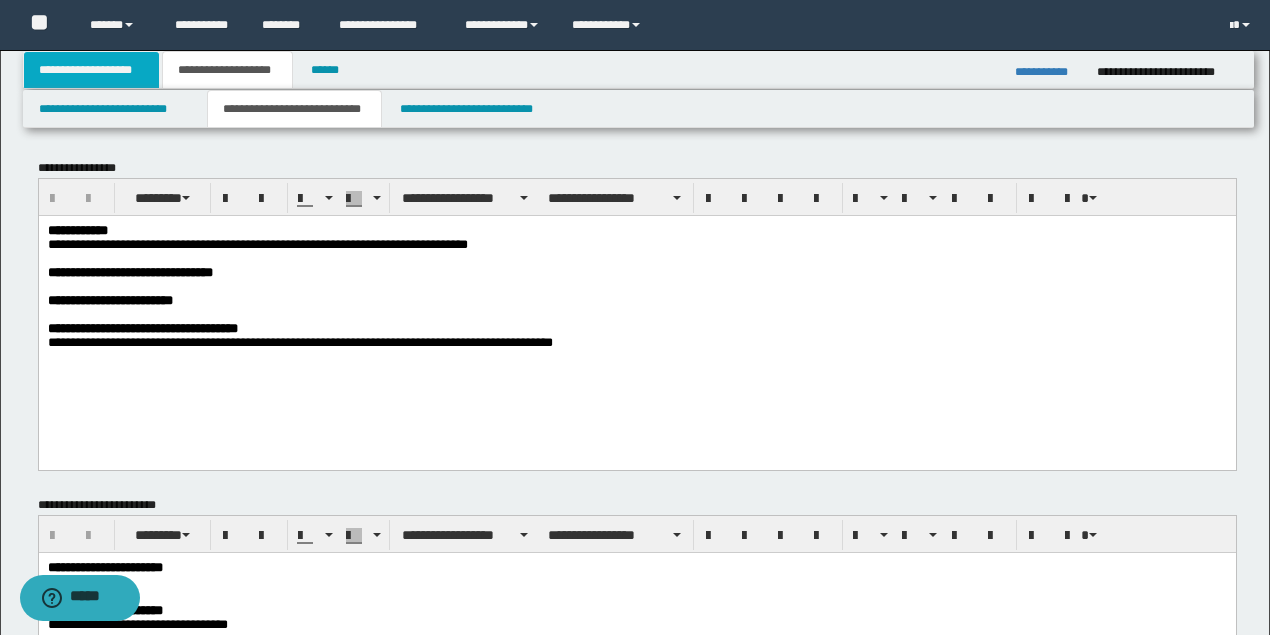 click on "**********" at bounding box center [92, 70] 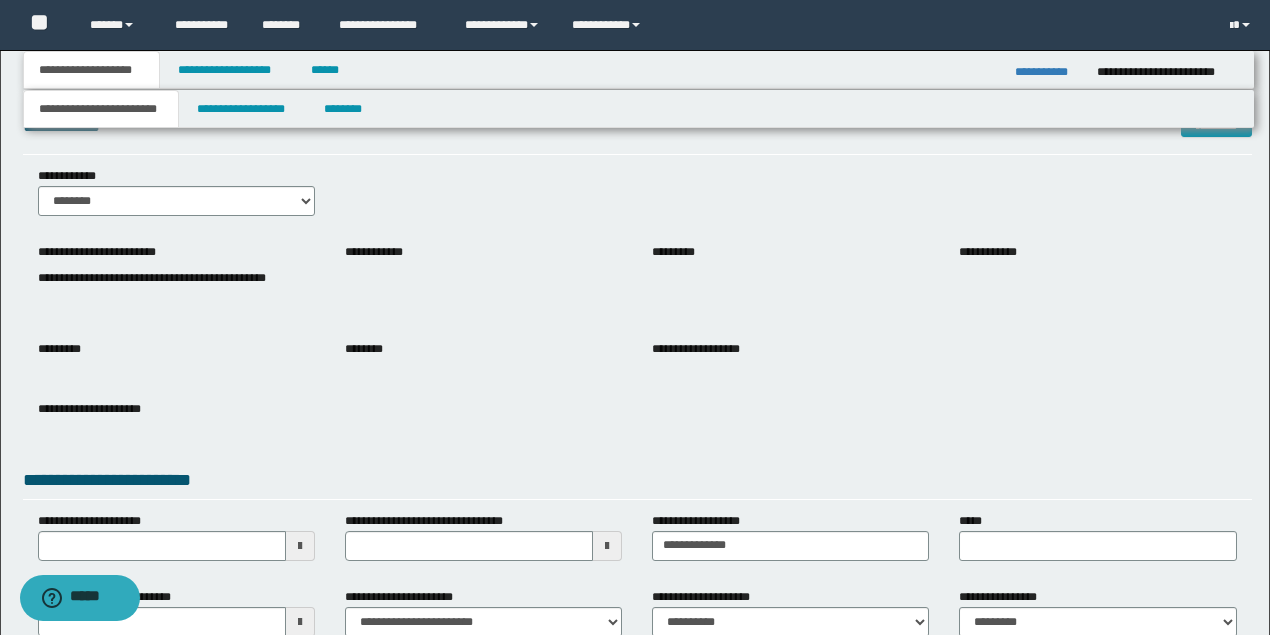 scroll, scrollTop: 200, scrollLeft: 0, axis: vertical 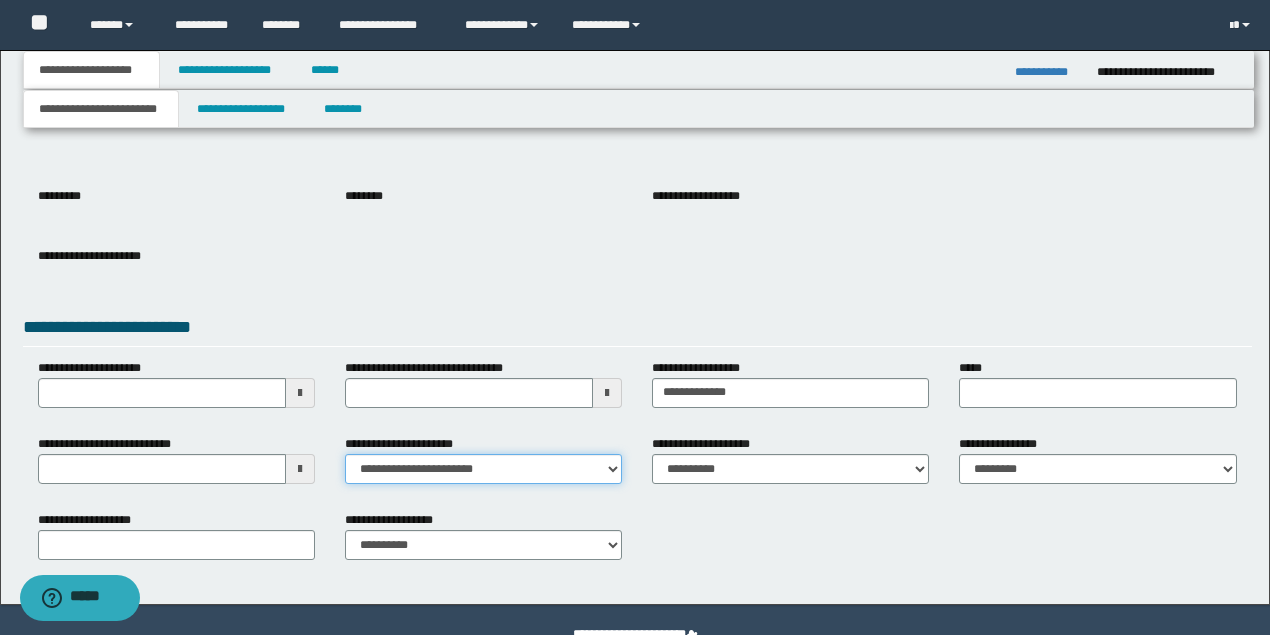 click on "**********" at bounding box center [483, 469] 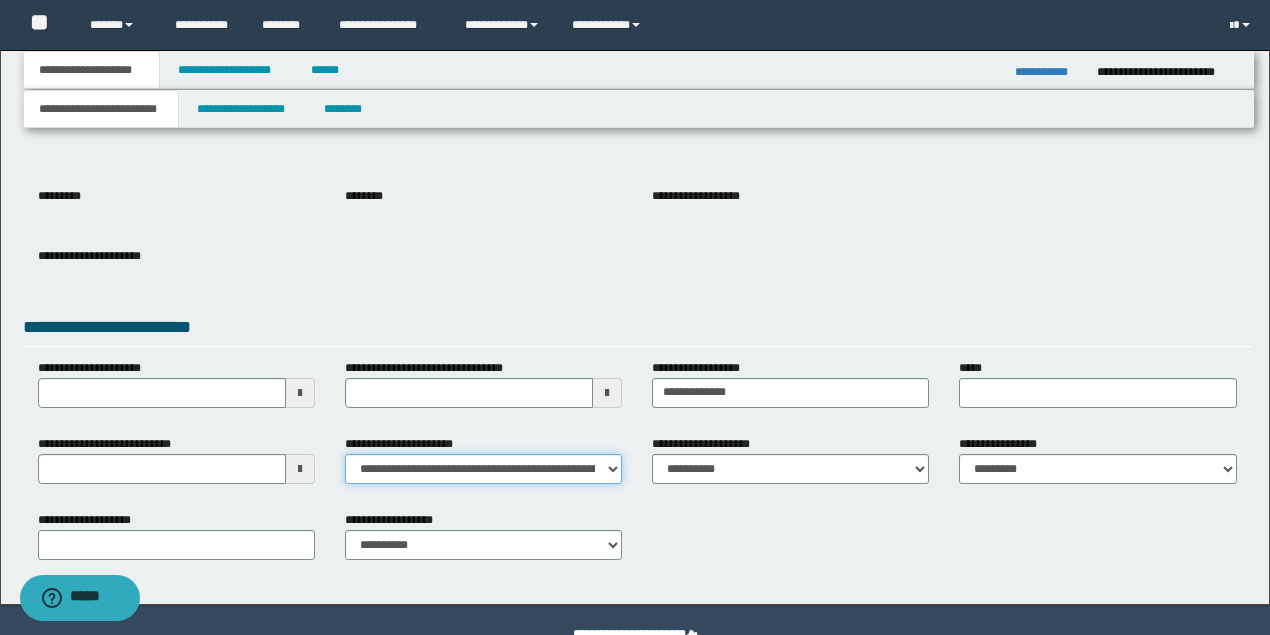click on "**********" at bounding box center (483, 469) 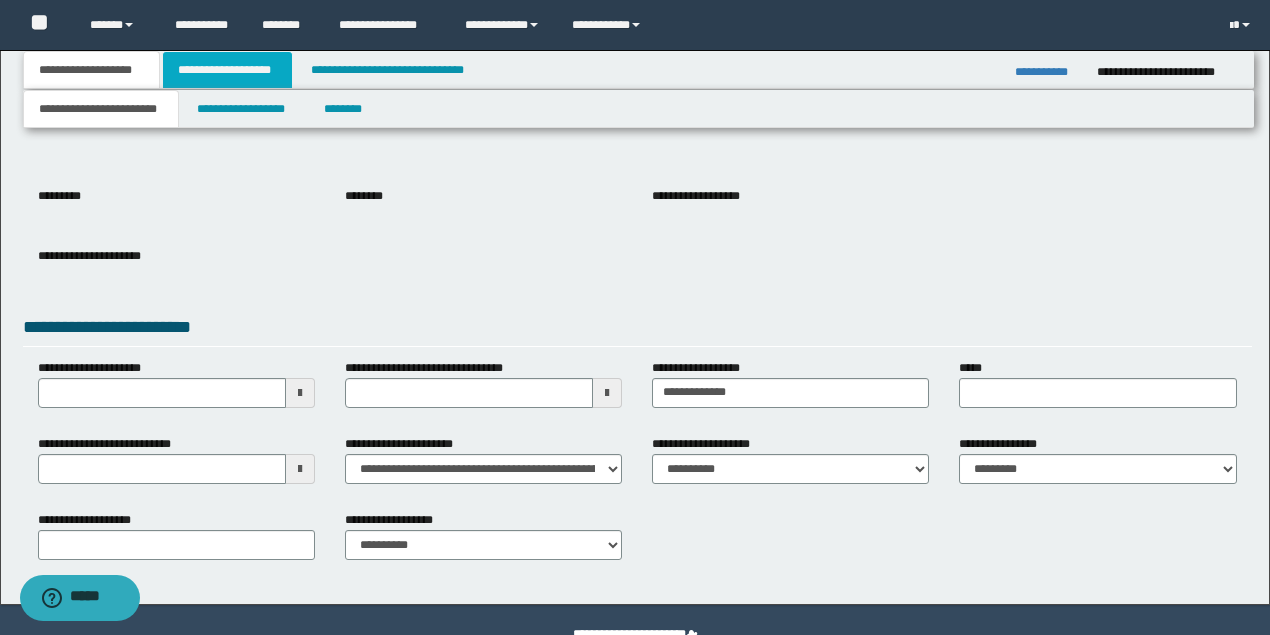 click on "**********" at bounding box center (227, 70) 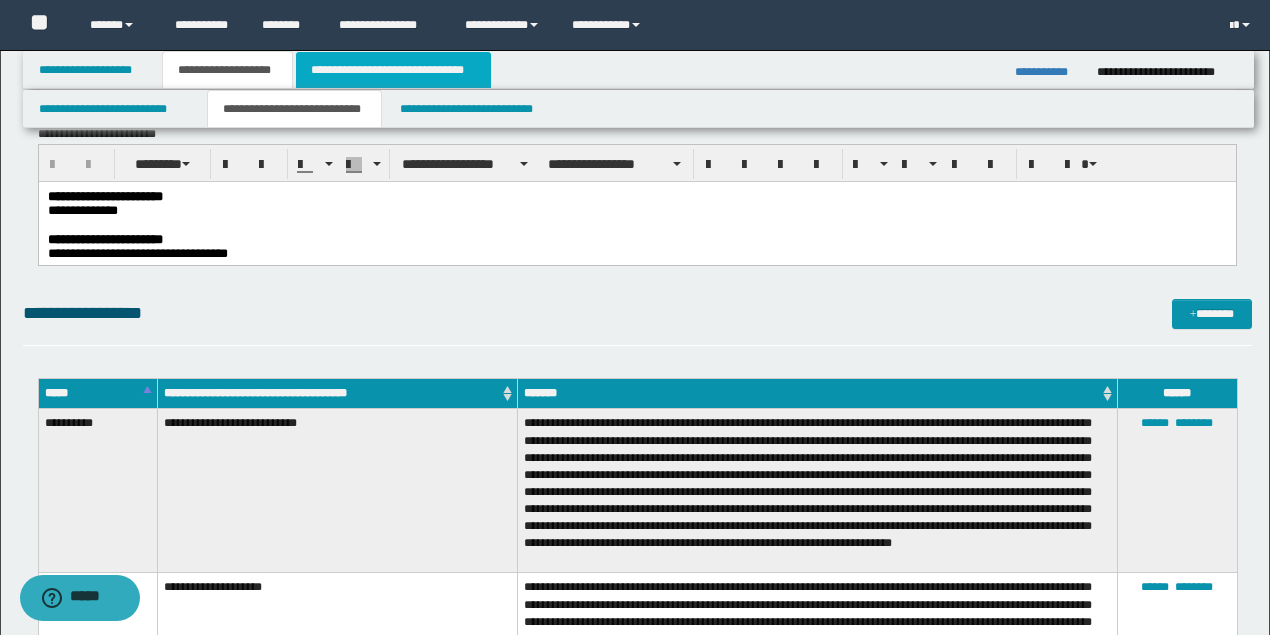 click on "**********" at bounding box center (393, 70) 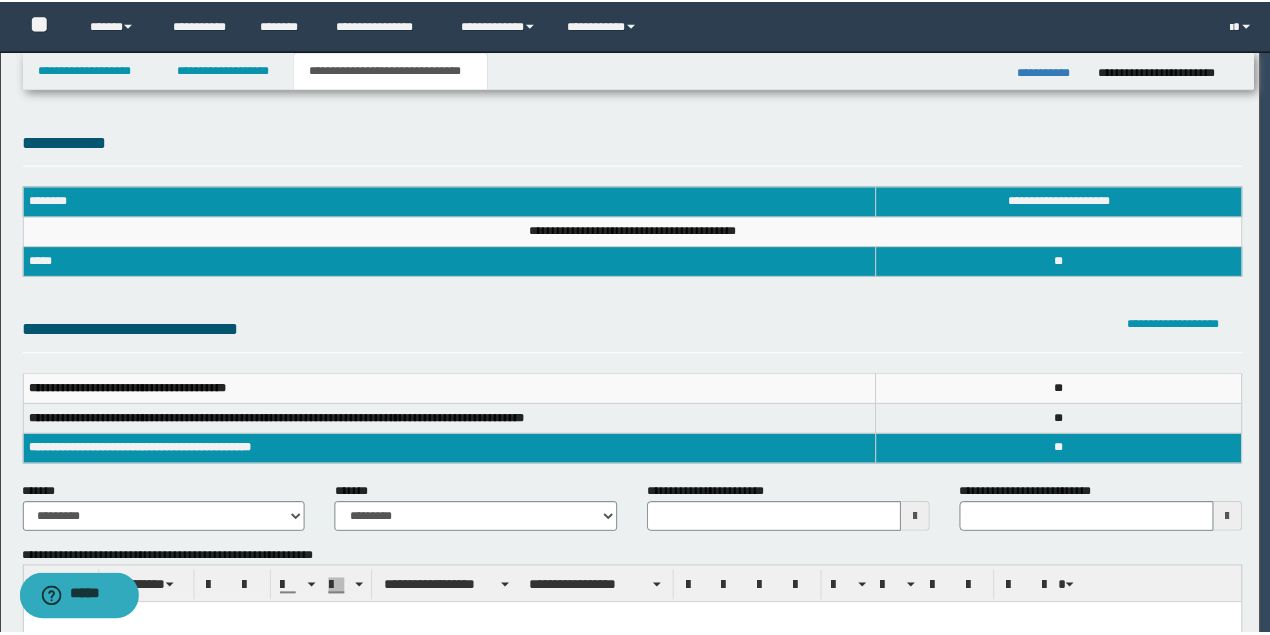 scroll, scrollTop: 0, scrollLeft: 0, axis: both 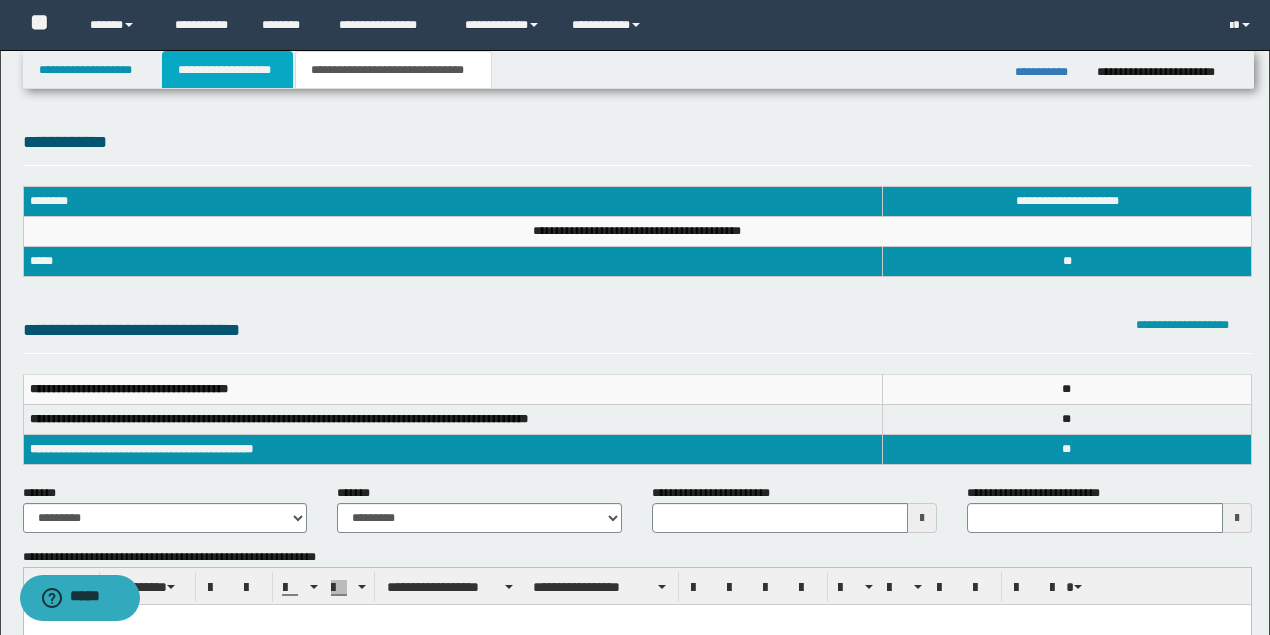 click on "**********" at bounding box center [227, 70] 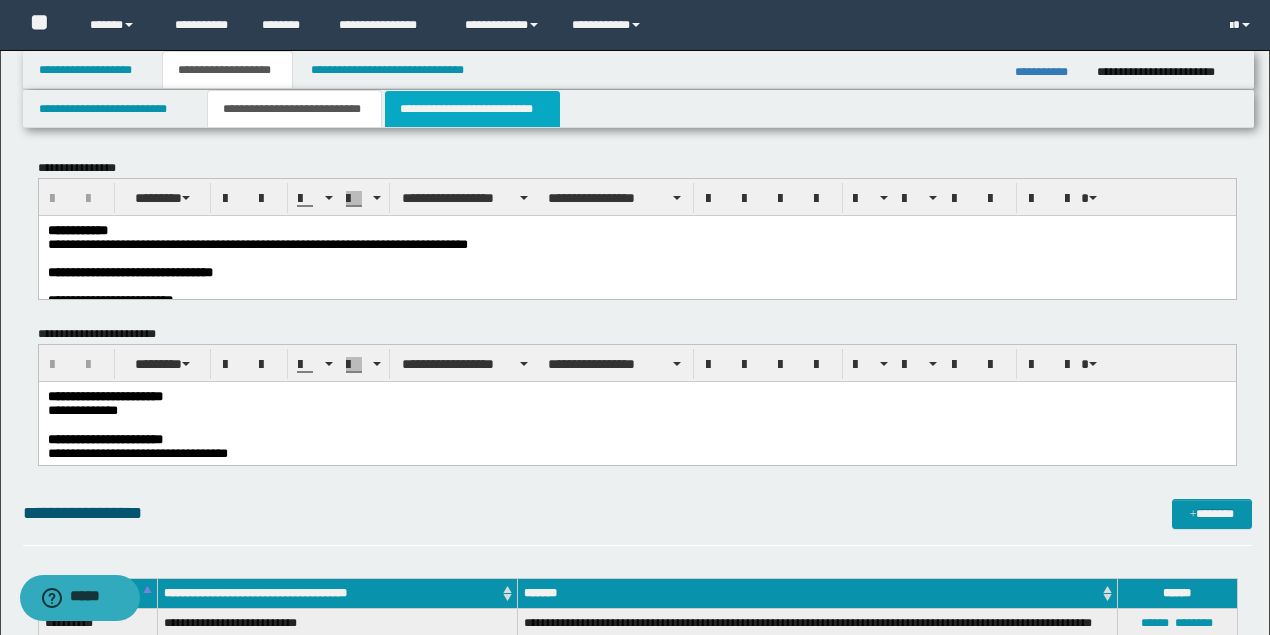 click on "**********" at bounding box center (472, 109) 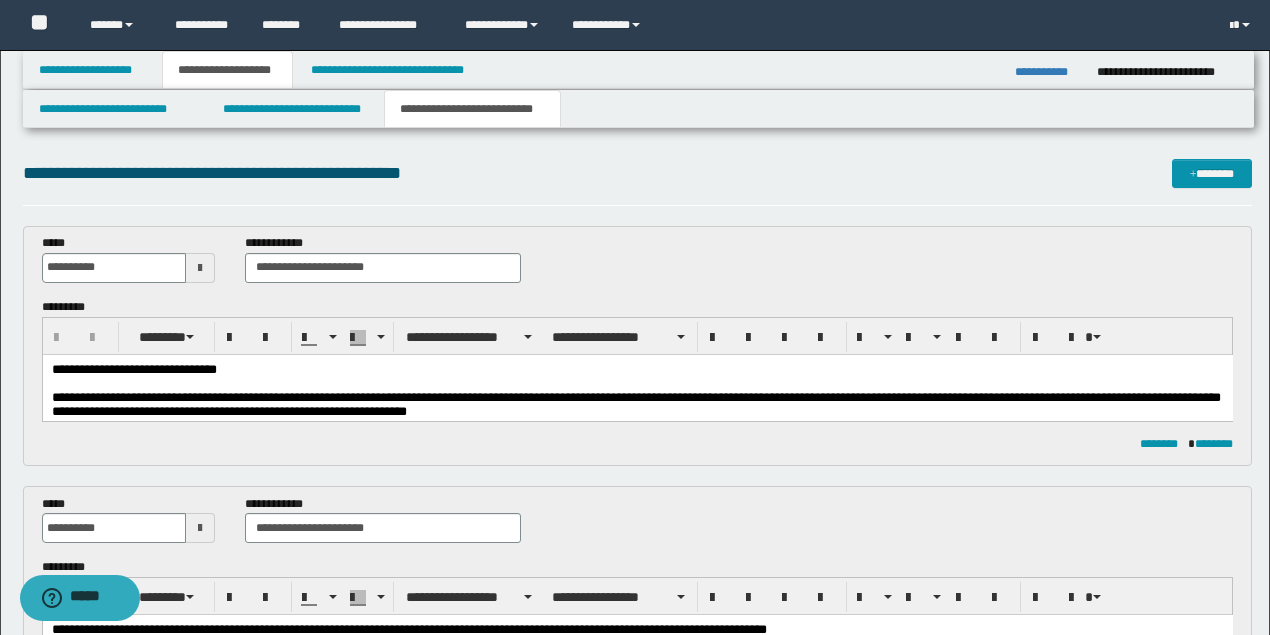 click at bounding box center [635, 383] 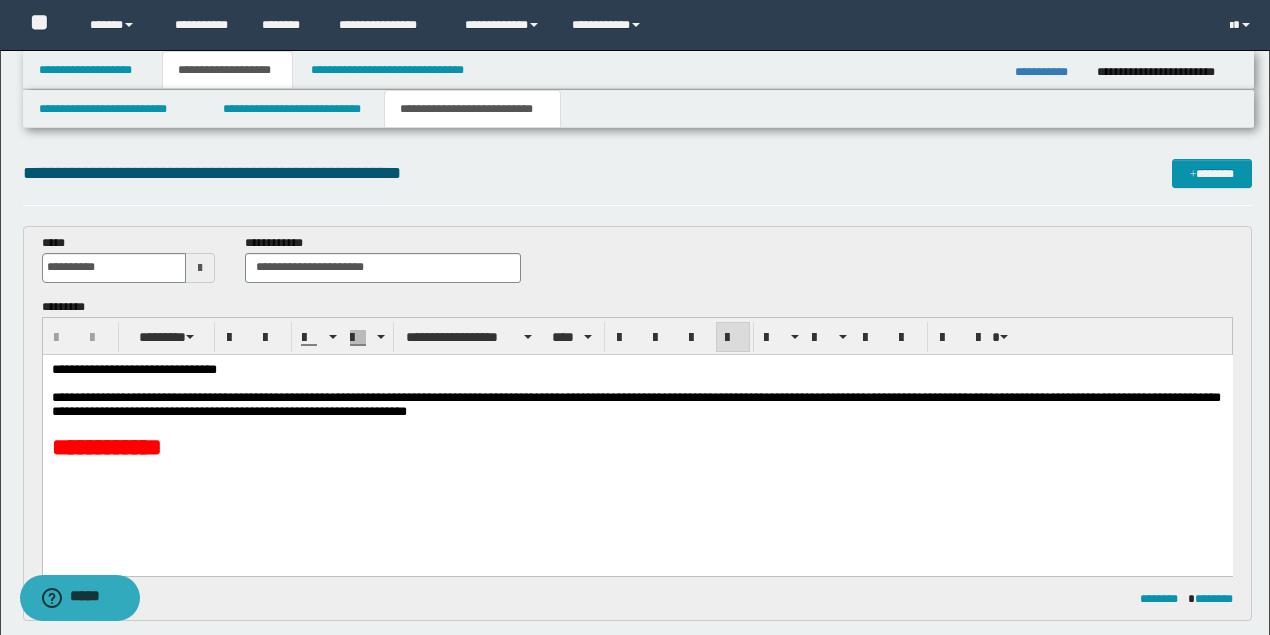 click on "**********" at bounding box center (637, 435) 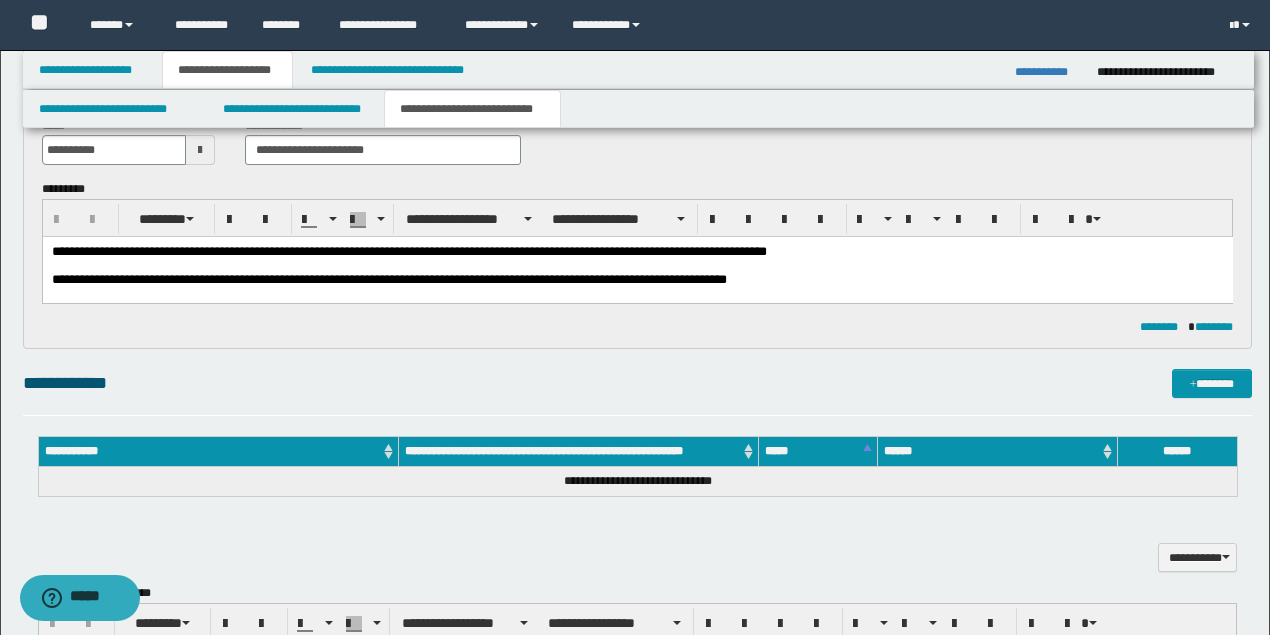scroll, scrollTop: 600, scrollLeft: 0, axis: vertical 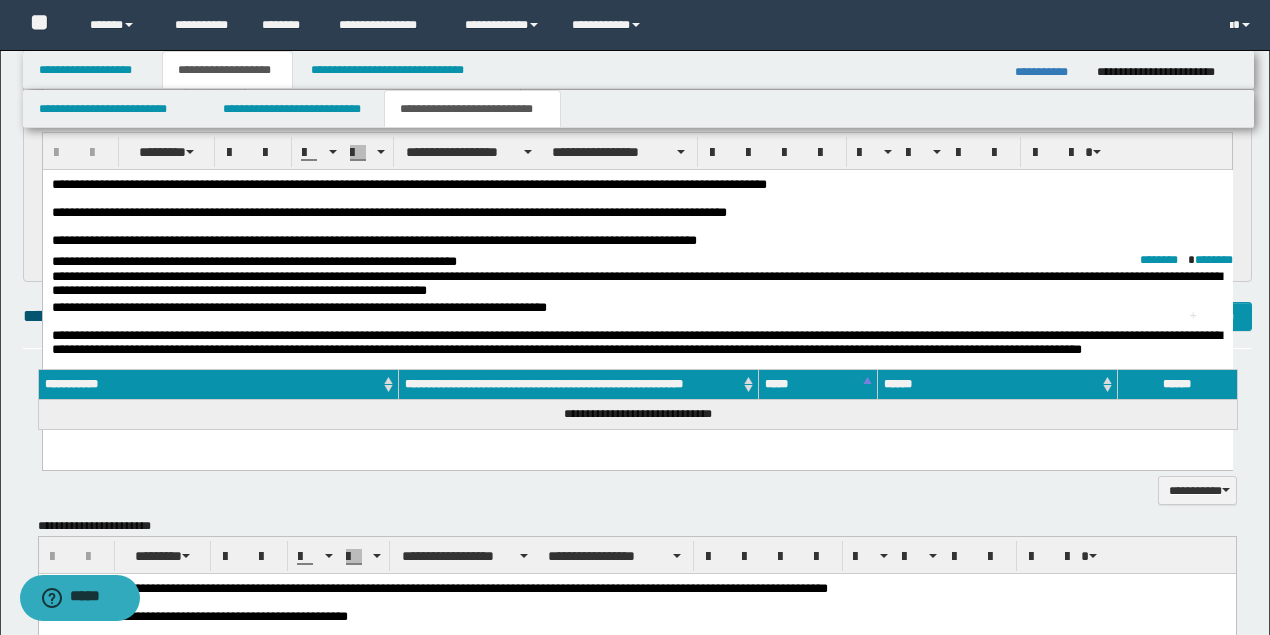 click on "**********" at bounding box center [637, 216] 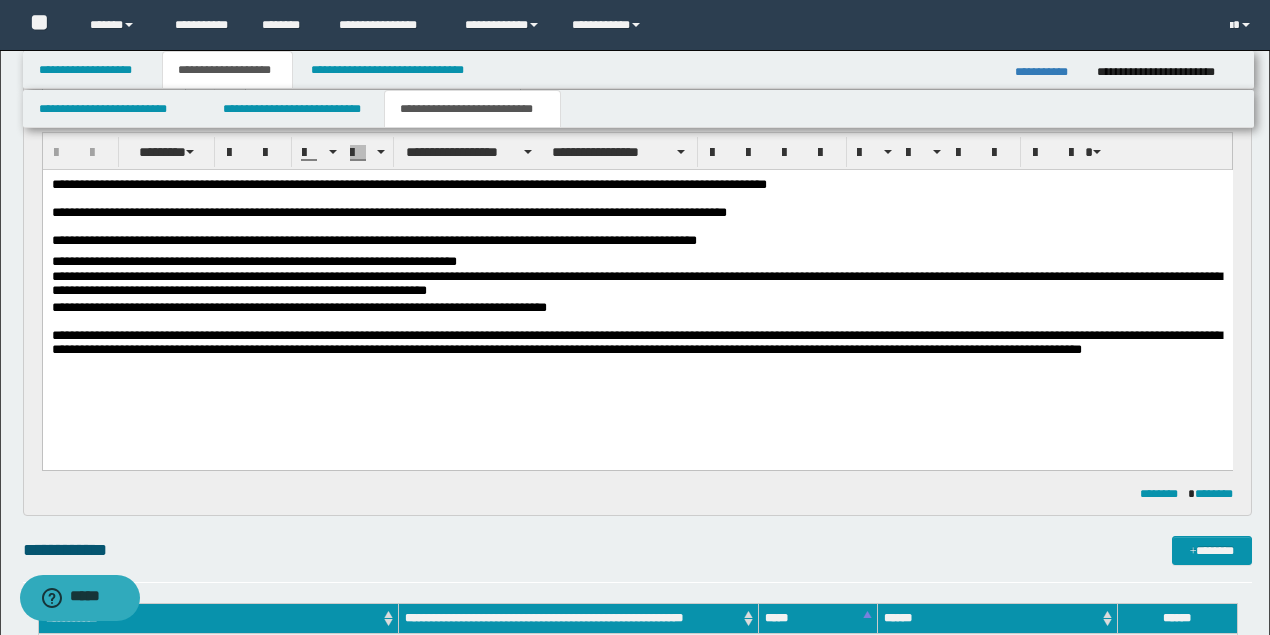click on "**********" at bounding box center [637, 295] 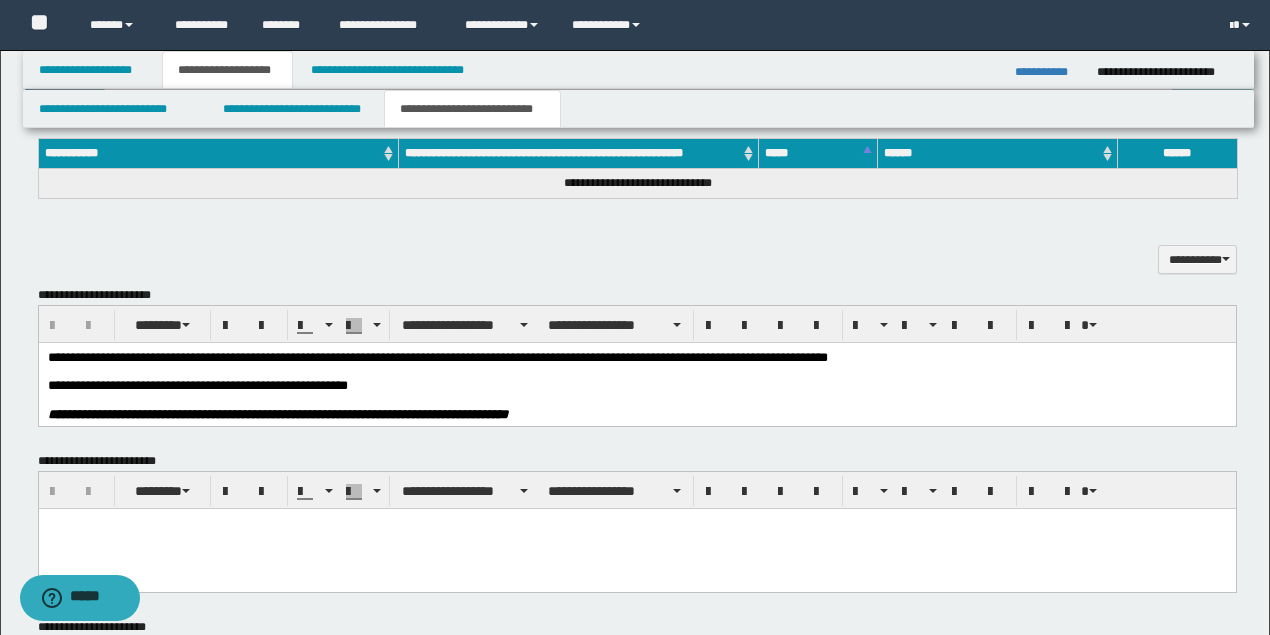 scroll, scrollTop: 1066, scrollLeft: 0, axis: vertical 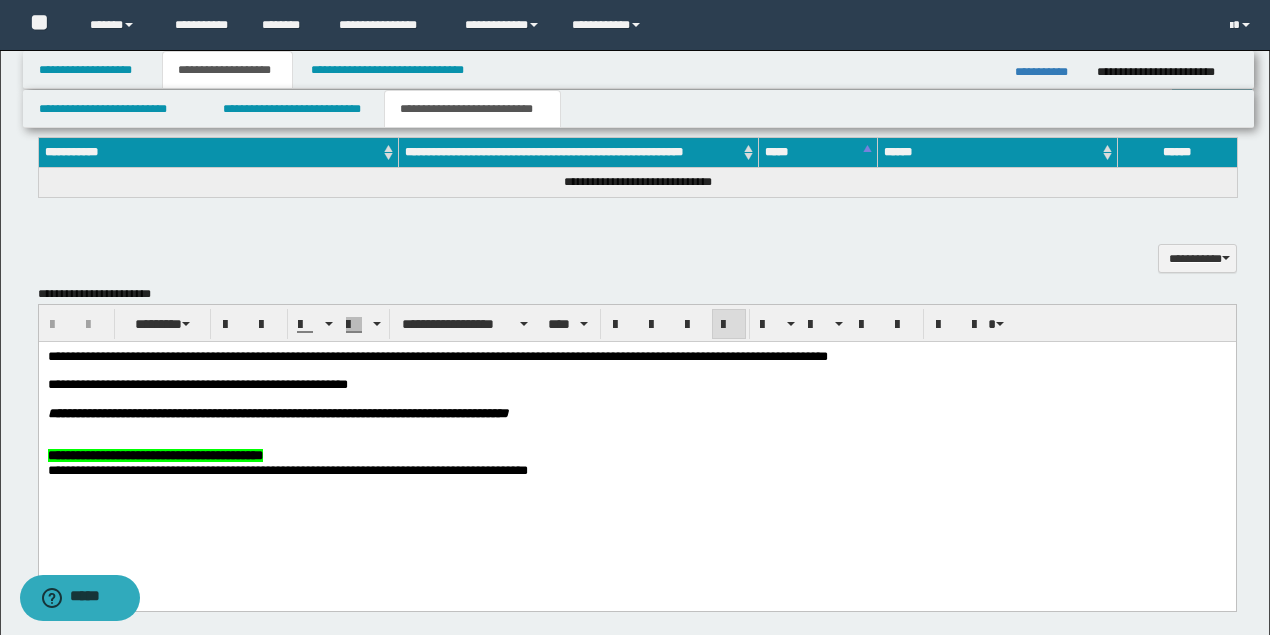 click at bounding box center (660, 398) 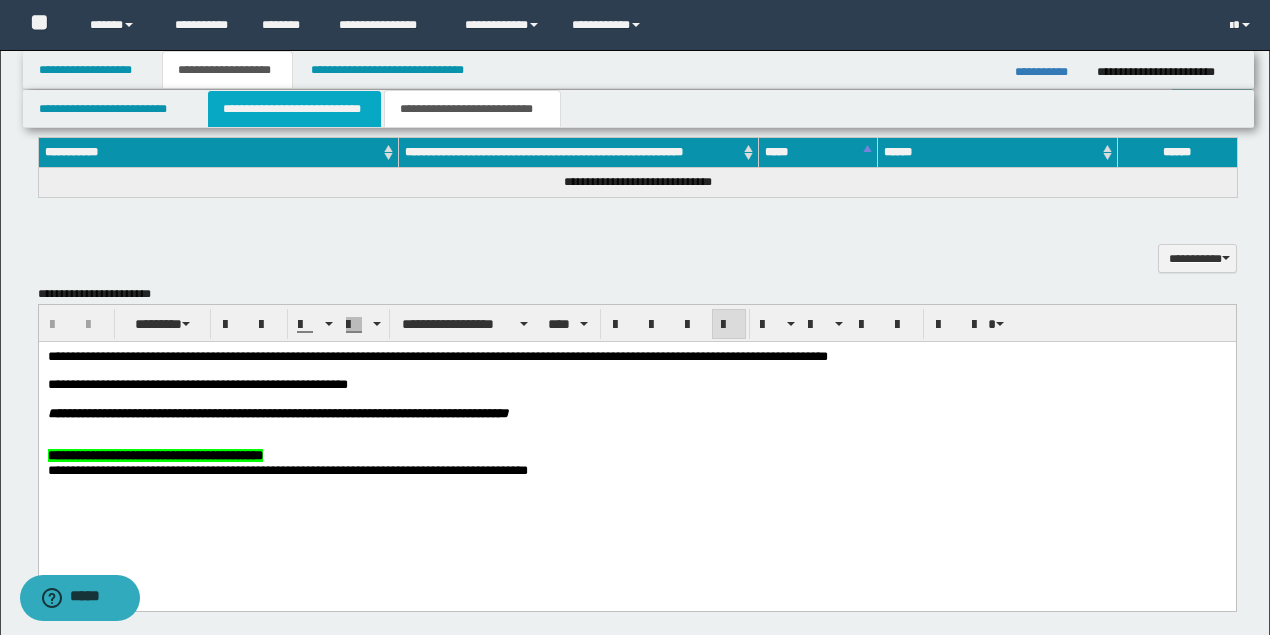click on "**********" at bounding box center (294, 109) 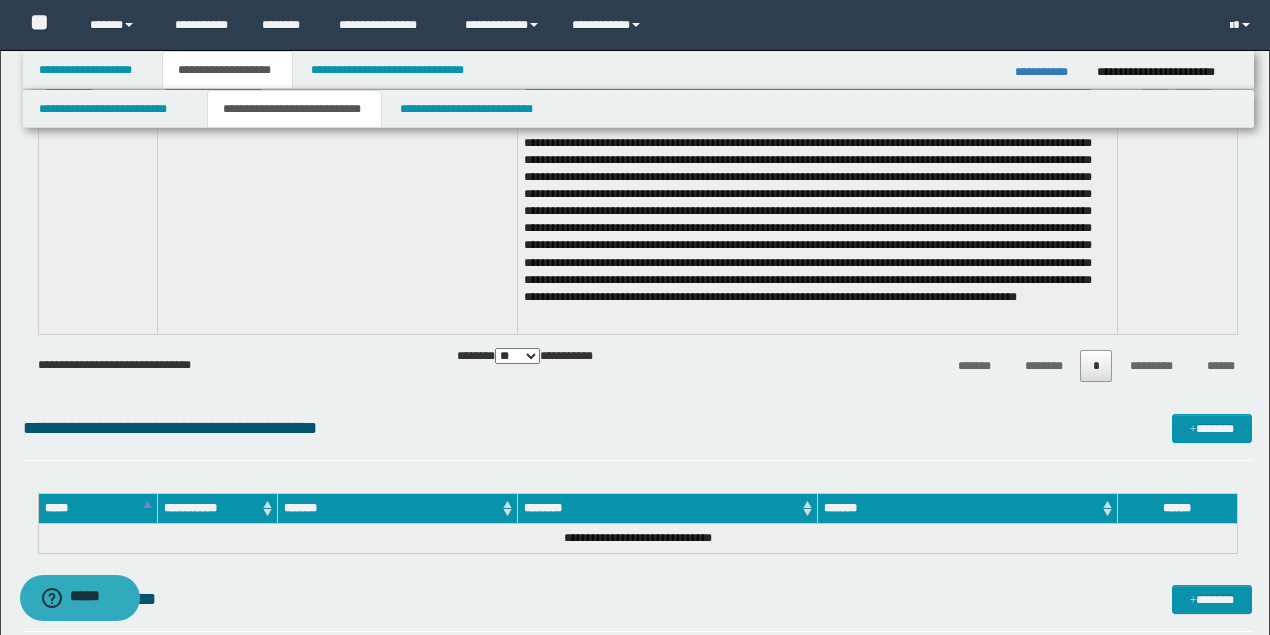 click on "**********" at bounding box center [637, -47] 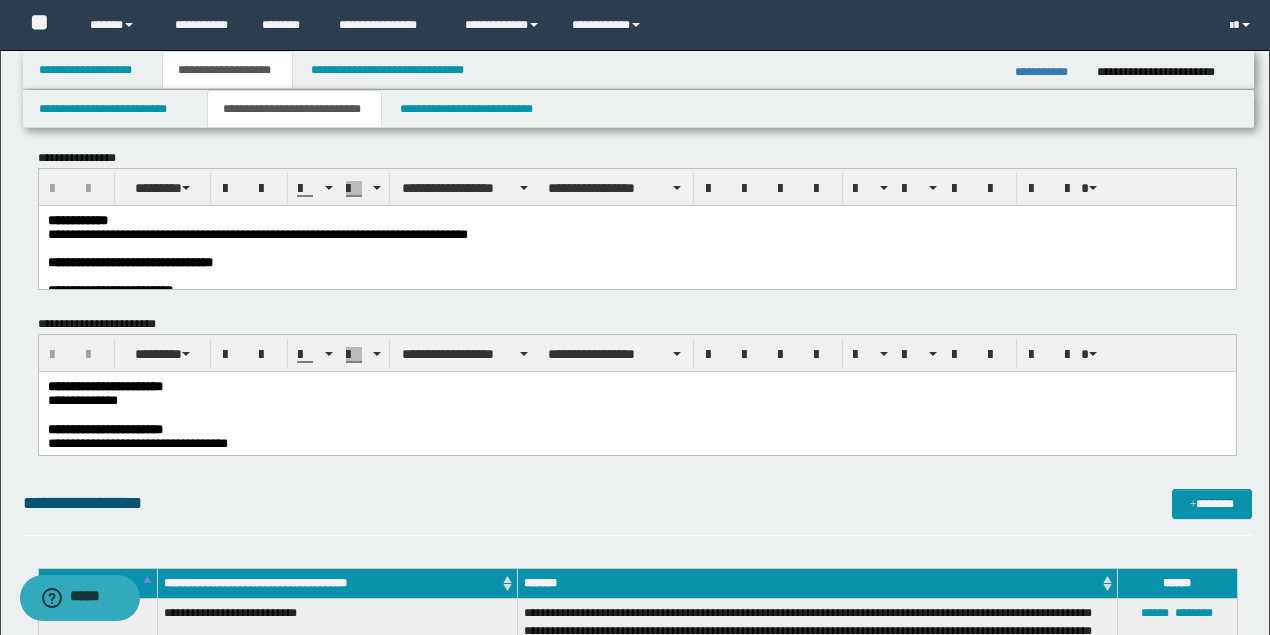 scroll, scrollTop: 0, scrollLeft: 0, axis: both 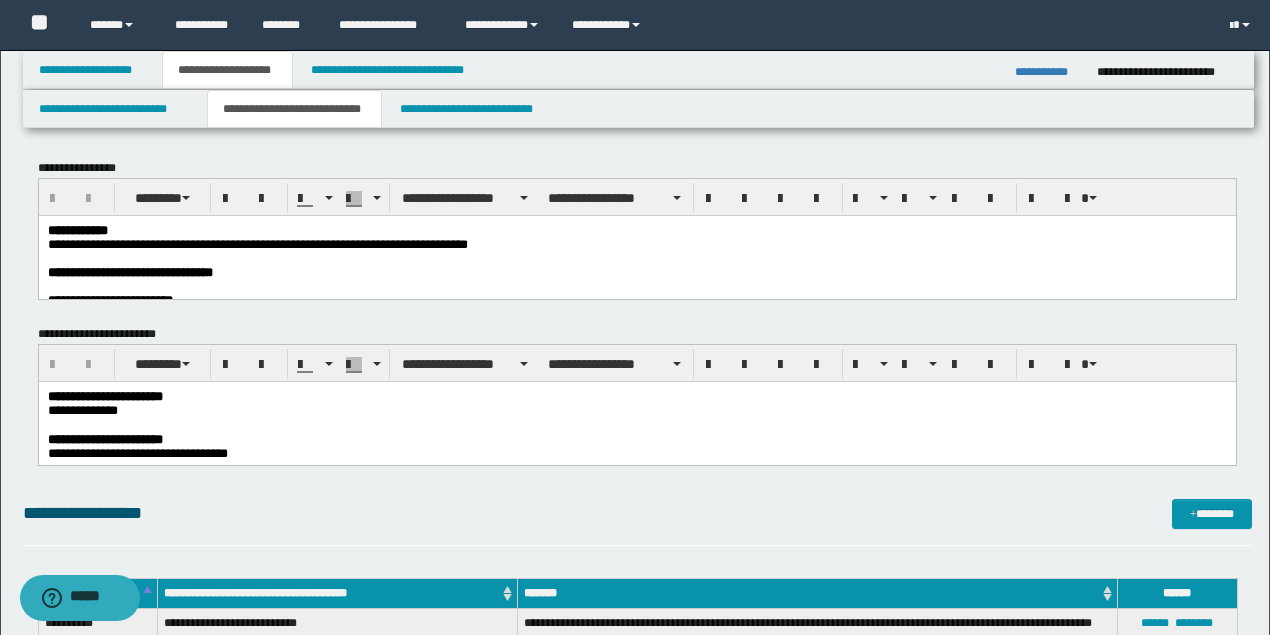 click at bounding box center (635, 286) 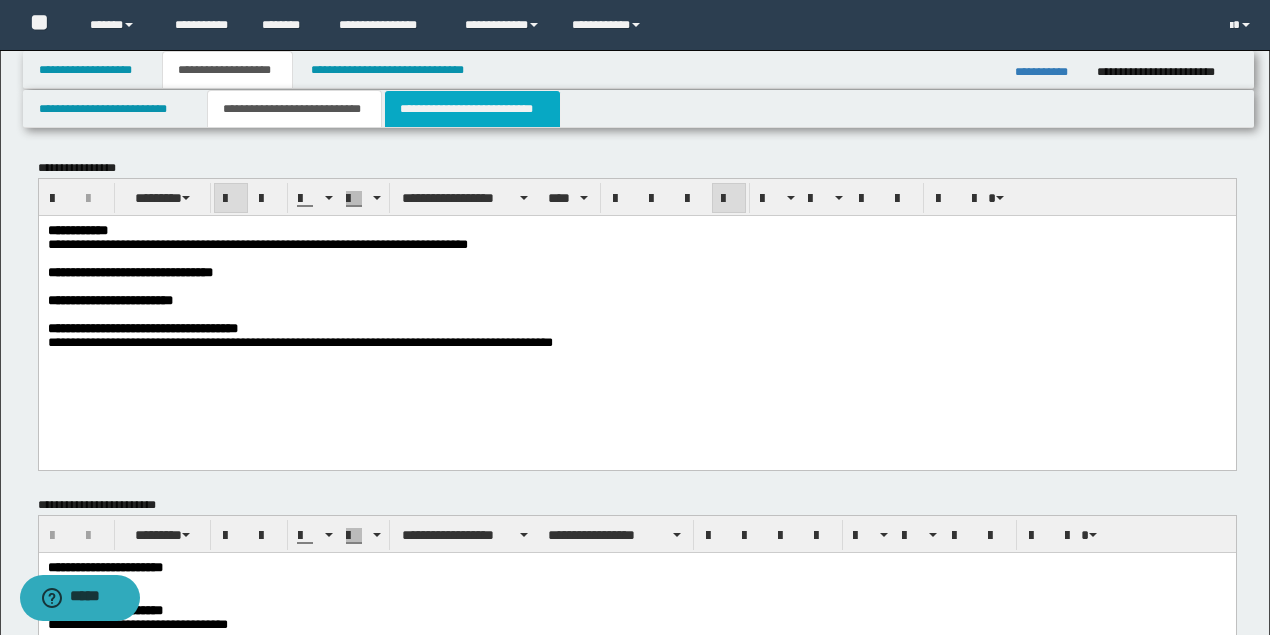 click on "**********" at bounding box center (472, 109) 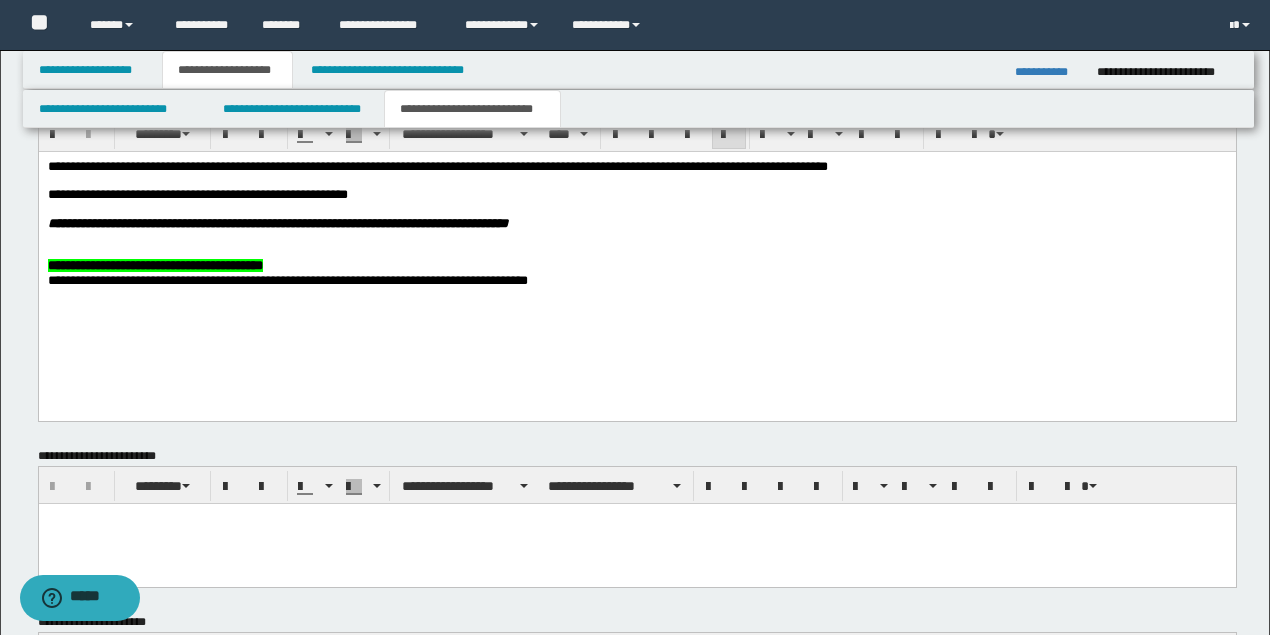 scroll, scrollTop: 1266, scrollLeft: 0, axis: vertical 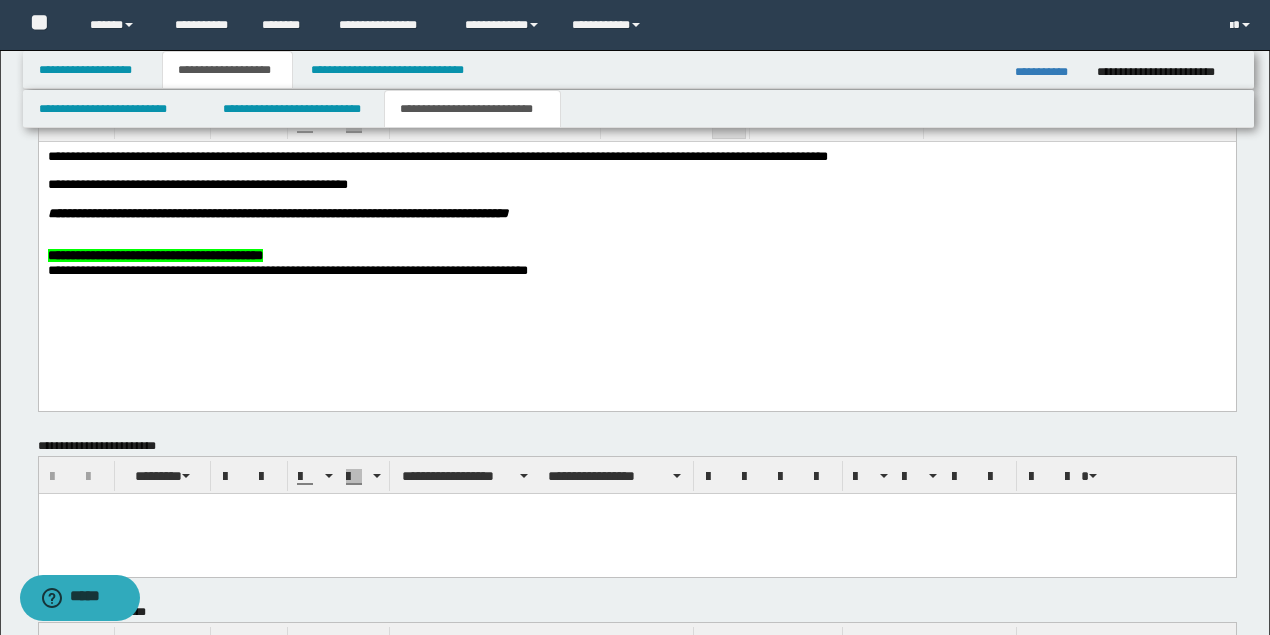 click on "**********" at bounding box center [1048, 72] 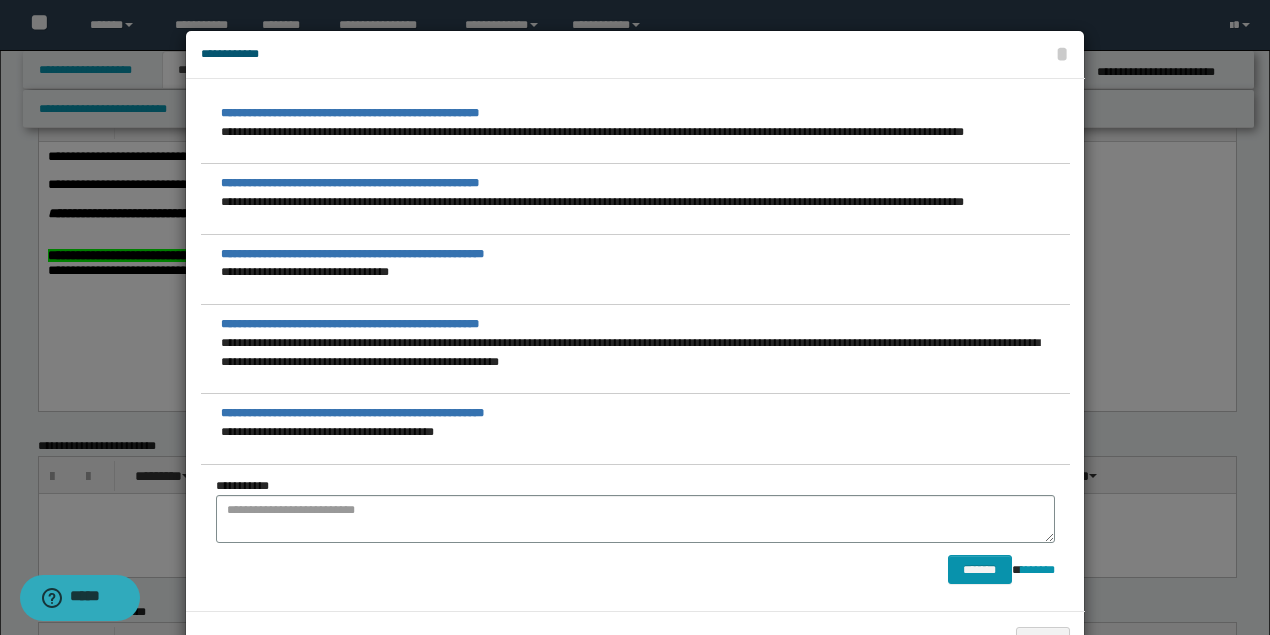 click at bounding box center [640, 317] 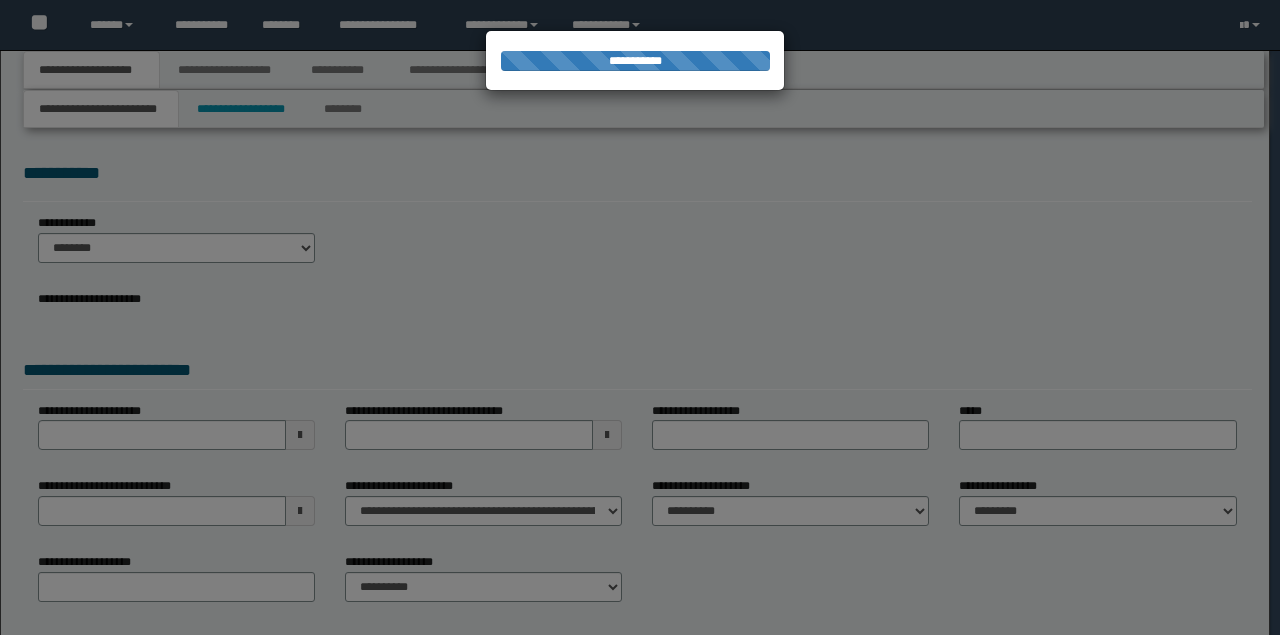 scroll, scrollTop: 0, scrollLeft: 0, axis: both 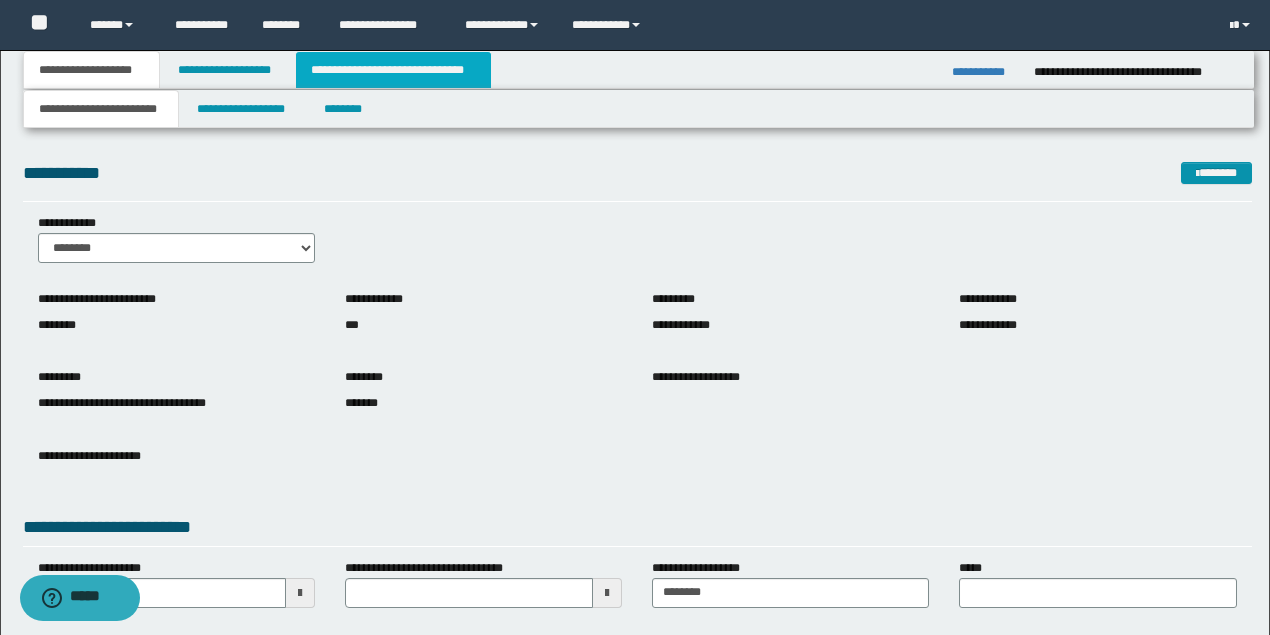 click on "**********" at bounding box center [393, 70] 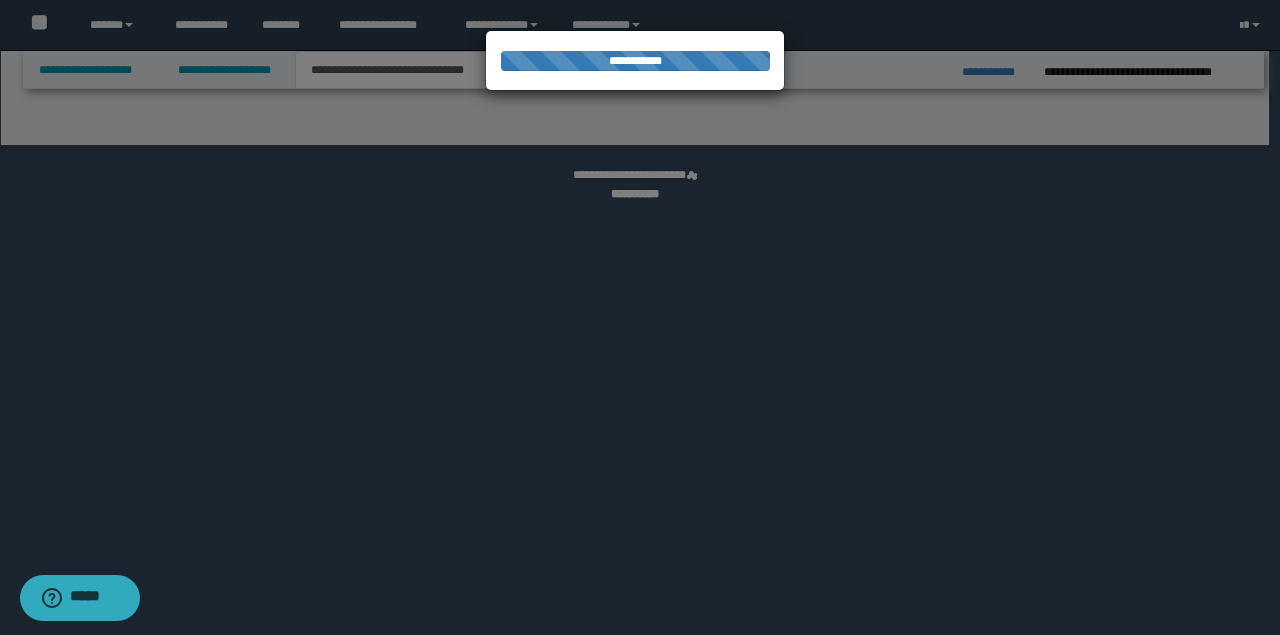 select on "*" 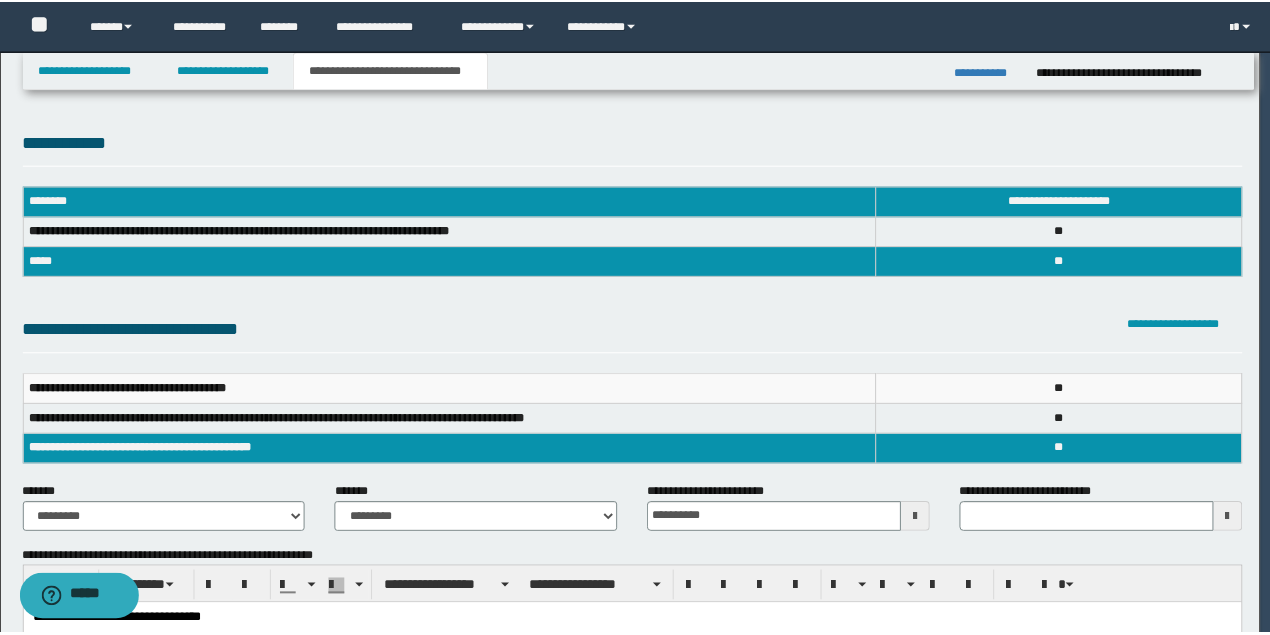 scroll, scrollTop: 0, scrollLeft: 0, axis: both 